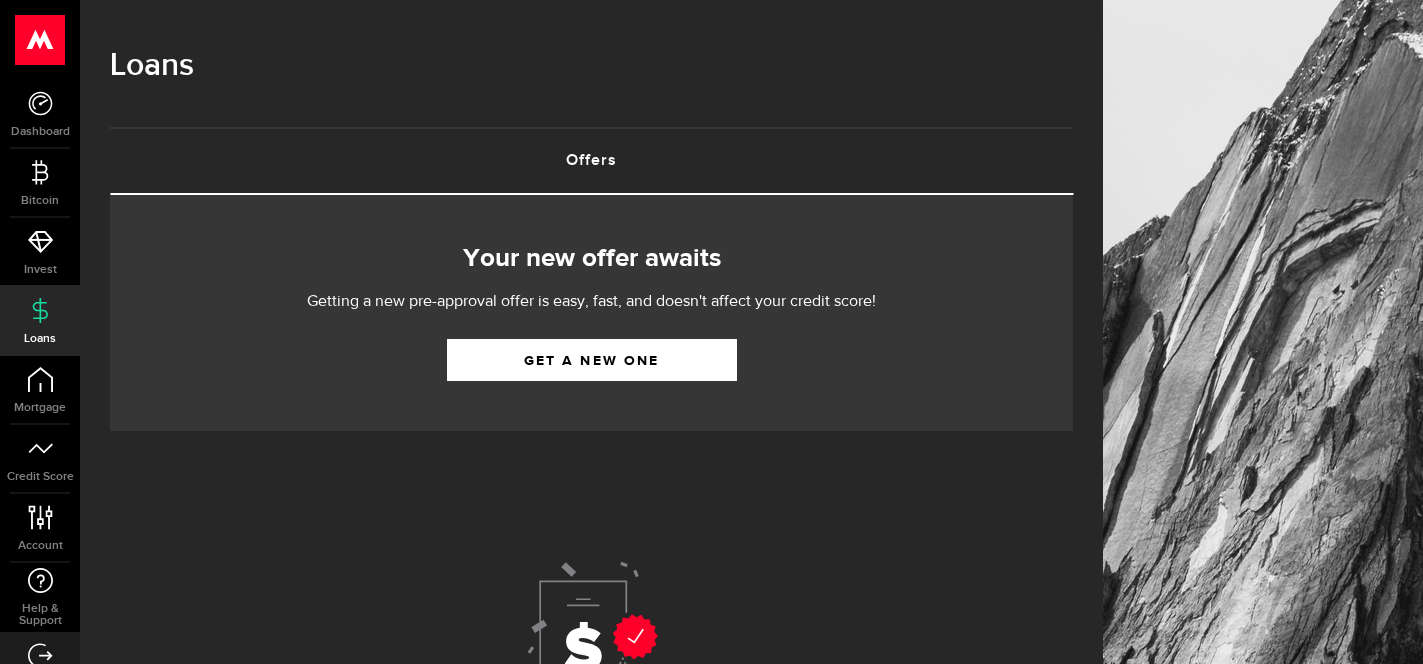 scroll, scrollTop: 0, scrollLeft: 0, axis: both 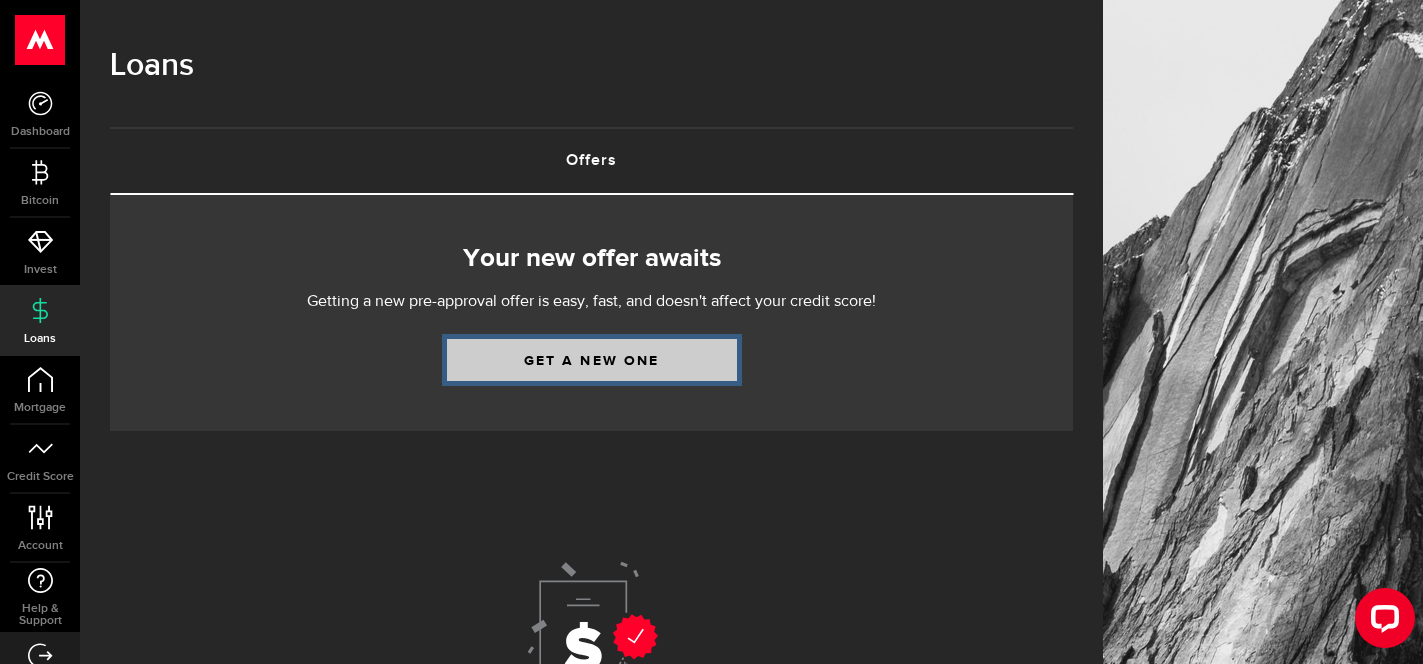 click on "Get a new one" at bounding box center [592, 360] 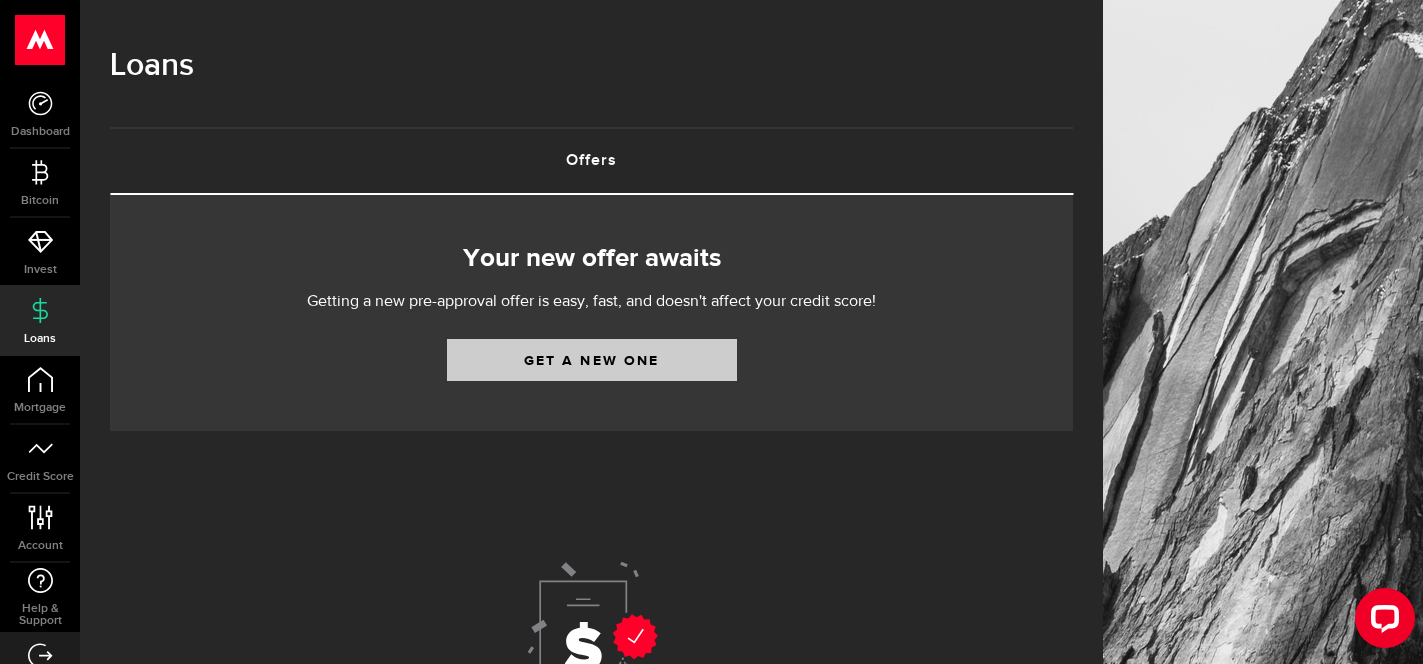 select on "Employed" 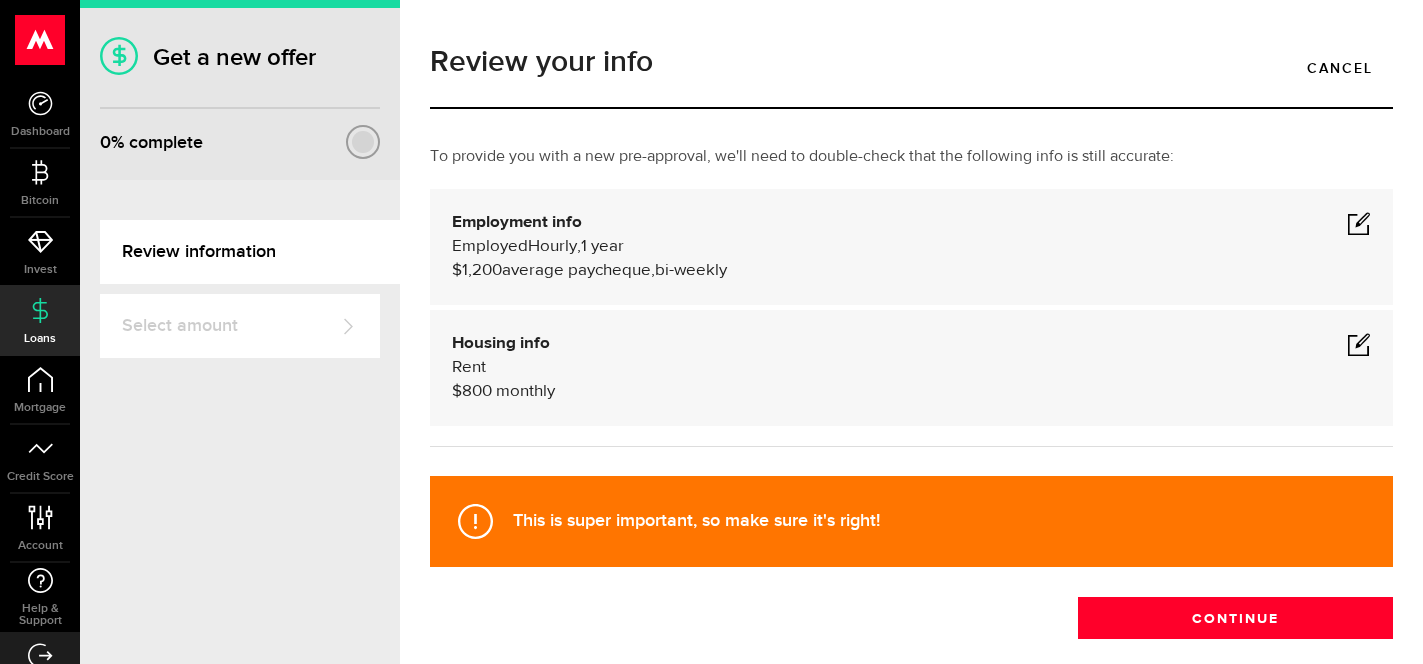 click at bounding box center (1359, 223) 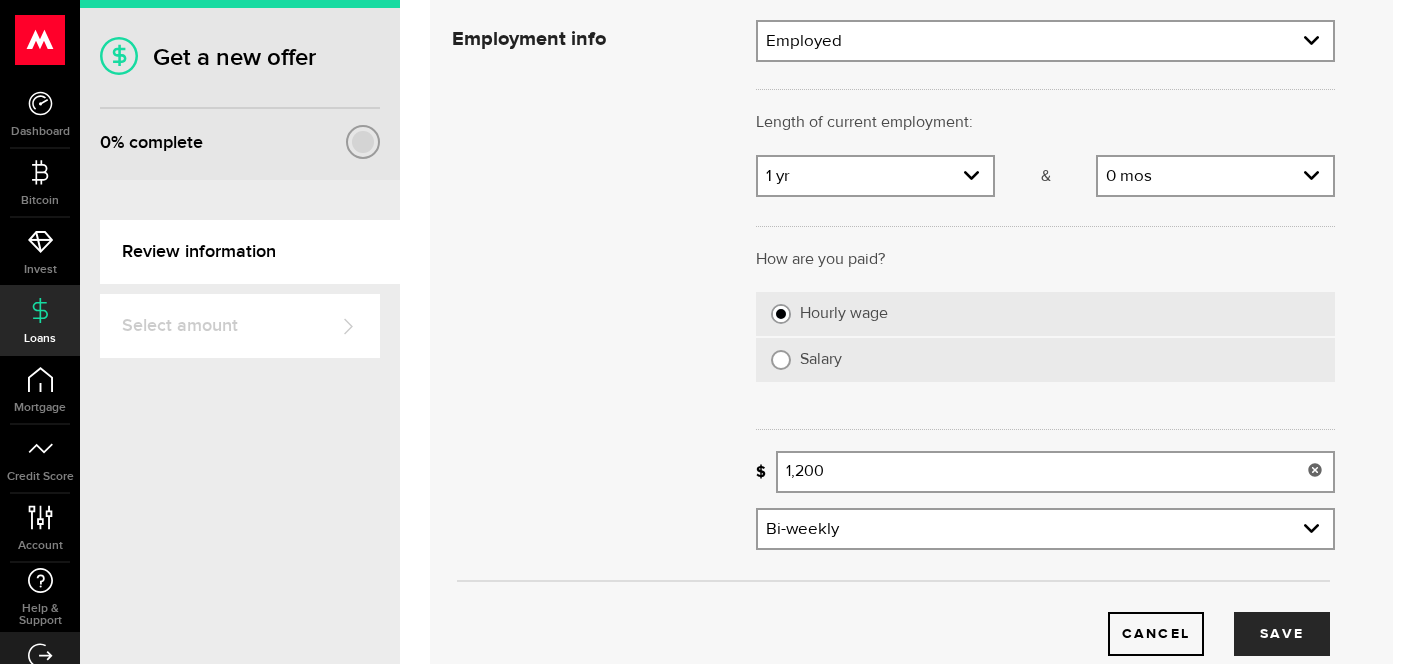 scroll, scrollTop: 305, scrollLeft: 0, axis: vertical 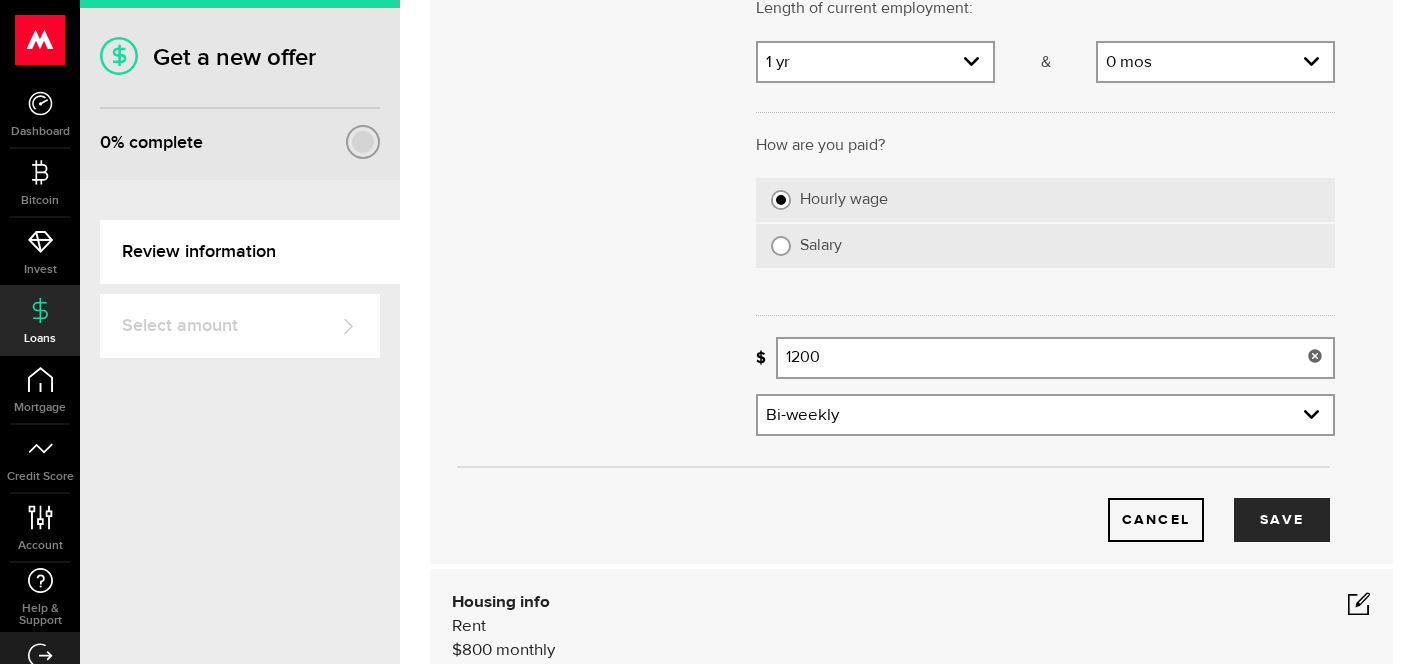 click on "1200" at bounding box center [1055, 358] 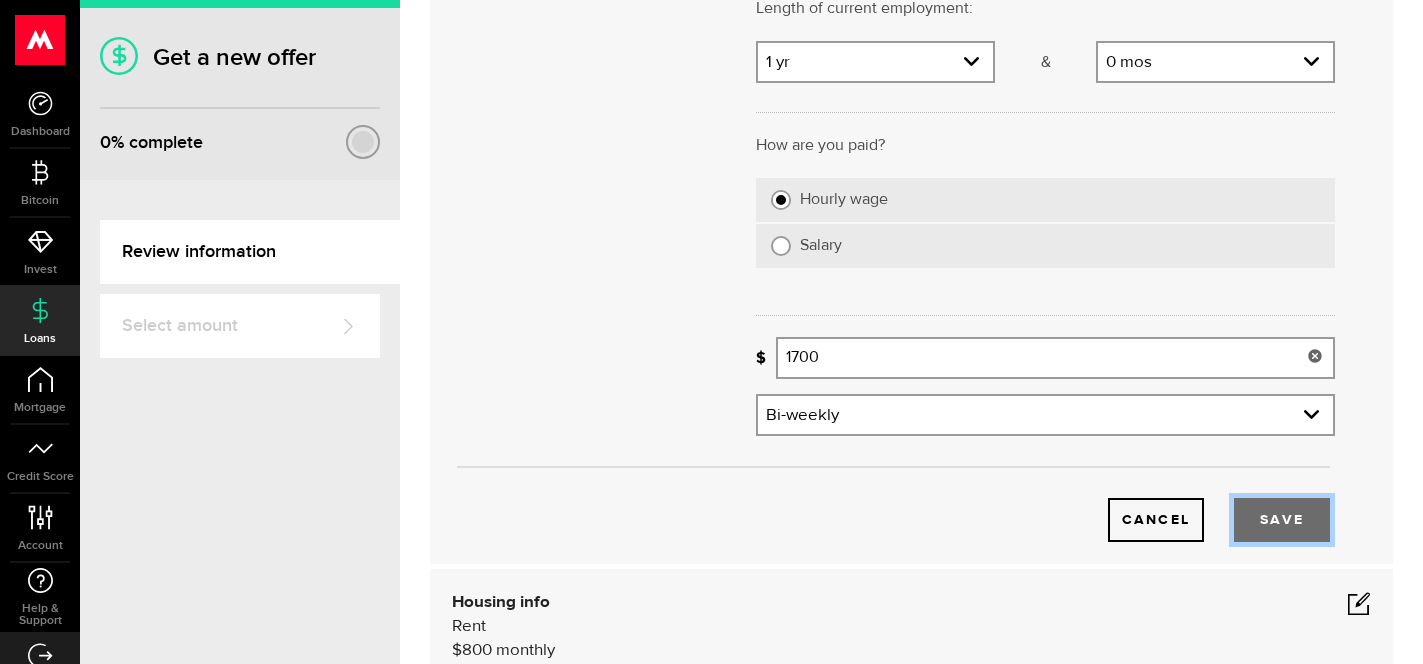 type on "1,700" 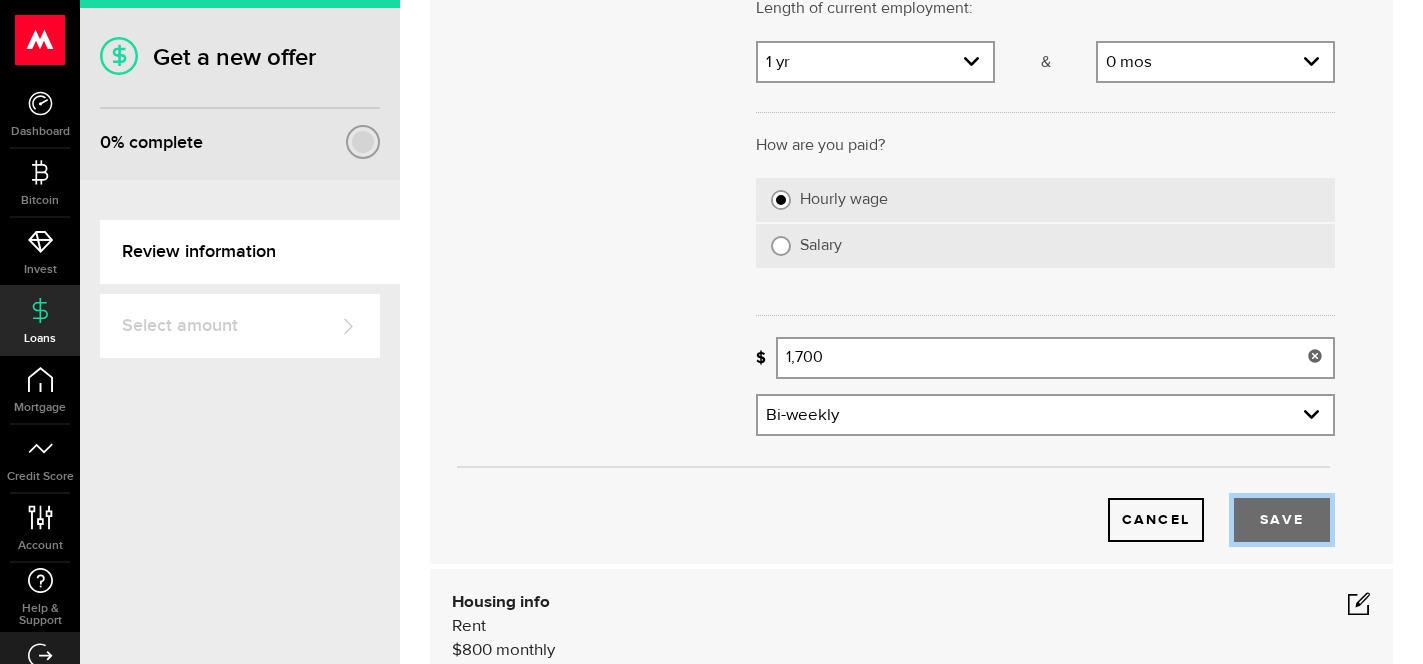 click on "Save" at bounding box center (1282, 520) 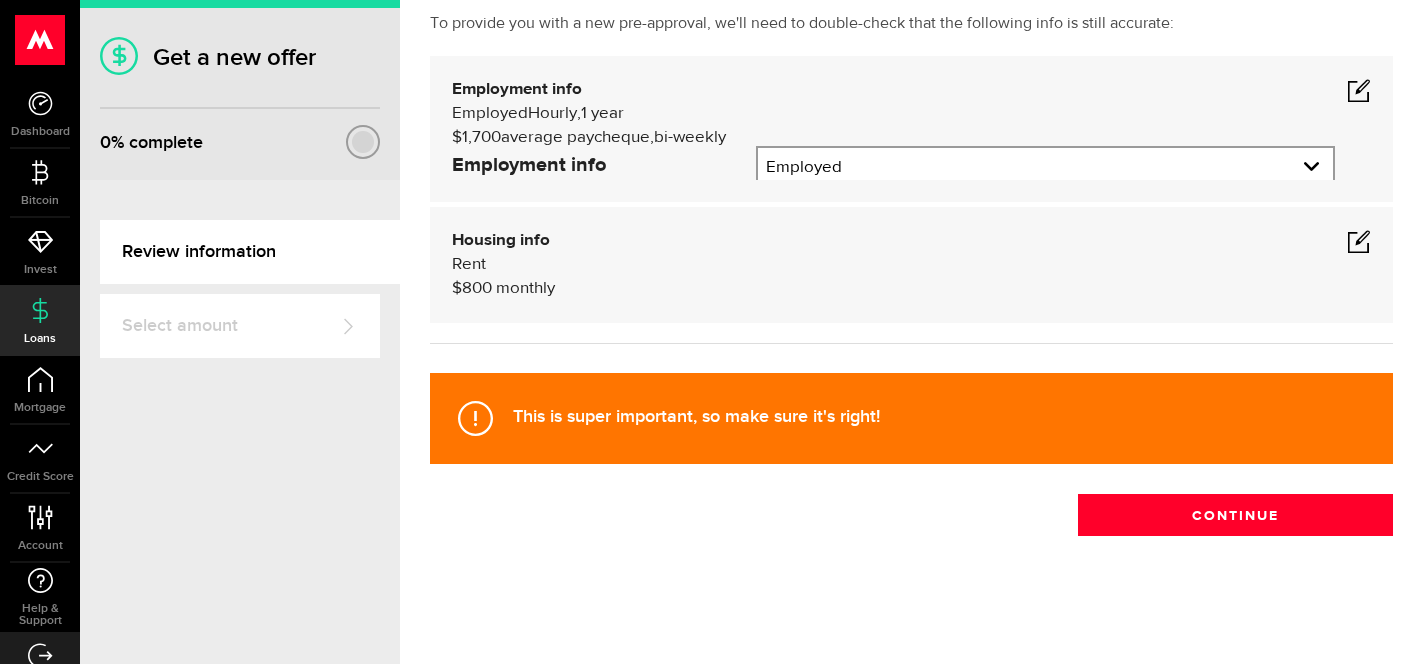 scroll, scrollTop: 103, scrollLeft: 0, axis: vertical 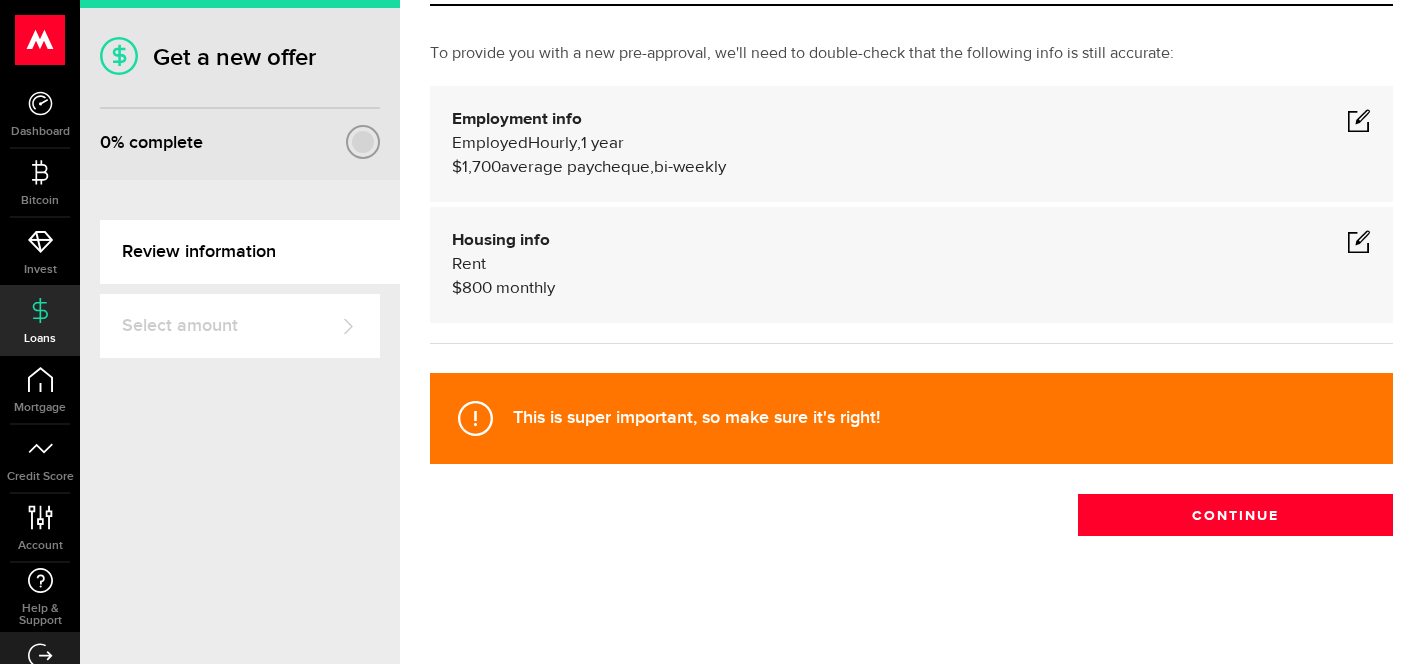 click at bounding box center (1359, 120) 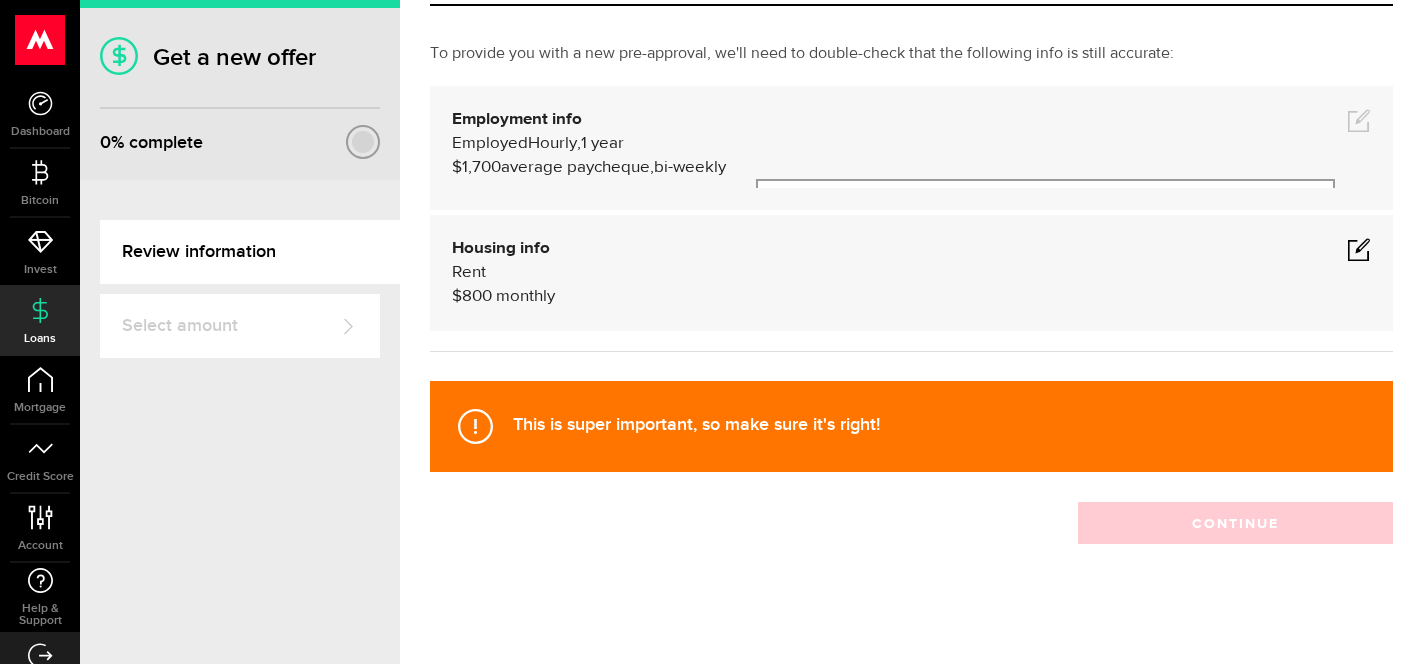 scroll, scrollTop: 173, scrollLeft: 0, axis: vertical 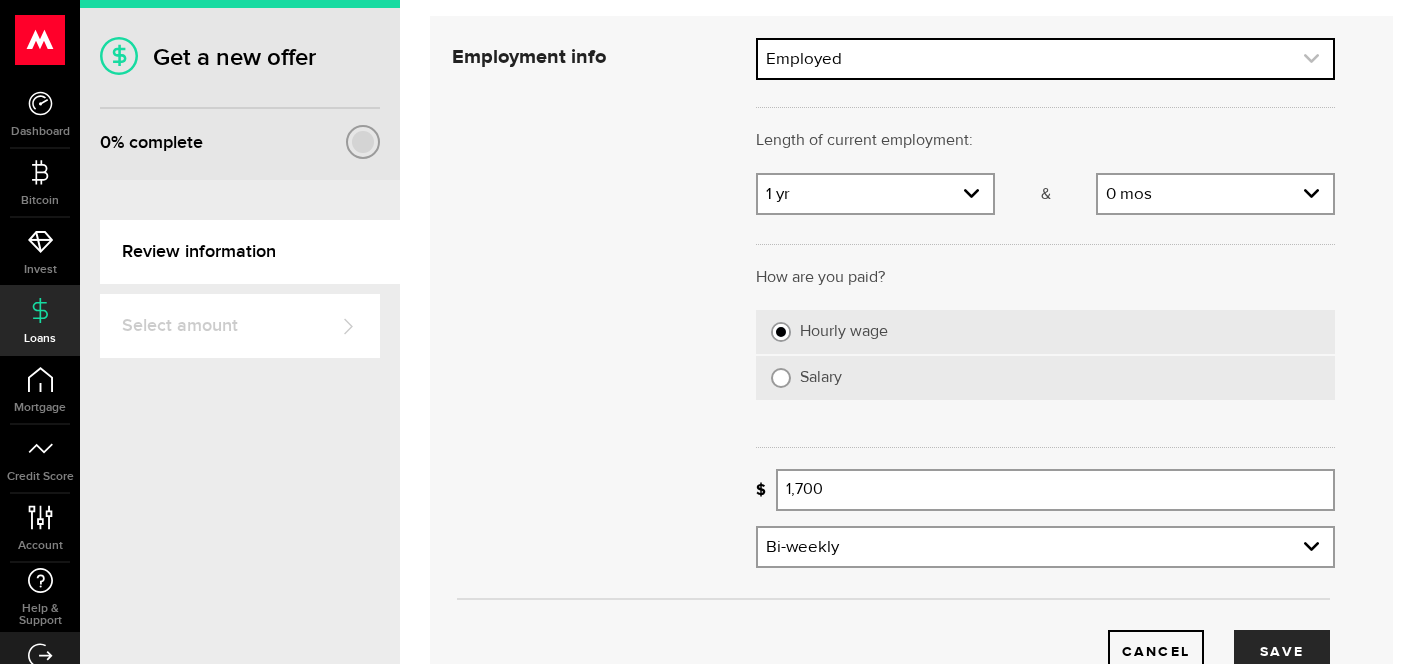 click at bounding box center [1045, 59] 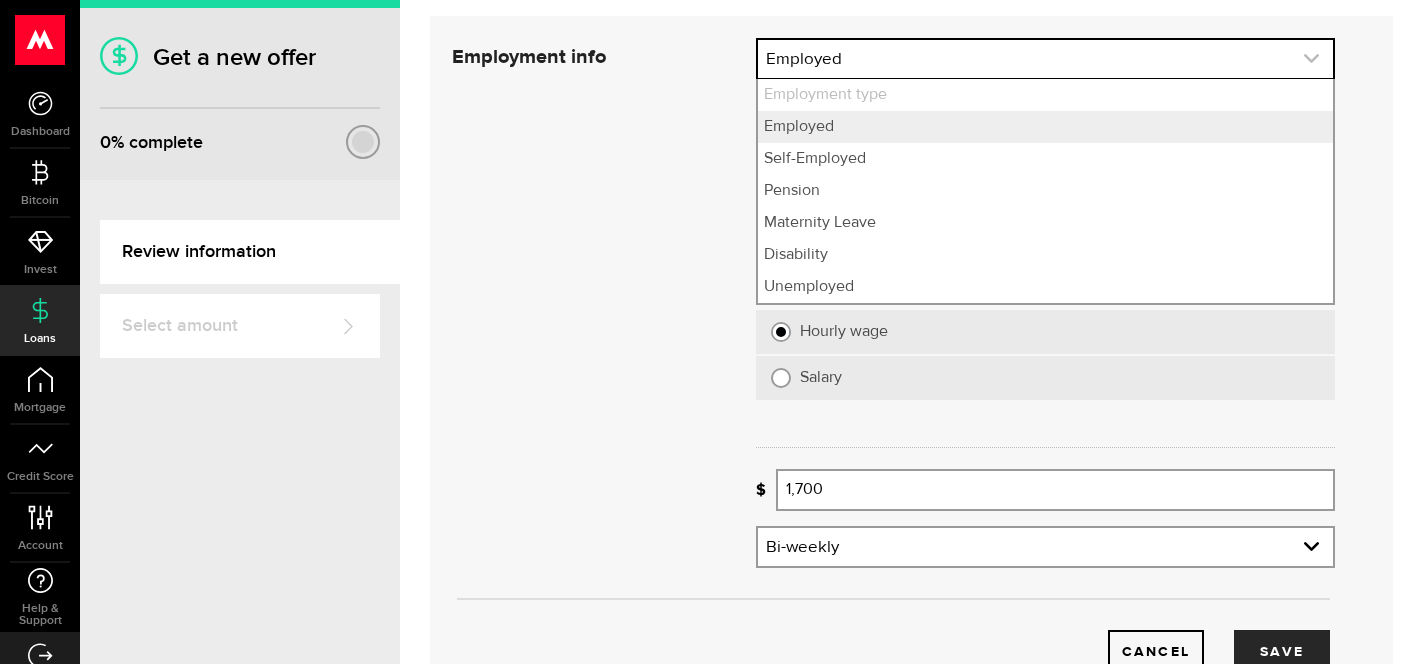 click at bounding box center (1045, 59) 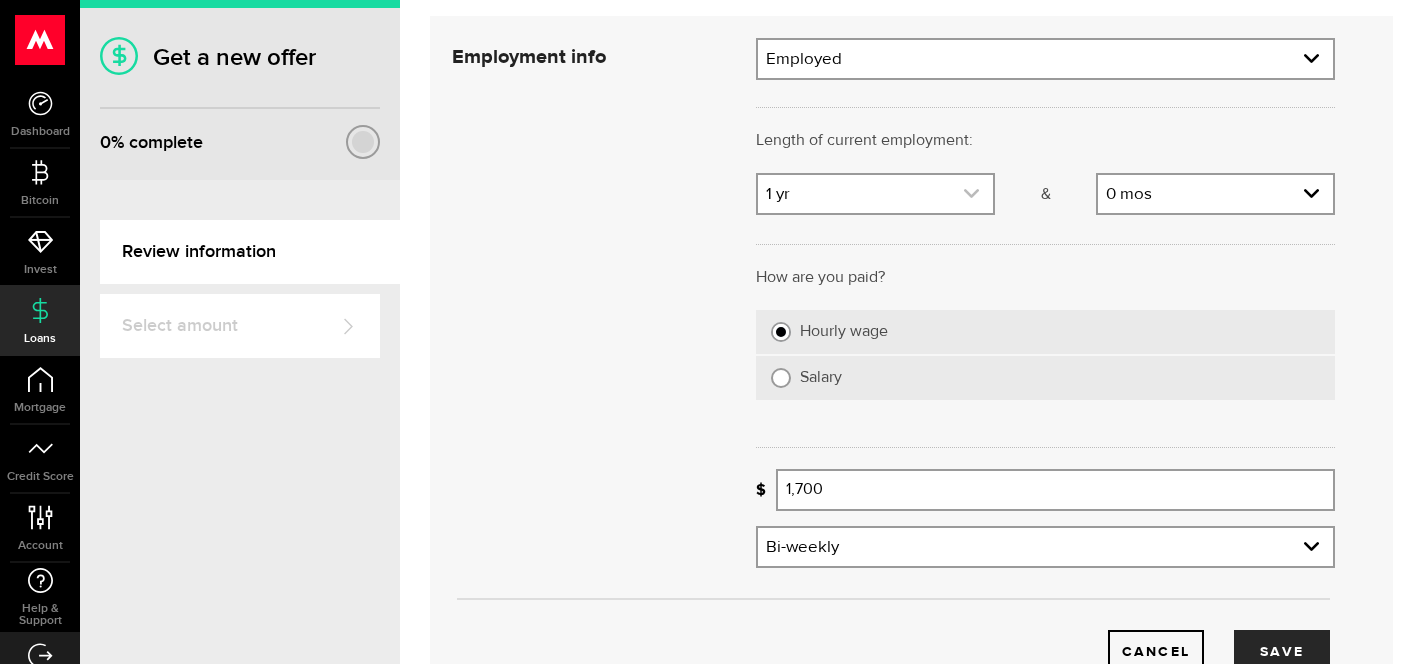 click at bounding box center (875, 194) 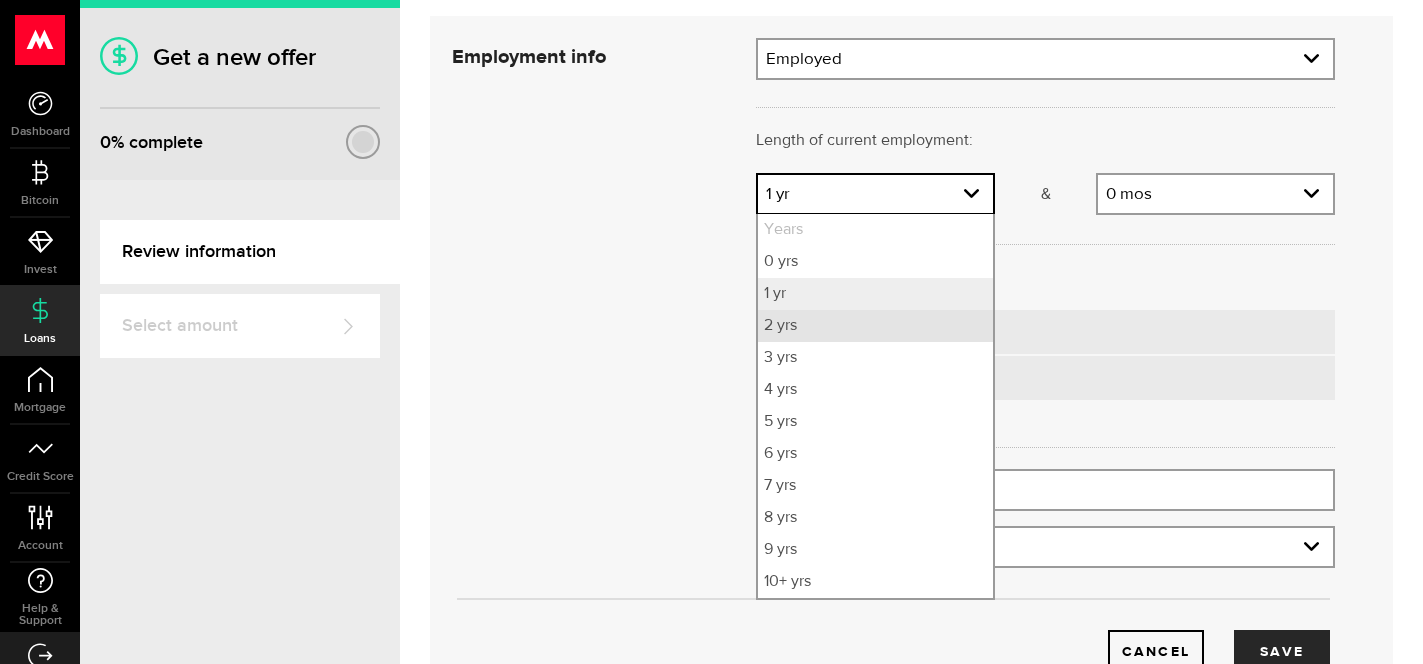 click on "2 yrs" at bounding box center [875, 326] 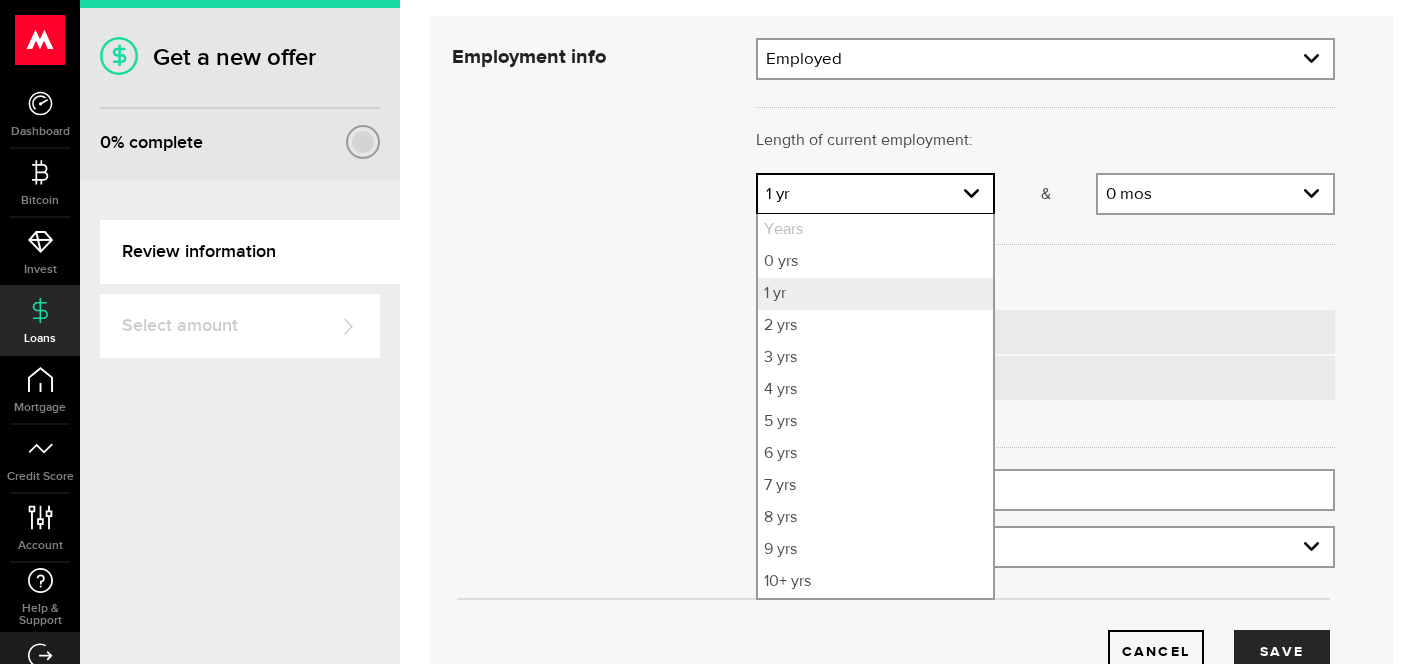 select on "2" 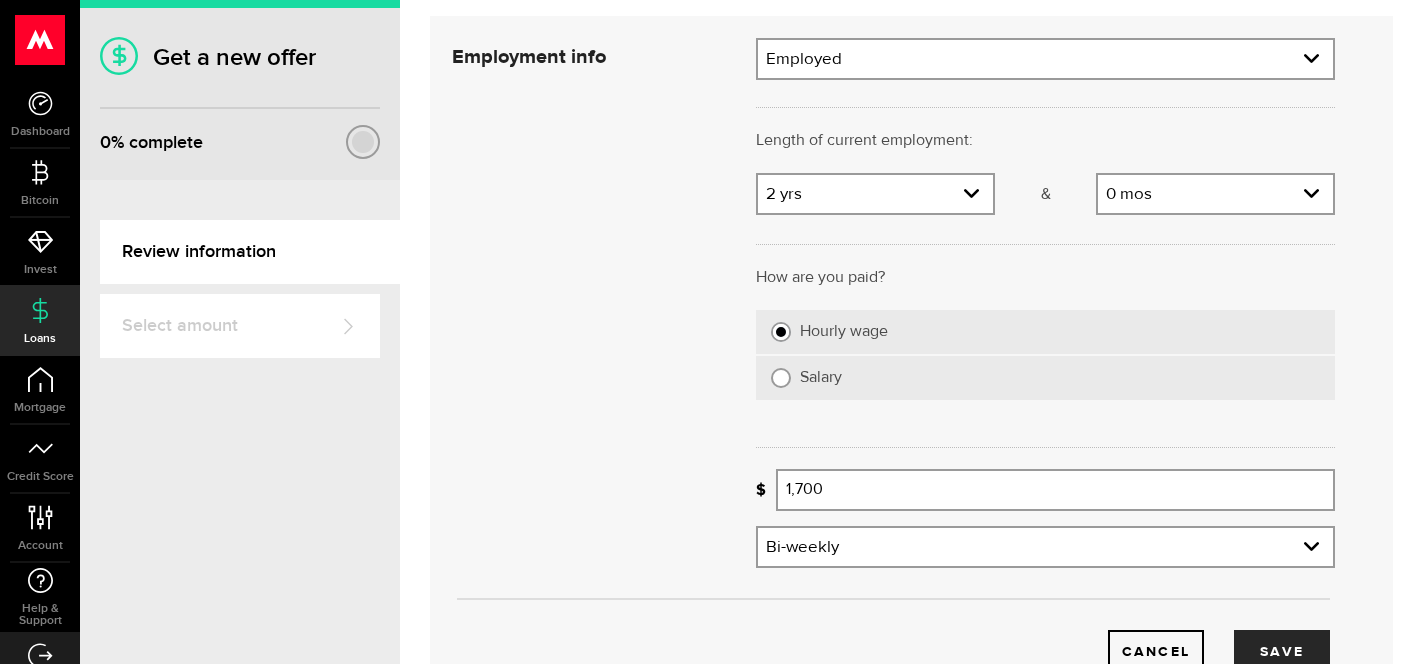 click on "Salary" at bounding box center (1045, 378) 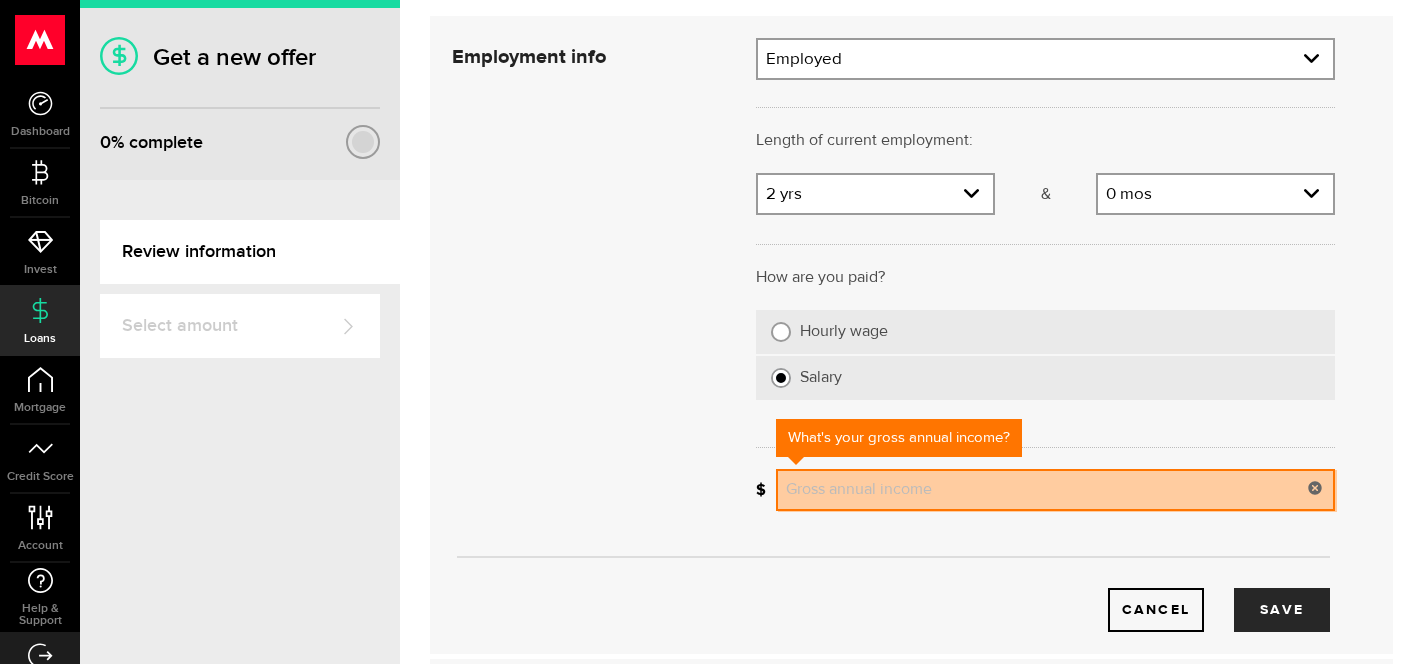 click on "Gross annual income" at bounding box center [1055, 490] 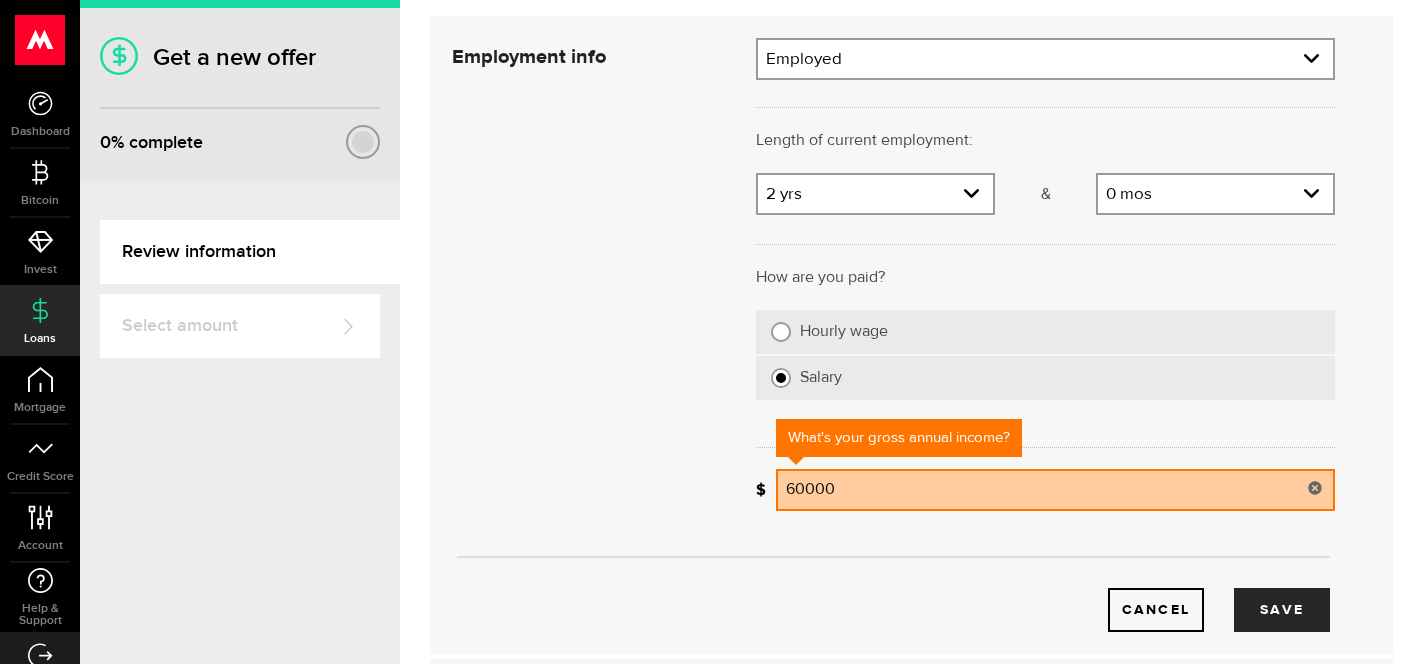 type on "60,000" 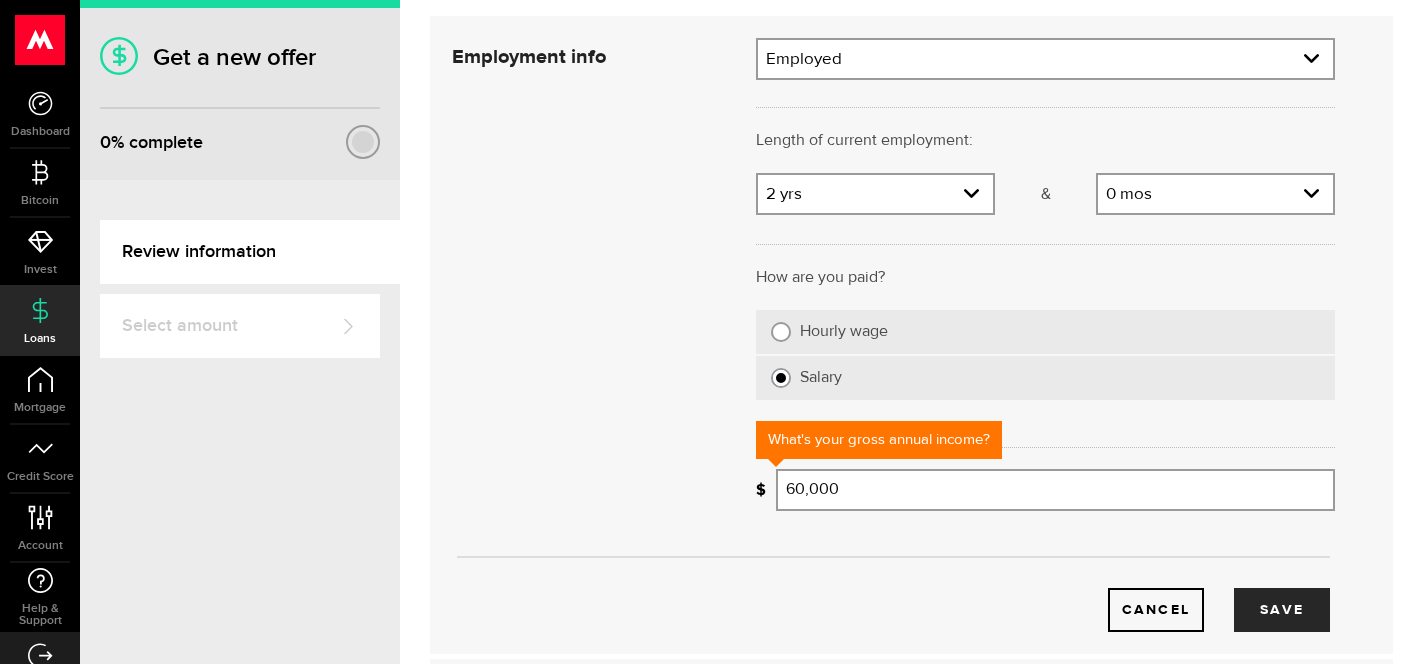 click on "Cancel Save" at bounding box center [893, 579] 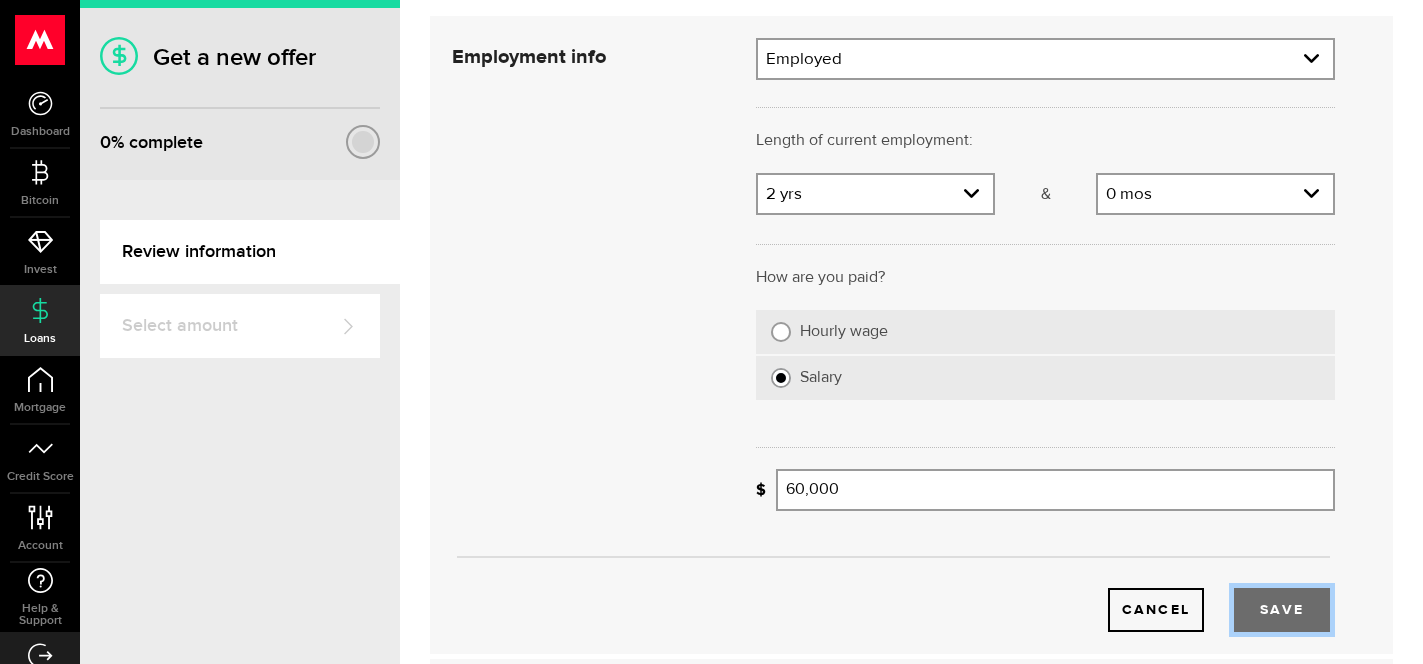 click on "Save" at bounding box center [1282, 610] 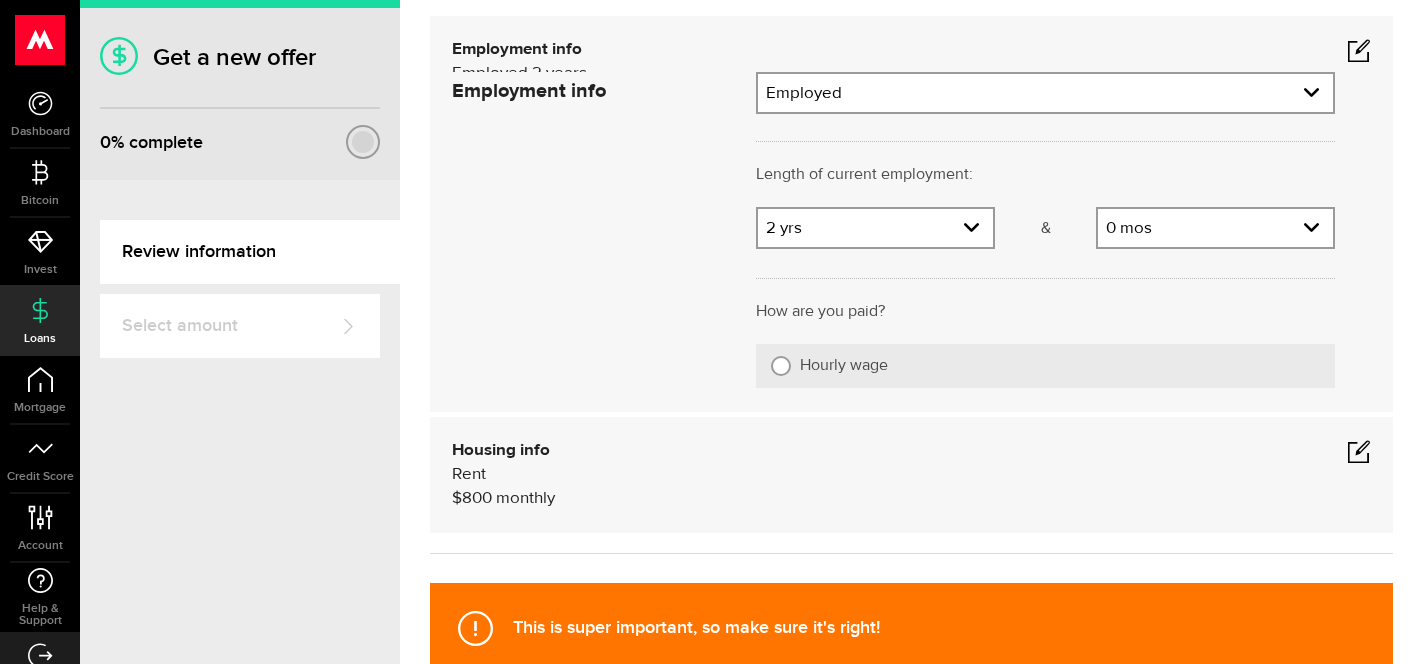 scroll, scrollTop: 103, scrollLeft: 0, axis: vertical 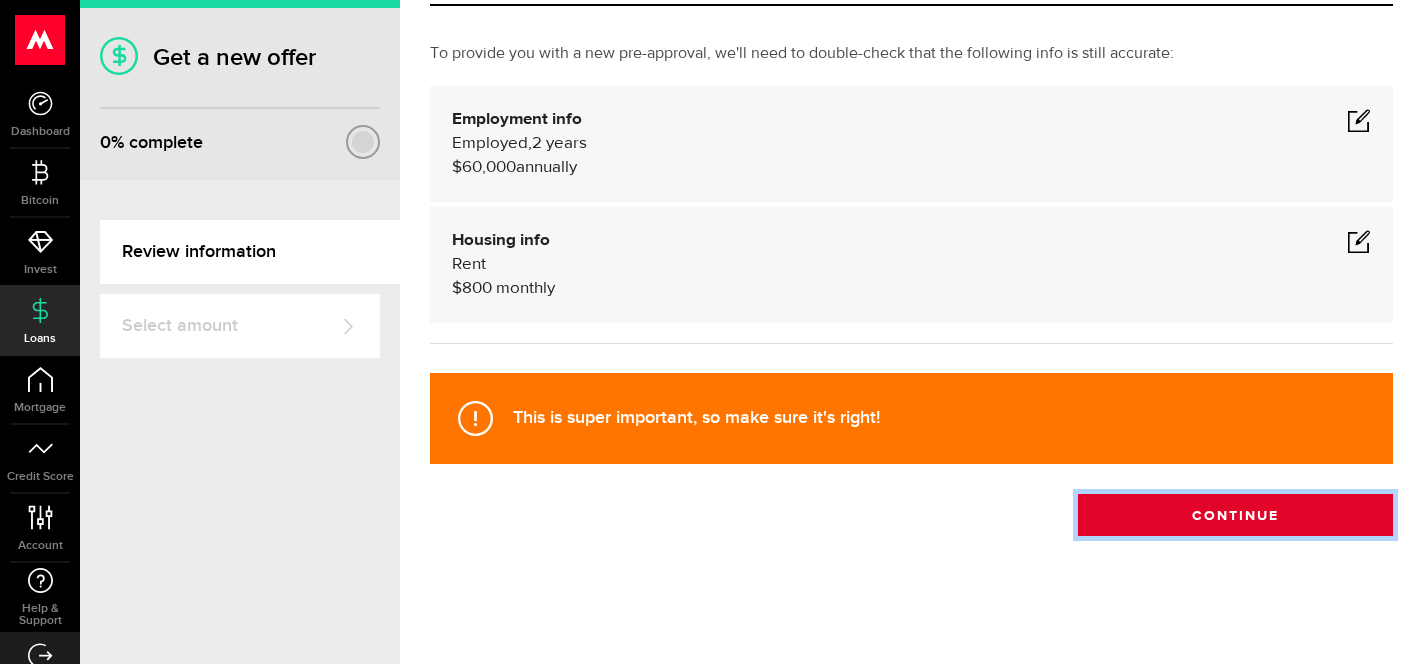 click on "Continue" at bounding box center (1235, 515) 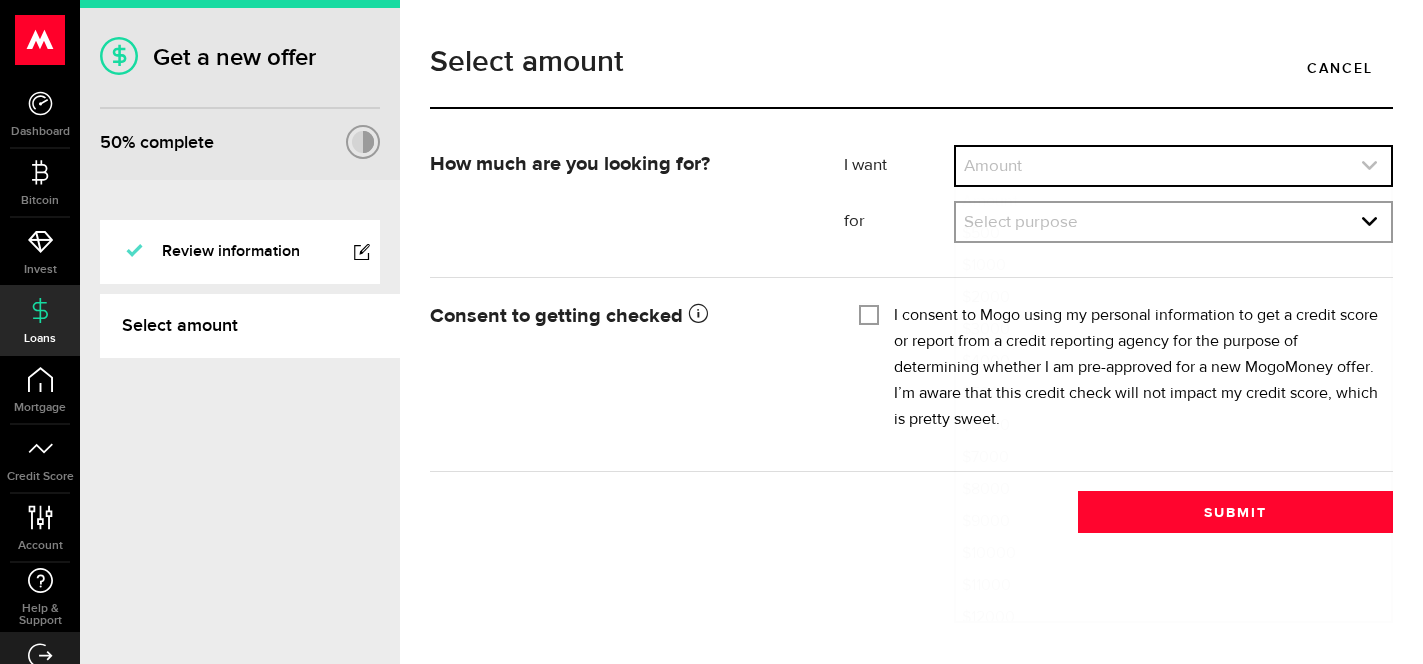 click at bounding box center (1173, 166) 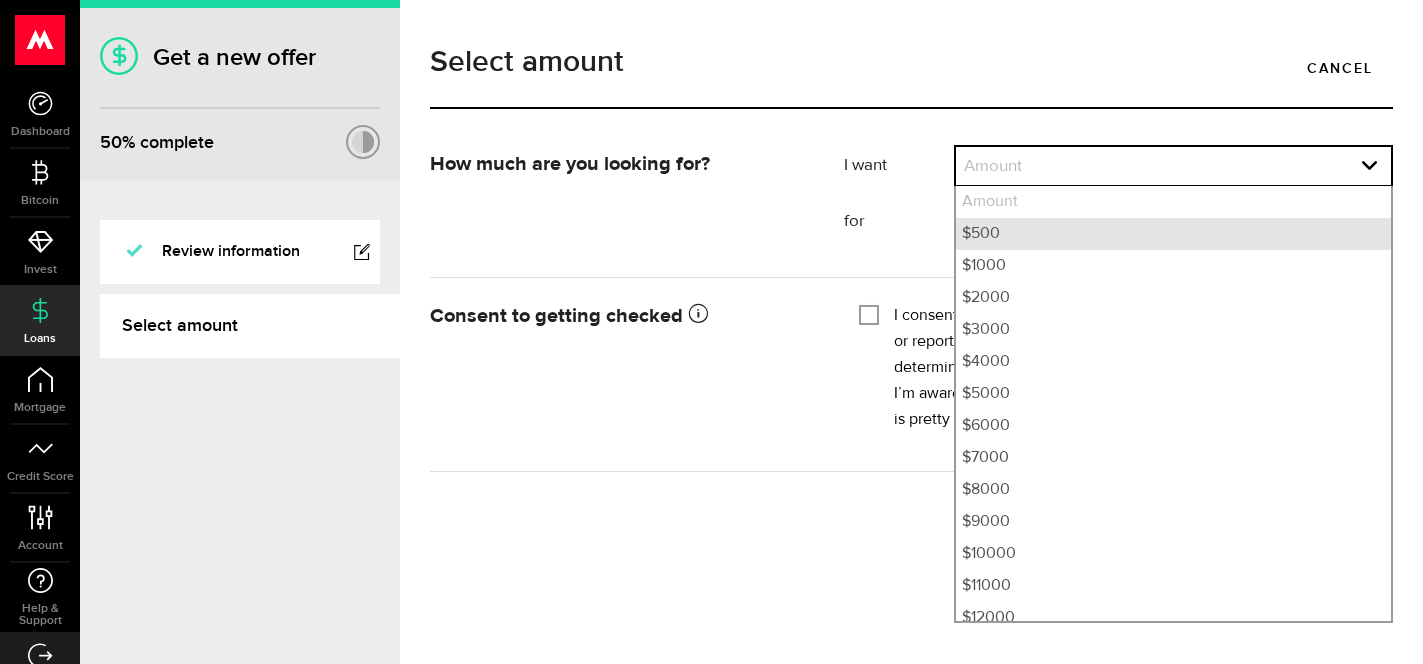 click on "$500" at bounding box center [1173, 234] 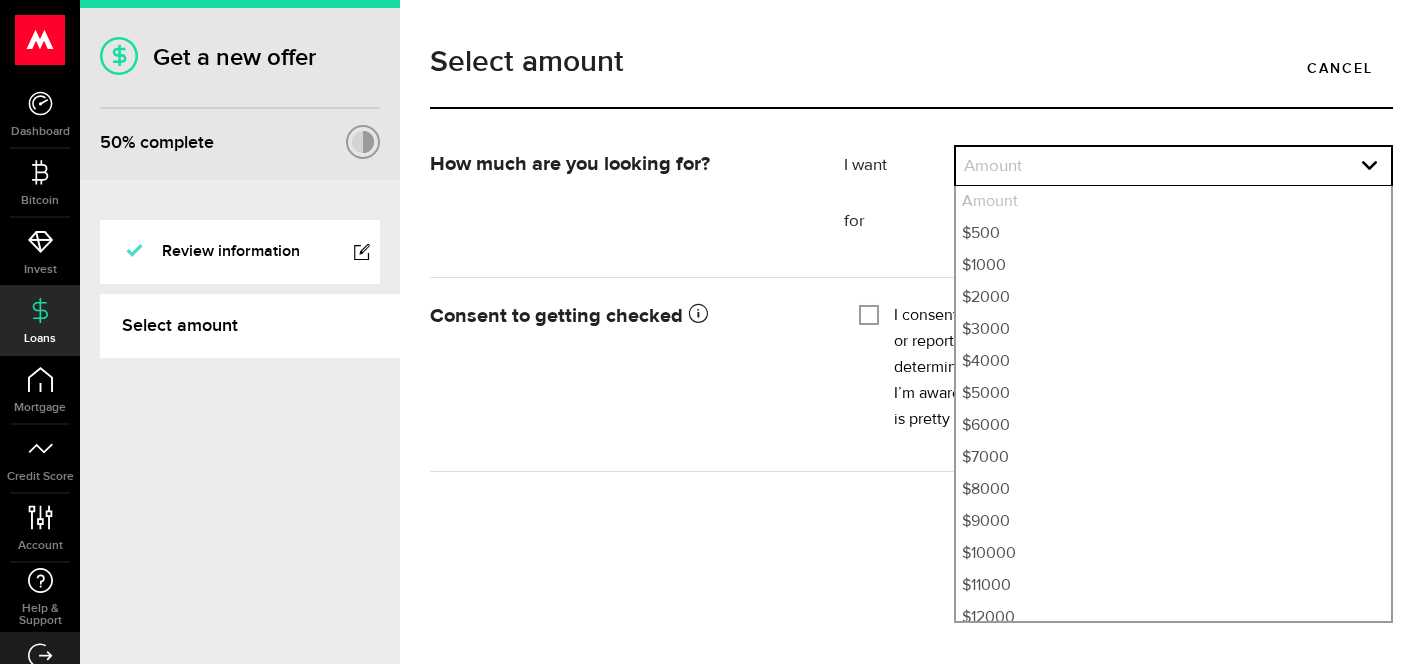 select on "500" 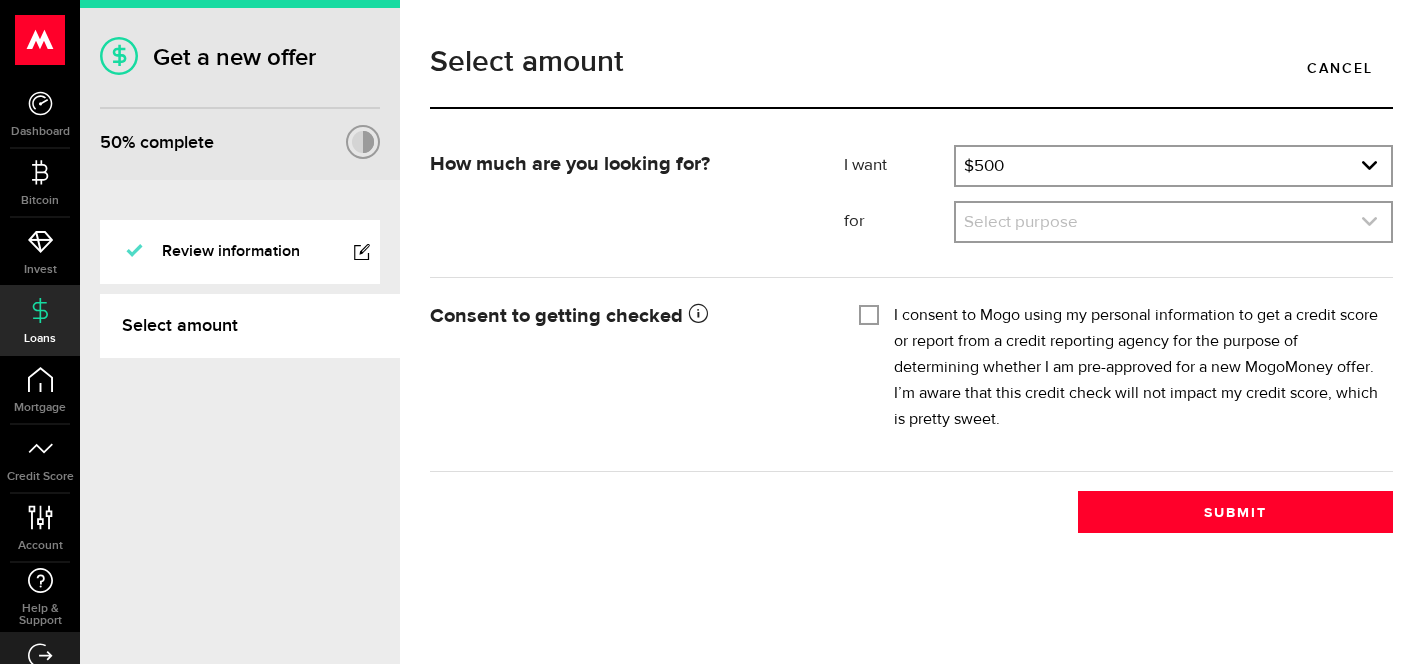 click at bounding box center (1173, 222) 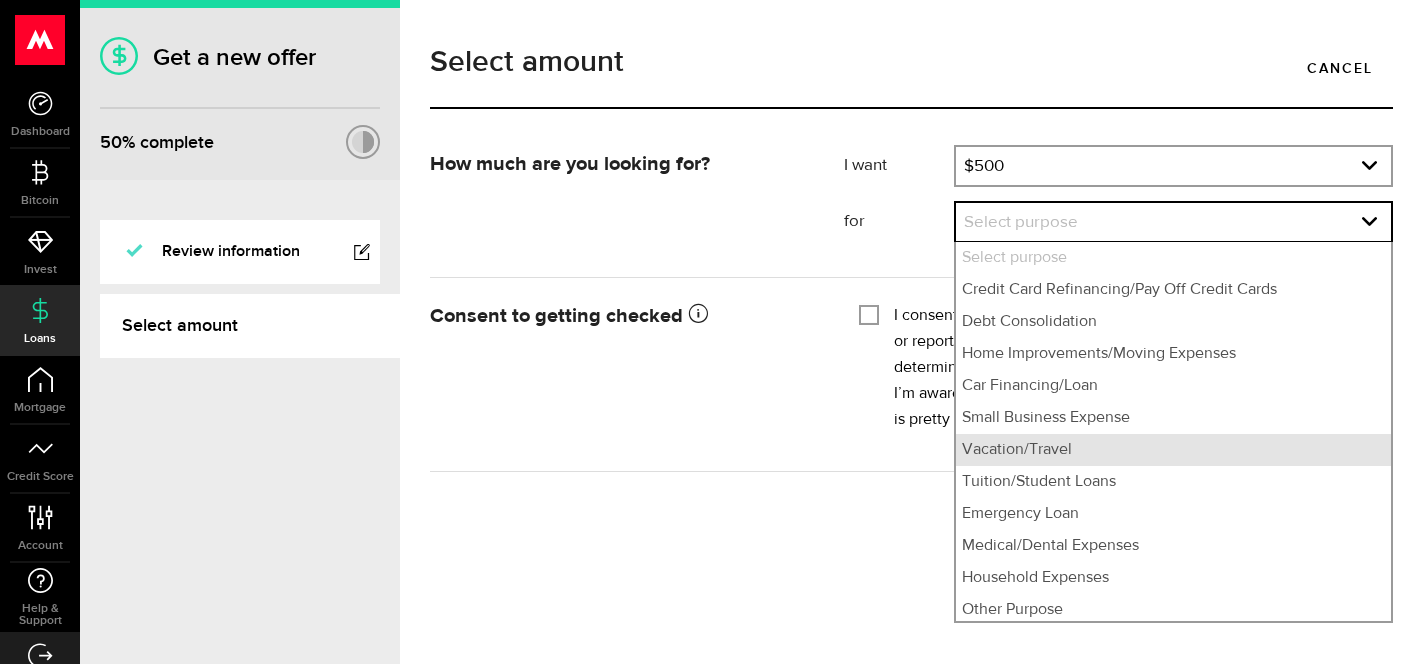 scroll, scrollTop: 5, scrollLeft: 0, axis: vertical 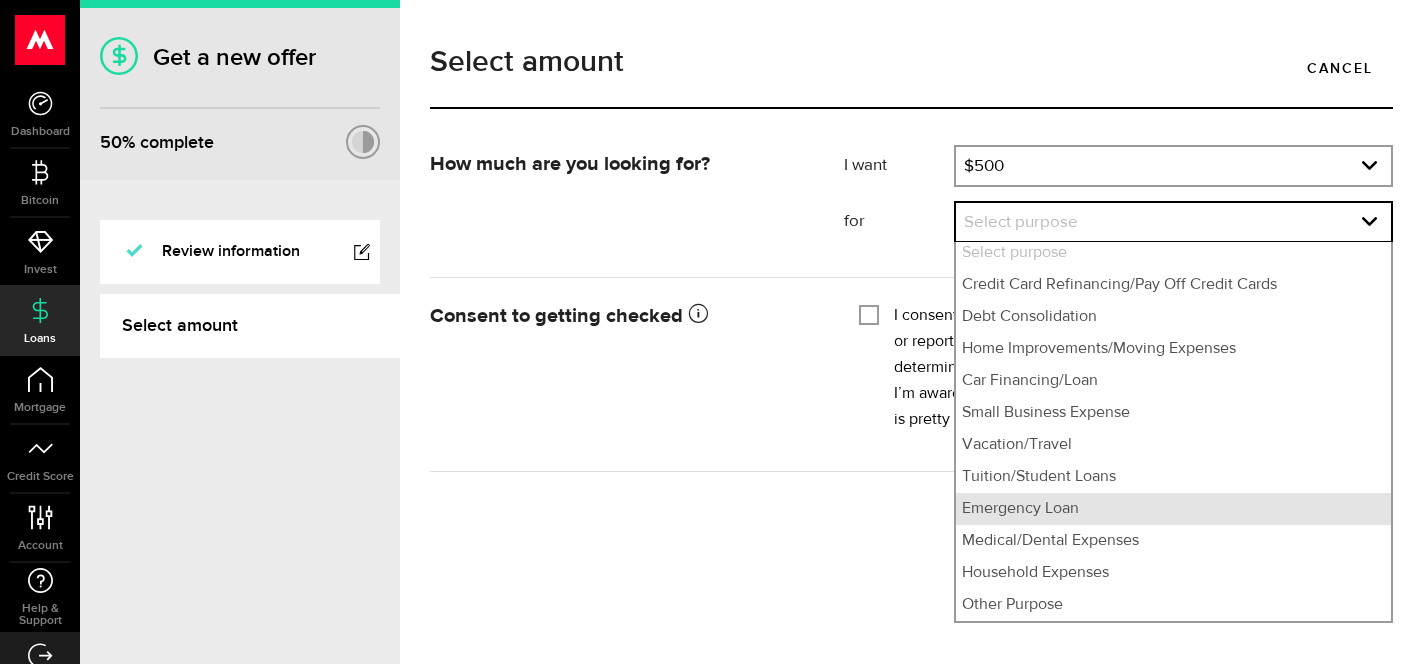 click on "Emergency Loan" at bounding box center [1173, 509] 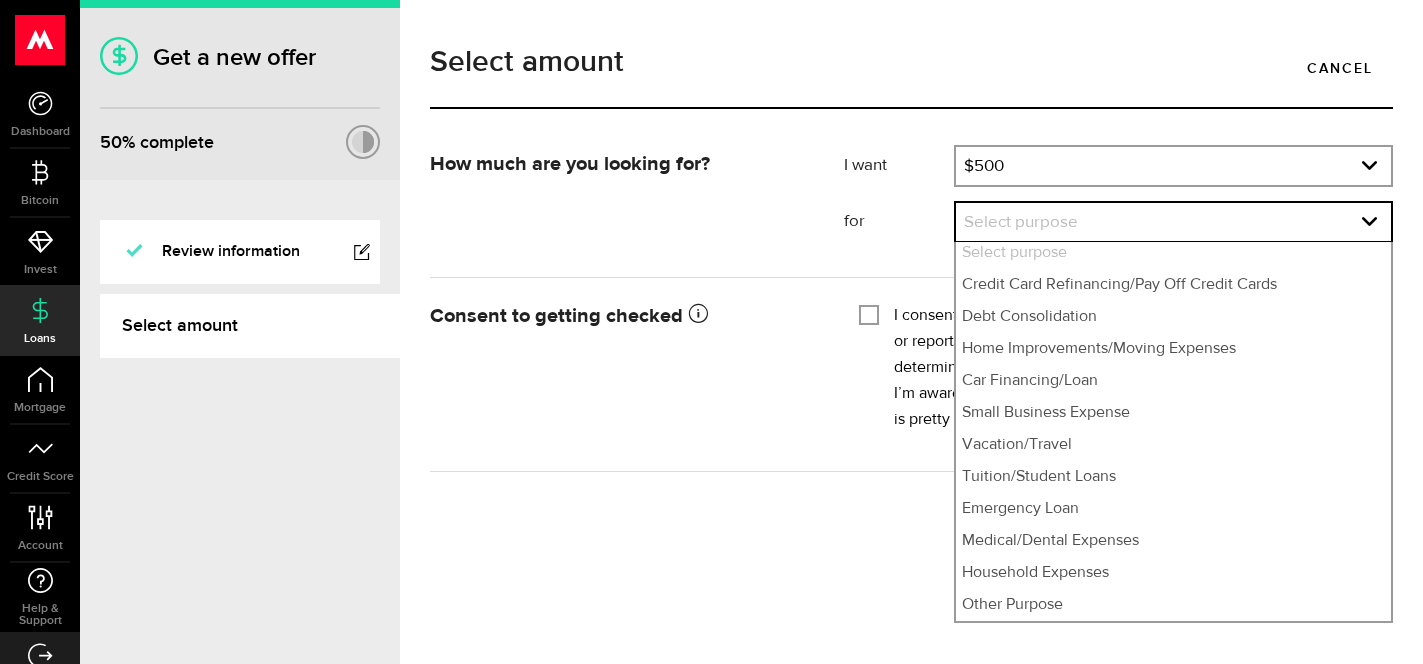 select on "Emergency Loan" 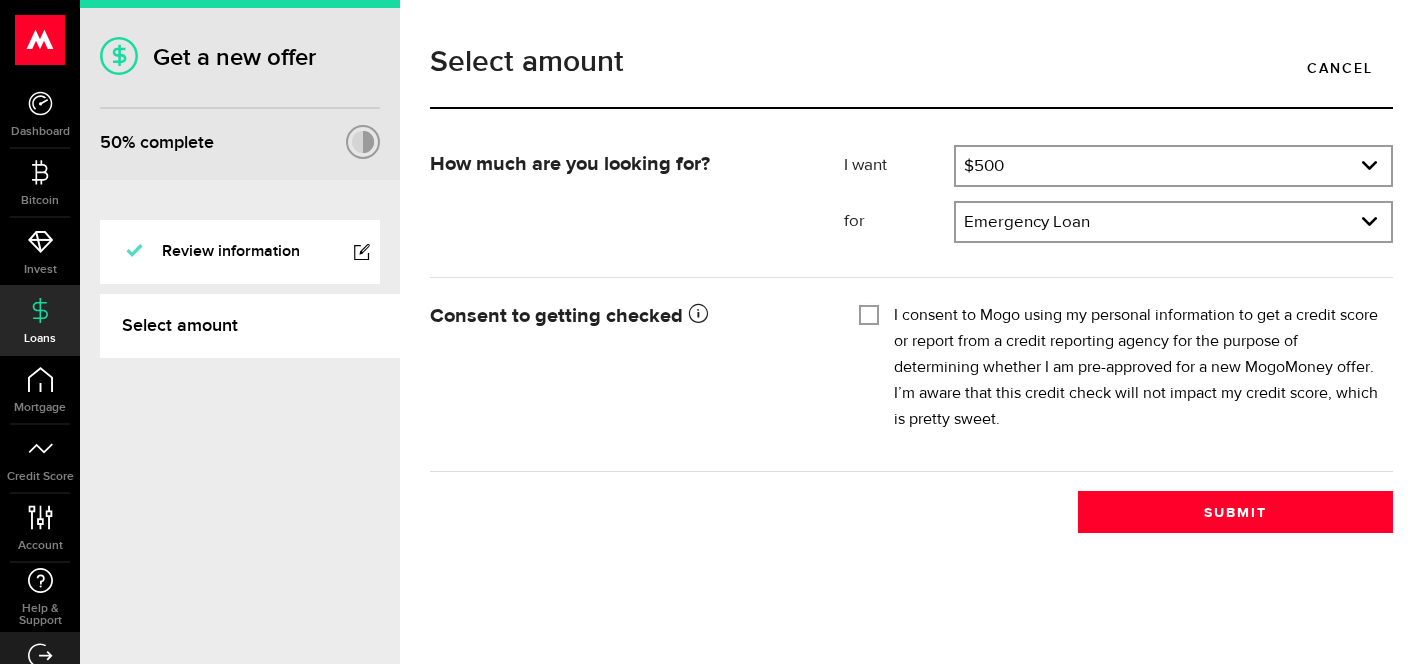 click on "I consent to Mogo using my personal information to get a credit score or report from a credit reporting agency for the purpose of determining whether I am pre-approved for a new MogoMoney offer. I’m aware that this credit check will not impact my credit score, which is pretty sweet." at bounding box center (1136, 368) 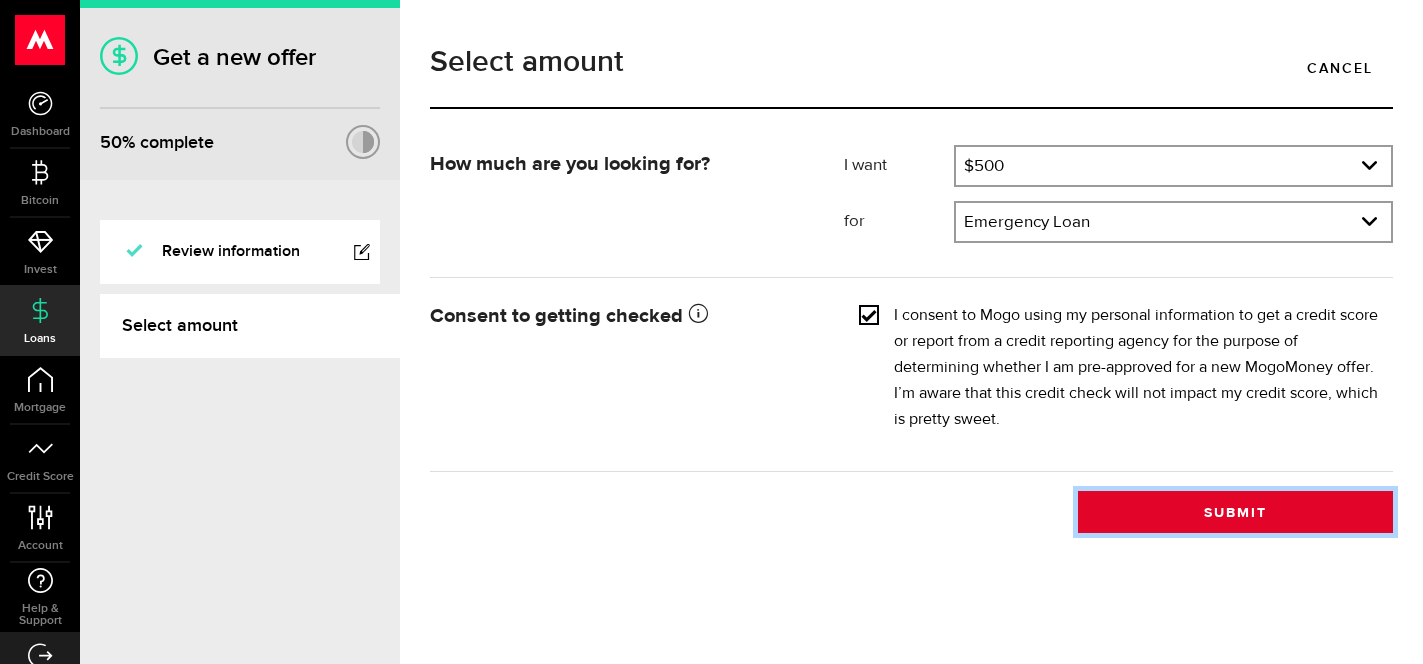 click on "Submit" at bounding box center [1235, 512] 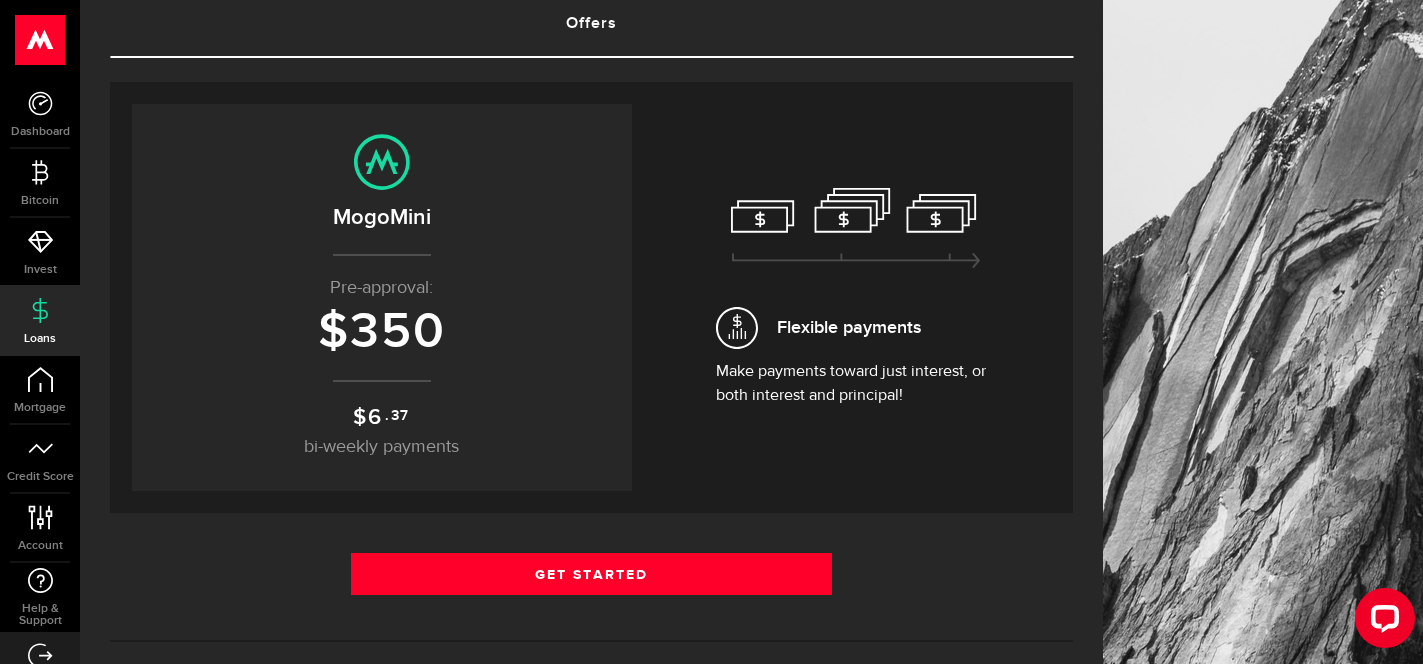 scroll, scrollTop: 140, scrollLeft: 0, axis: vertical 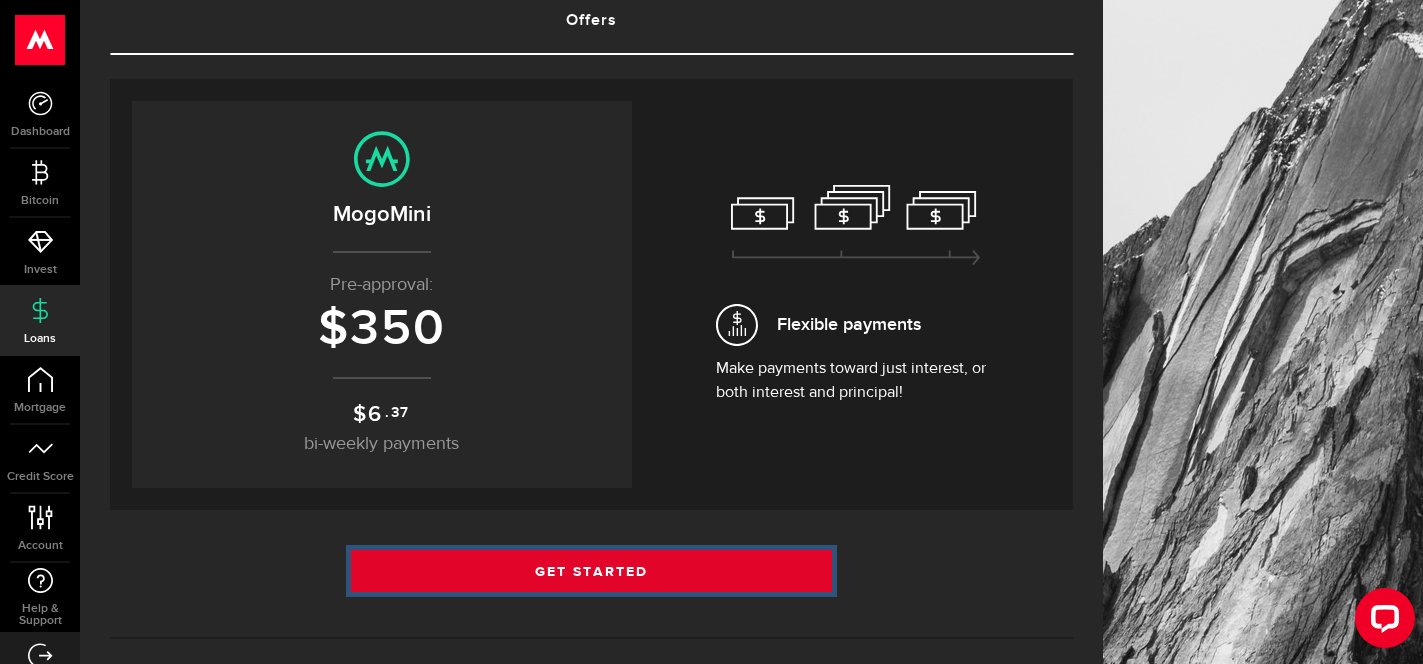 click on "Get Started" at bounding box center (592, 571) 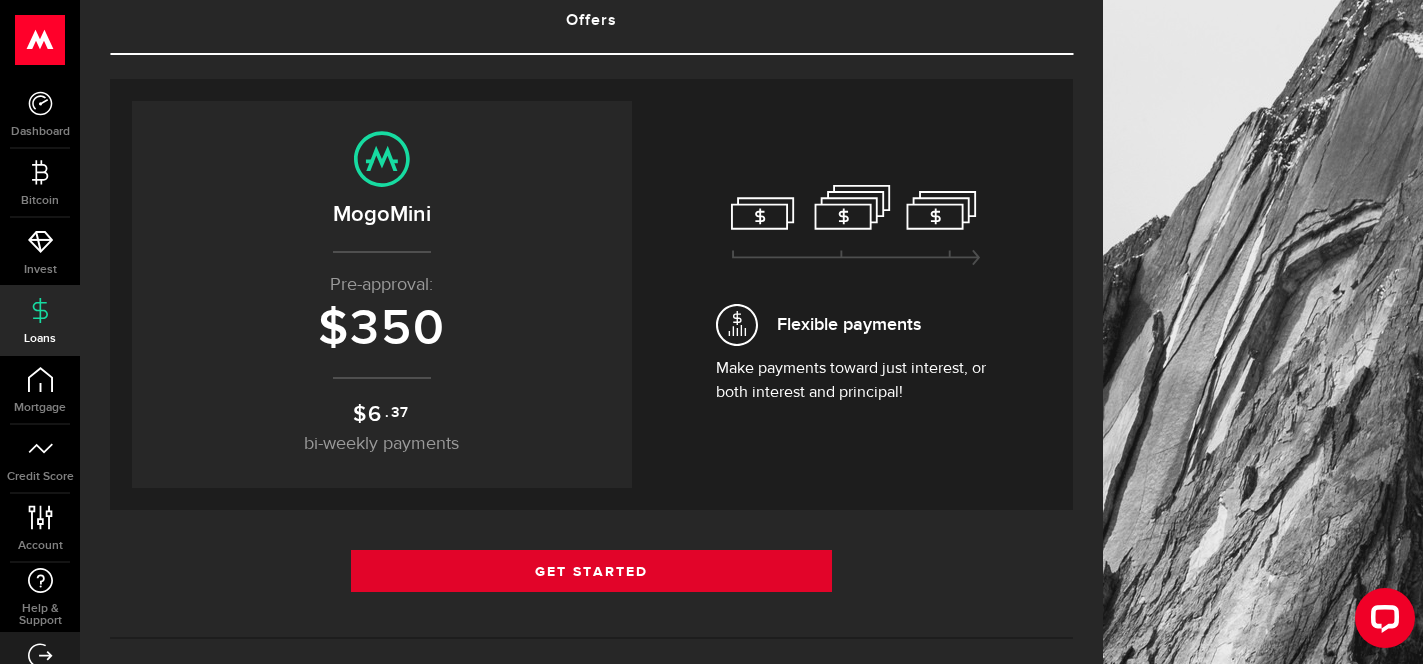 scroll, scrollTop: 0, scrollLeft: 0, axis: both 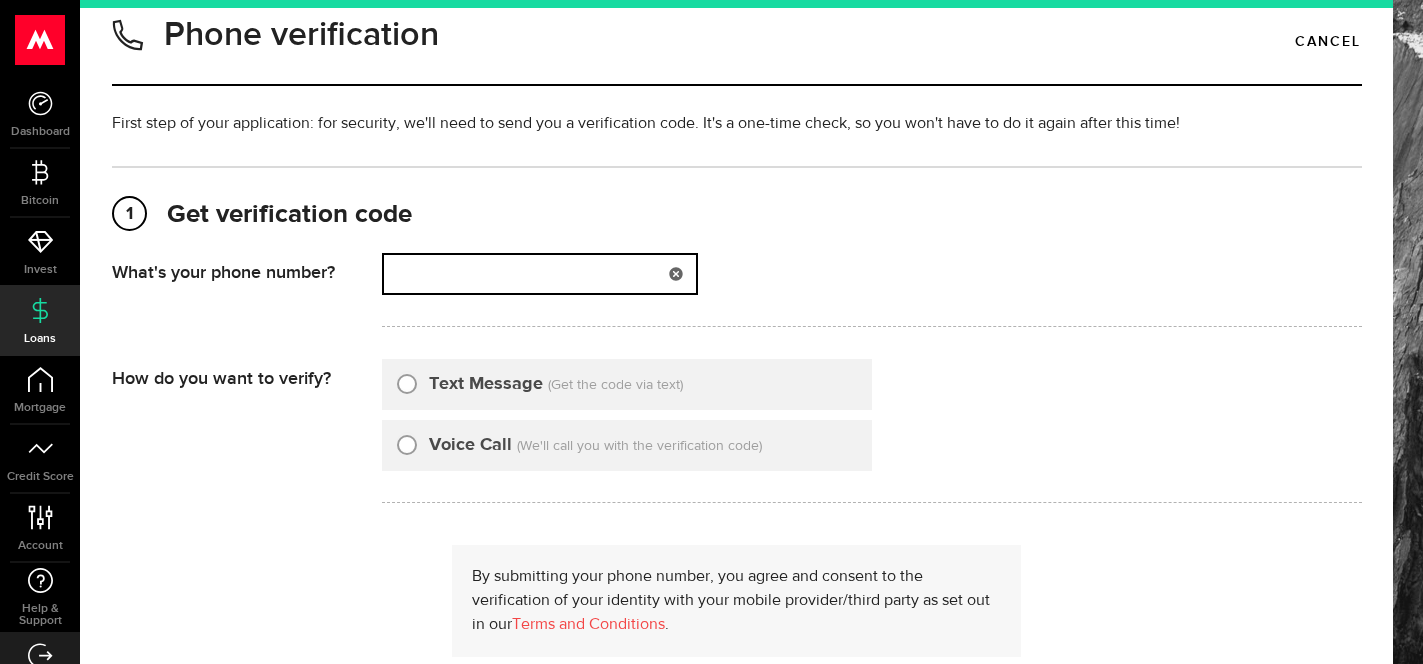 click on "(000) 000-0000" at bounding box center (540, 274) 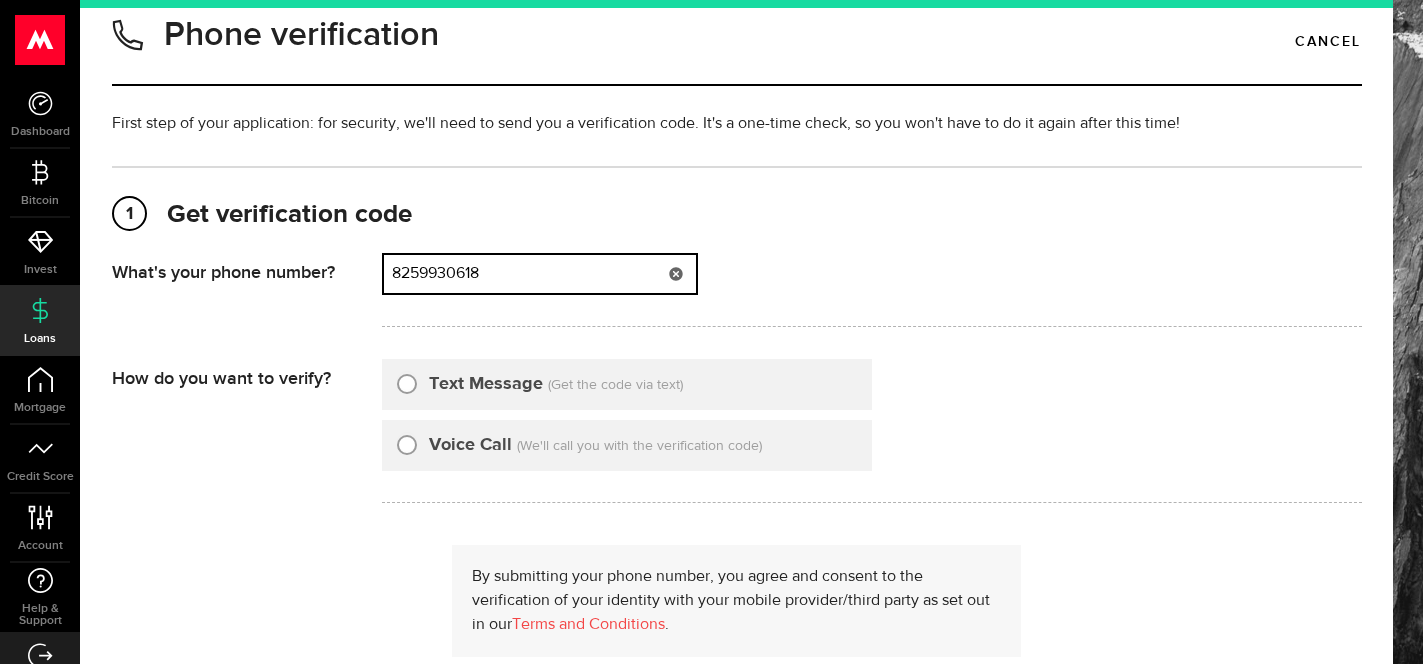 type on "8259930618" 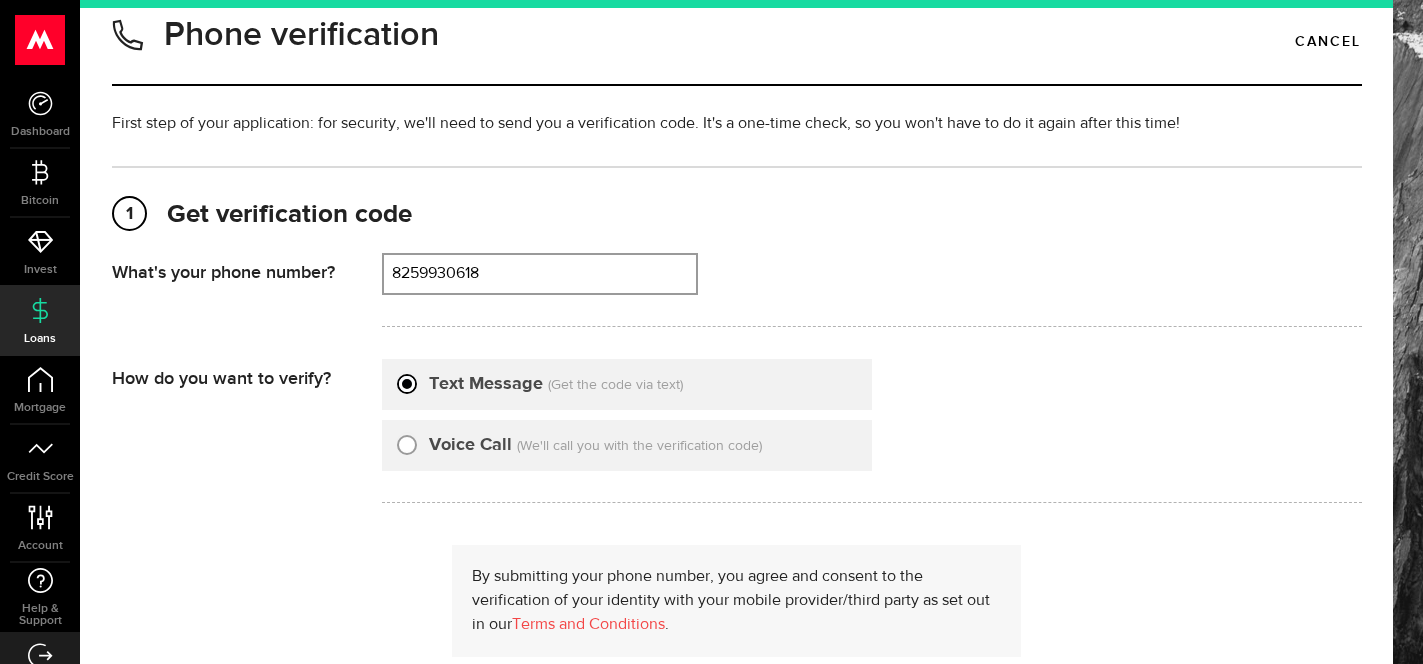 scroll, scrollTop: 356, scrollLeft: 0, axis: vertical 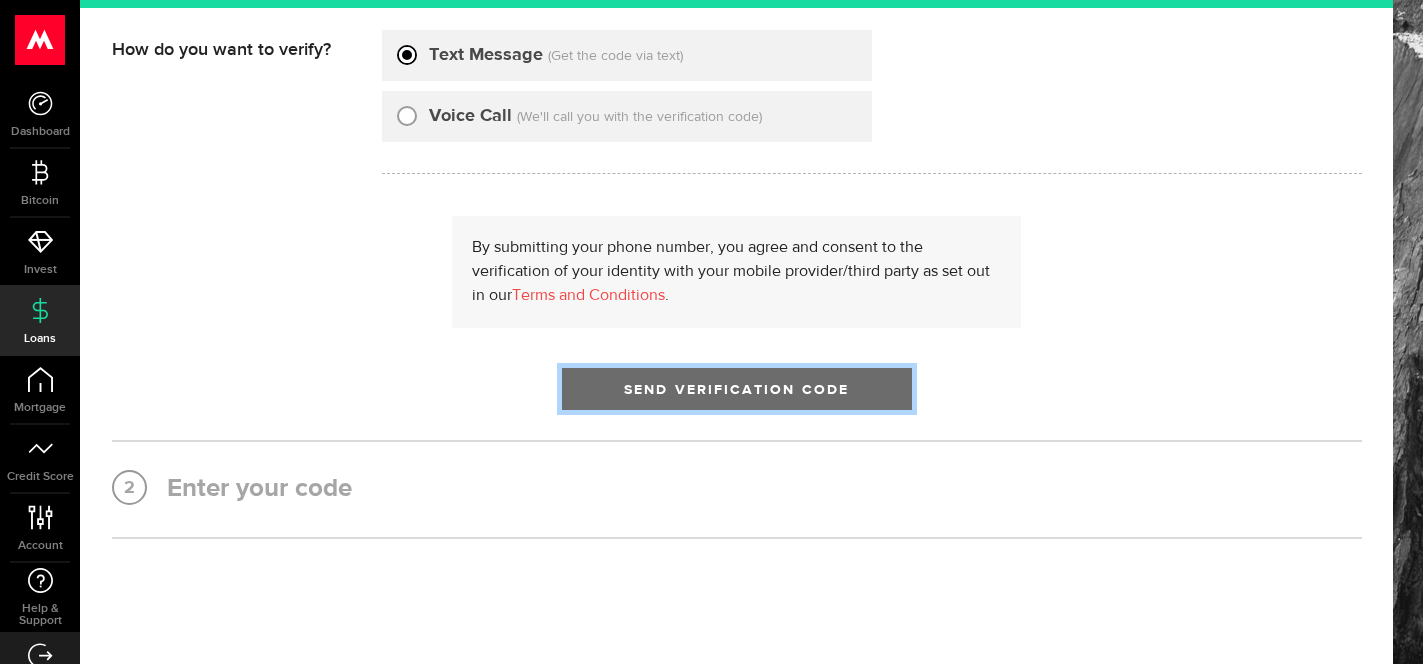 click on "Send Verification Code" at bounding box center (737, 389) 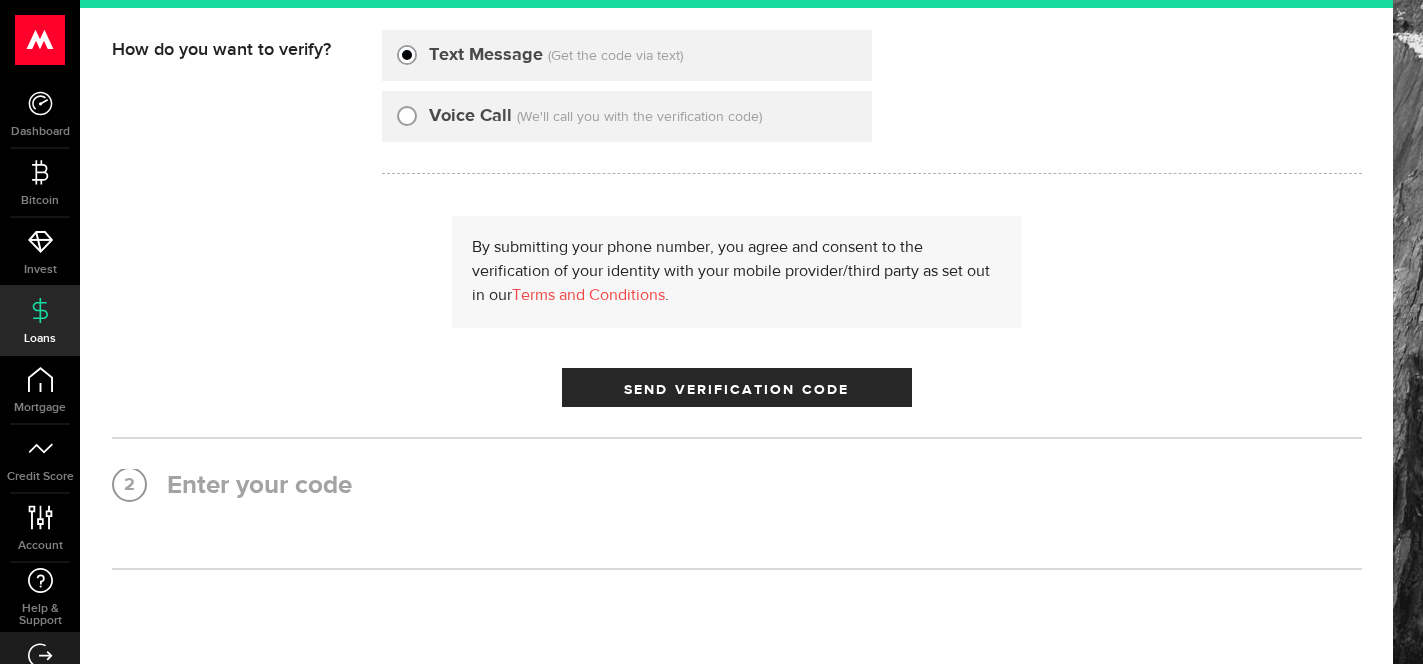 scroll, scrollTop: 0, scrollLeft: 0, axis: both 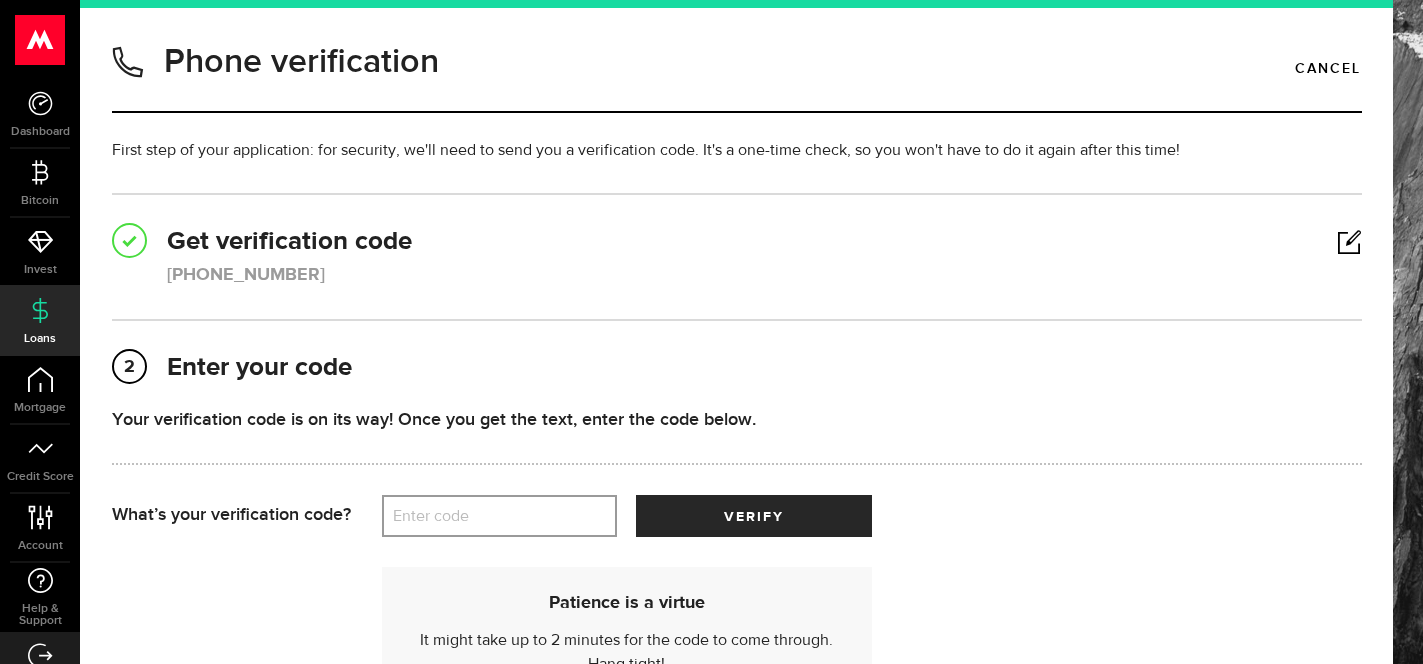 click on "Enter code" at bounding box center [499, 516] 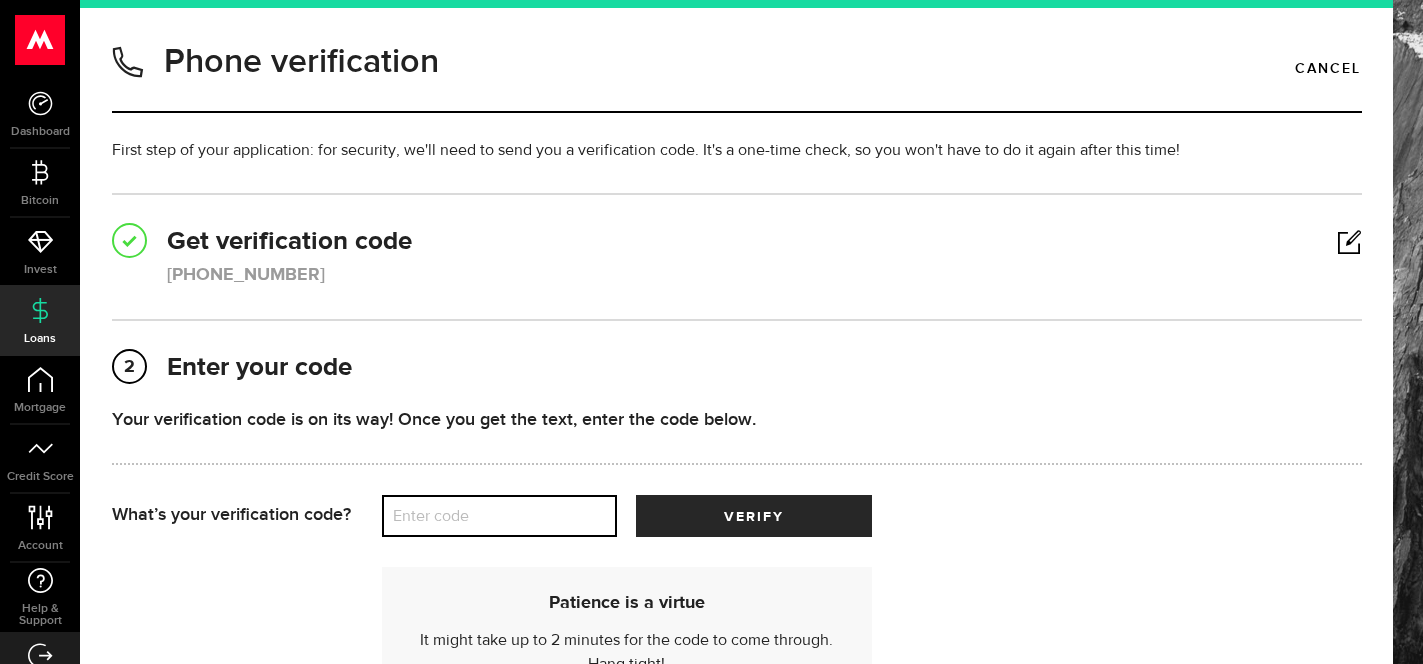 click on "Enter code" at bounding box center [499, 516] 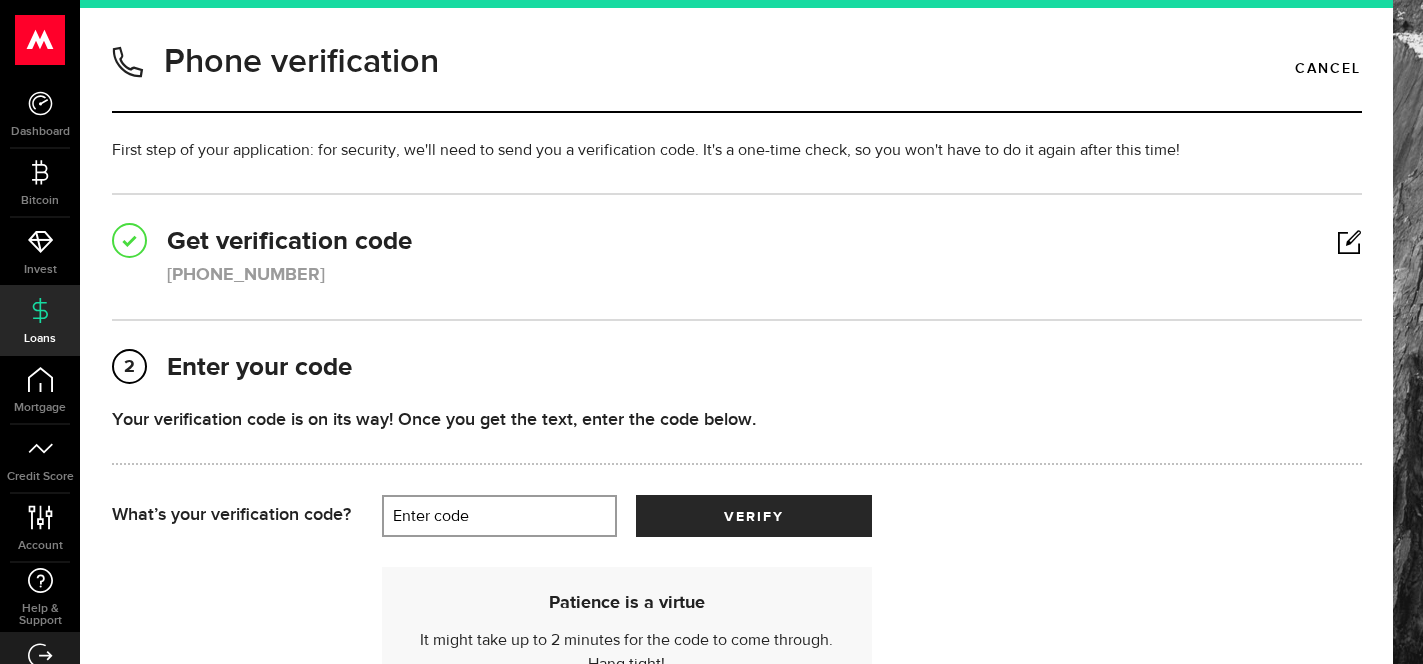 click on "Enter code" at bounding box center [499, 516] 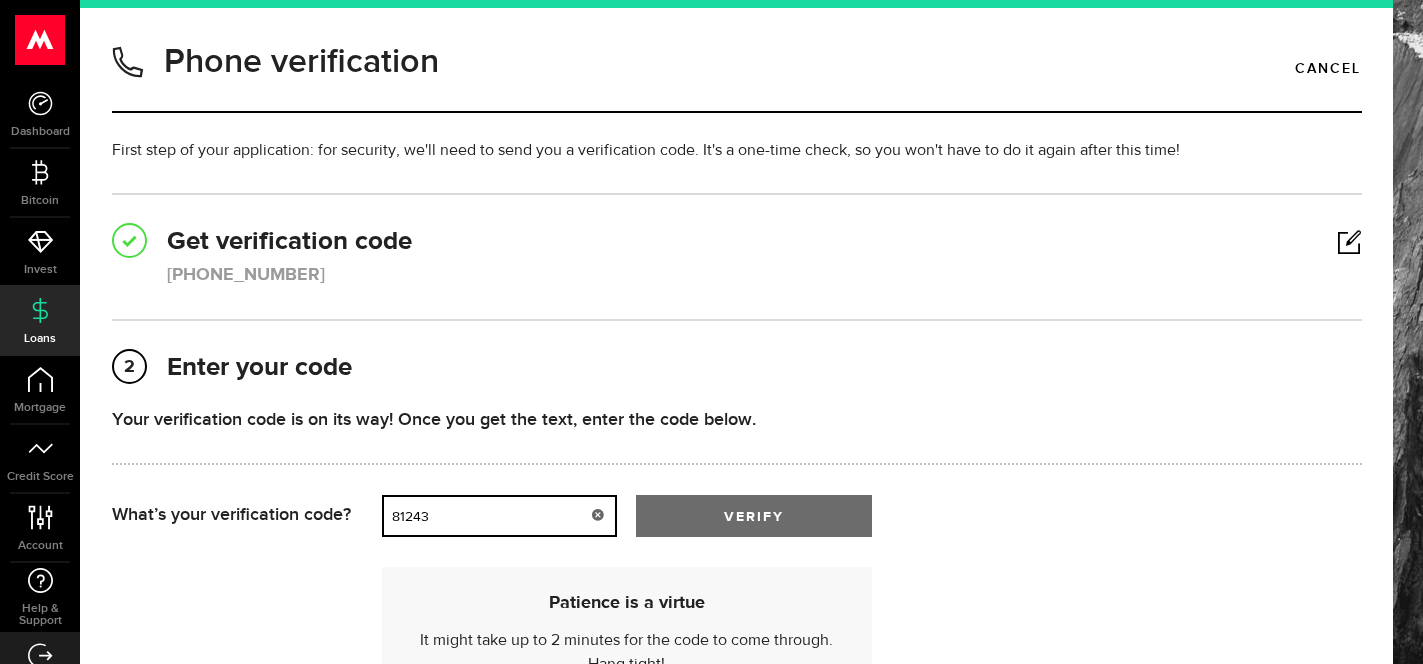 type on "81243" 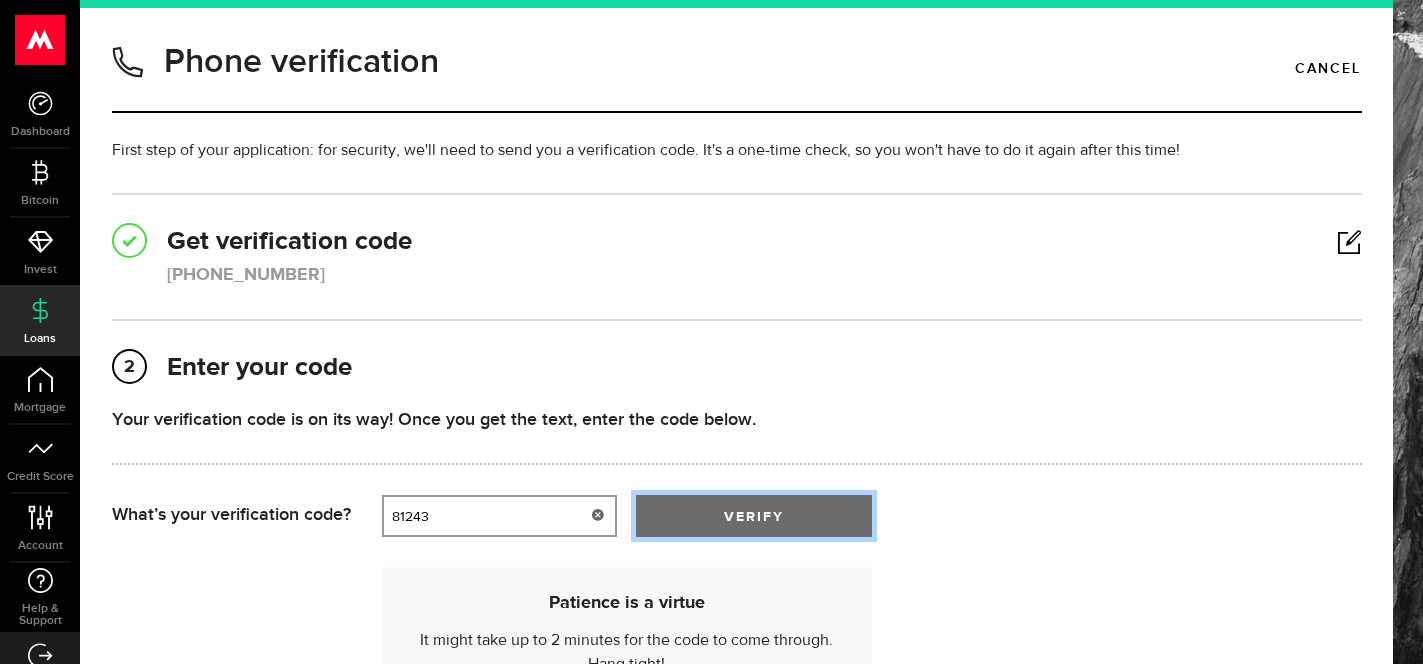 click on "verify" at bounding box center (753, 516) 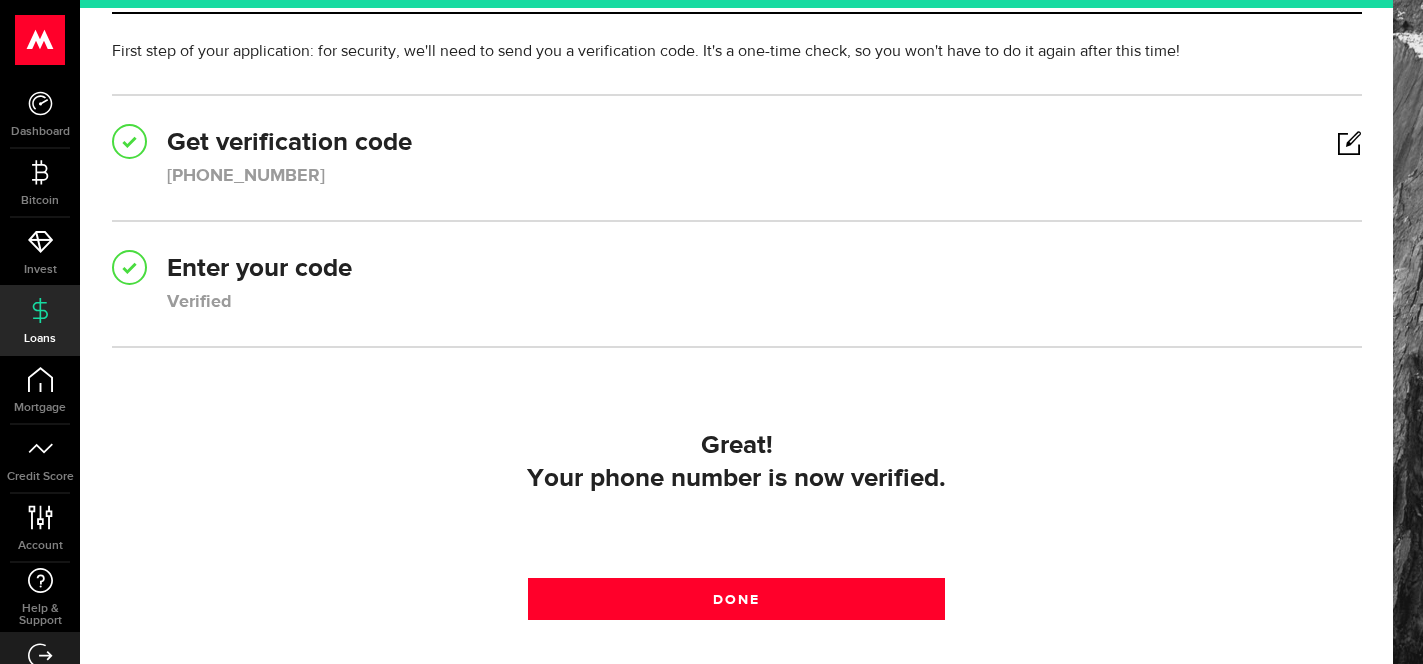 scroll, scrollTop: 151, scrollLeft: 0, axis: vertical 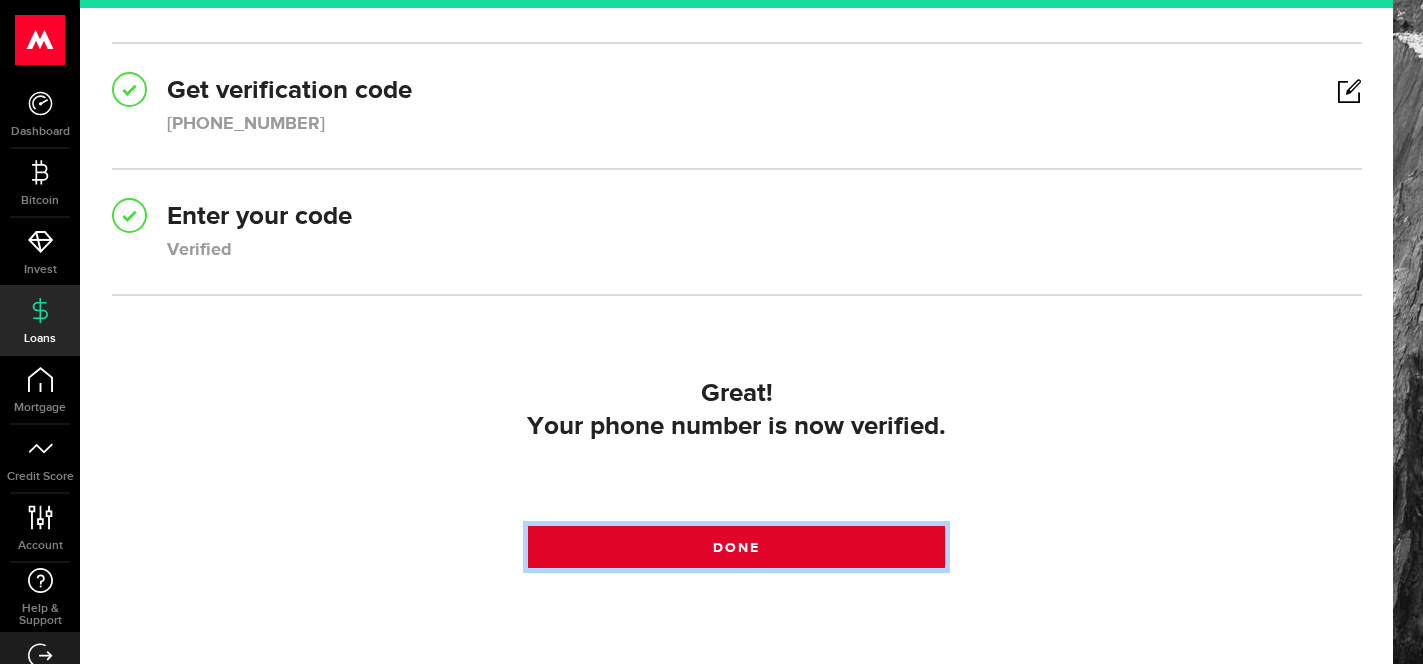 click on "Done" at bounding box center [736, 547] 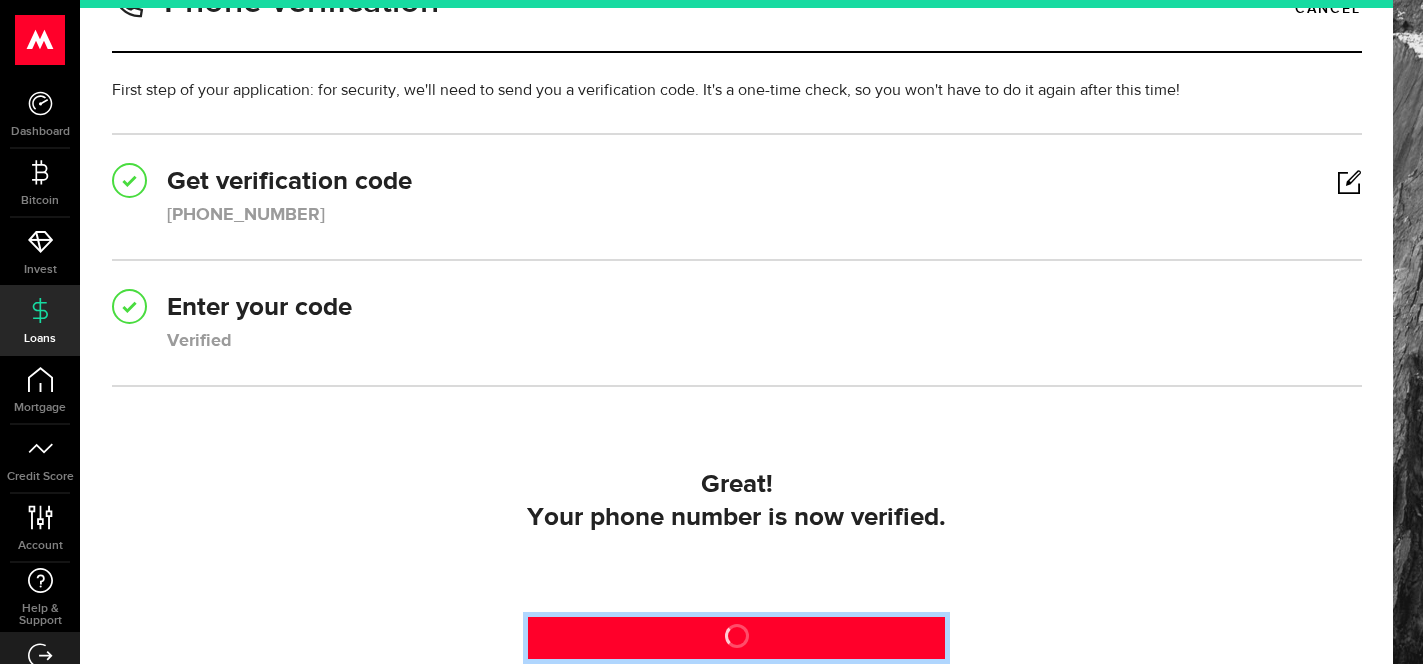 scroll, scrollTop: 46, scrollLeft: 0, axis: vertical 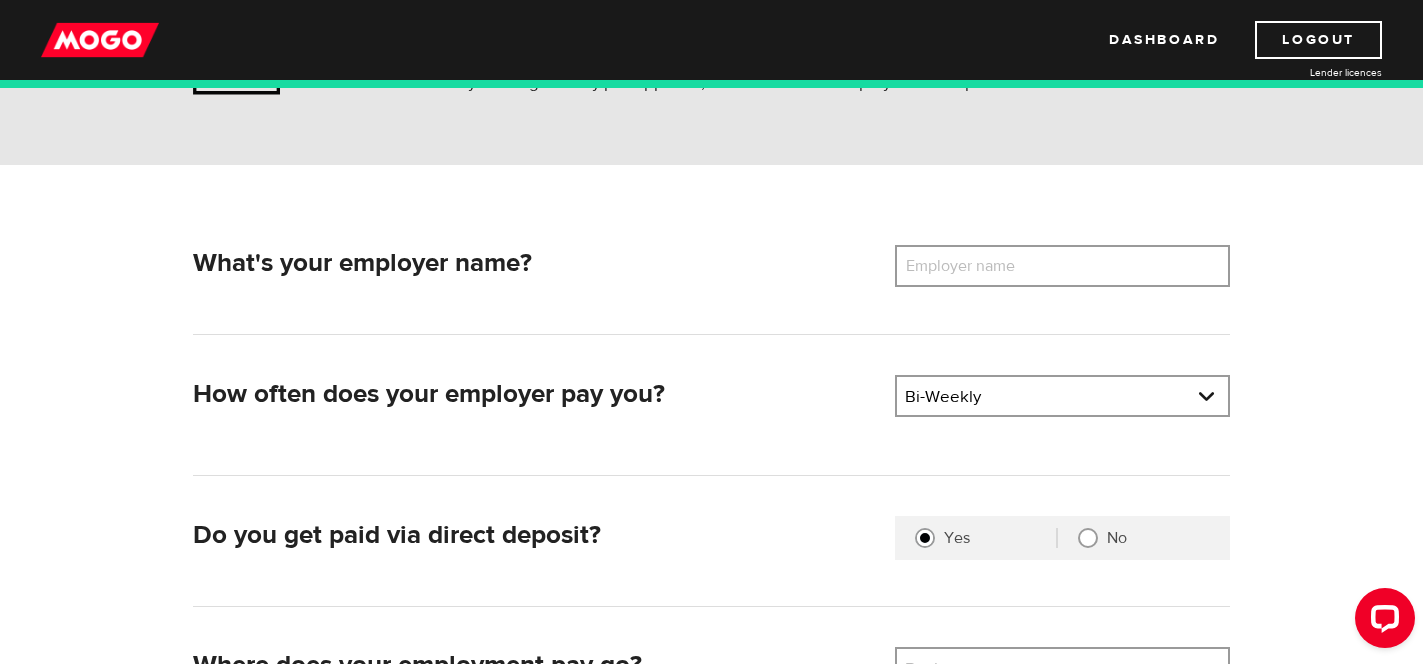 click on "Employer name" at bounding box center [975, 266] 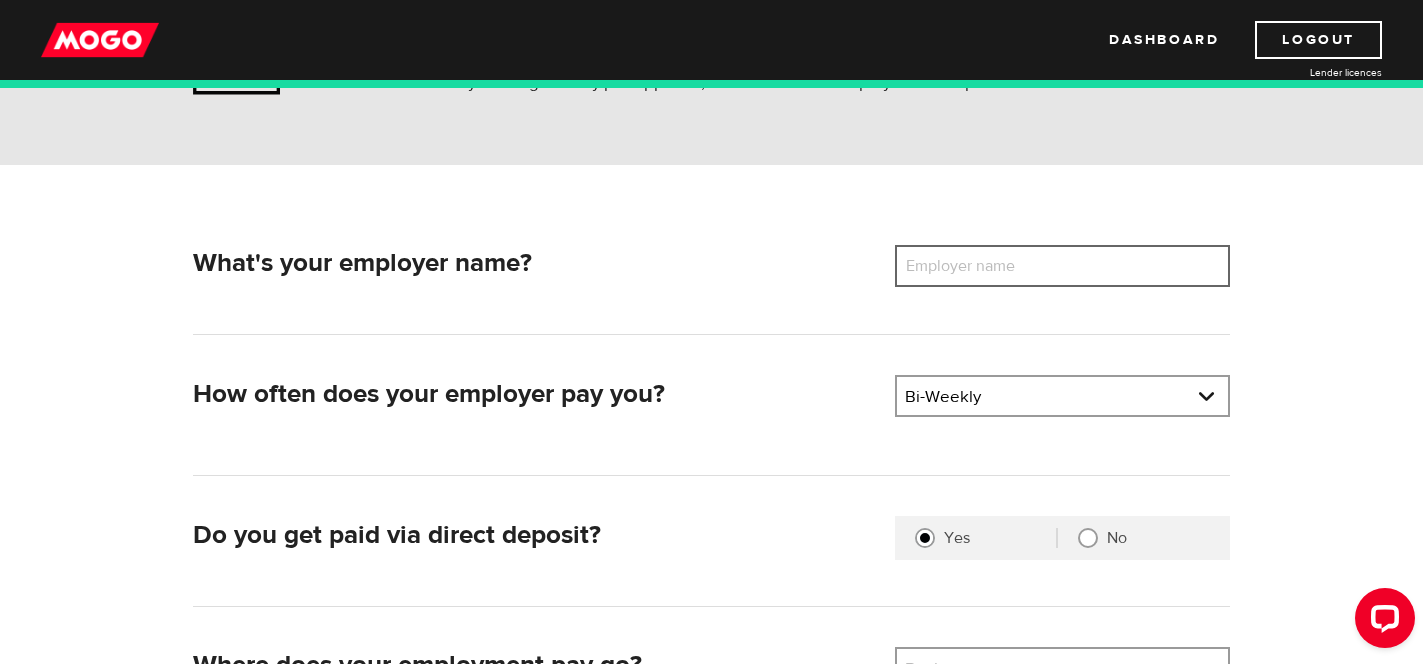 click on "Employer name" at bounding box center (1062, 266) 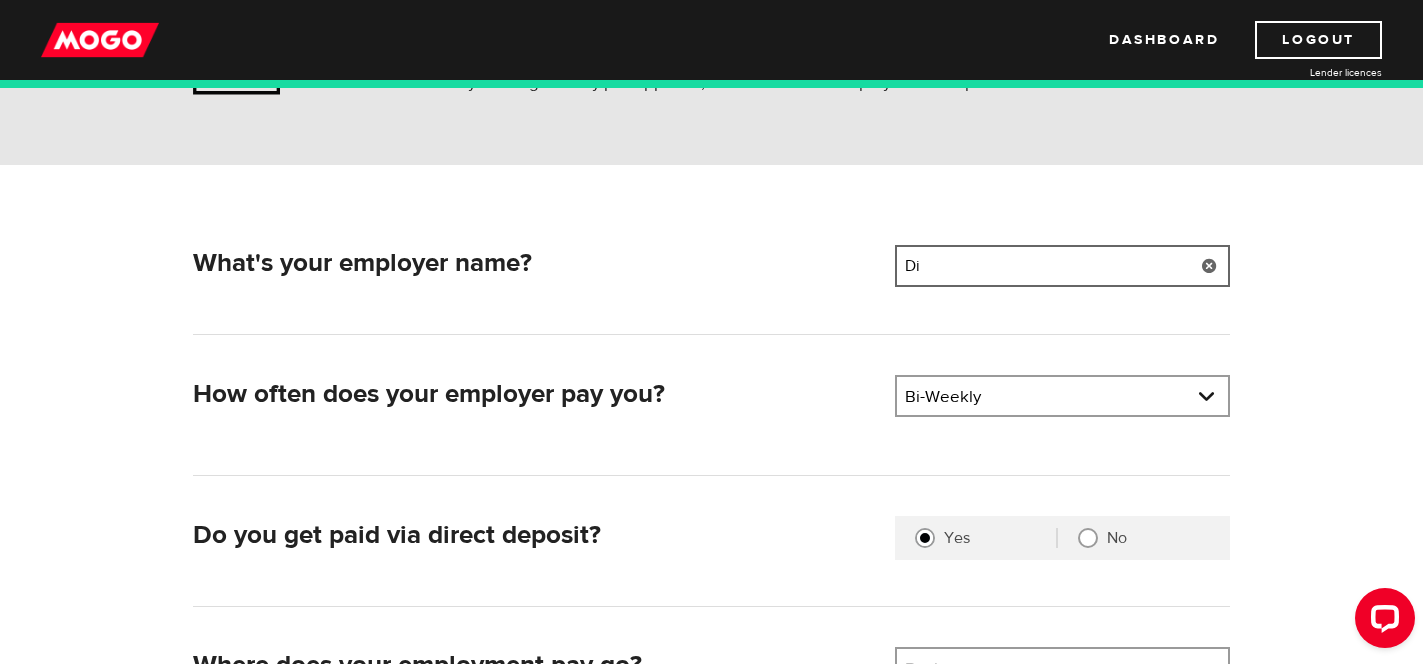 type on "D" 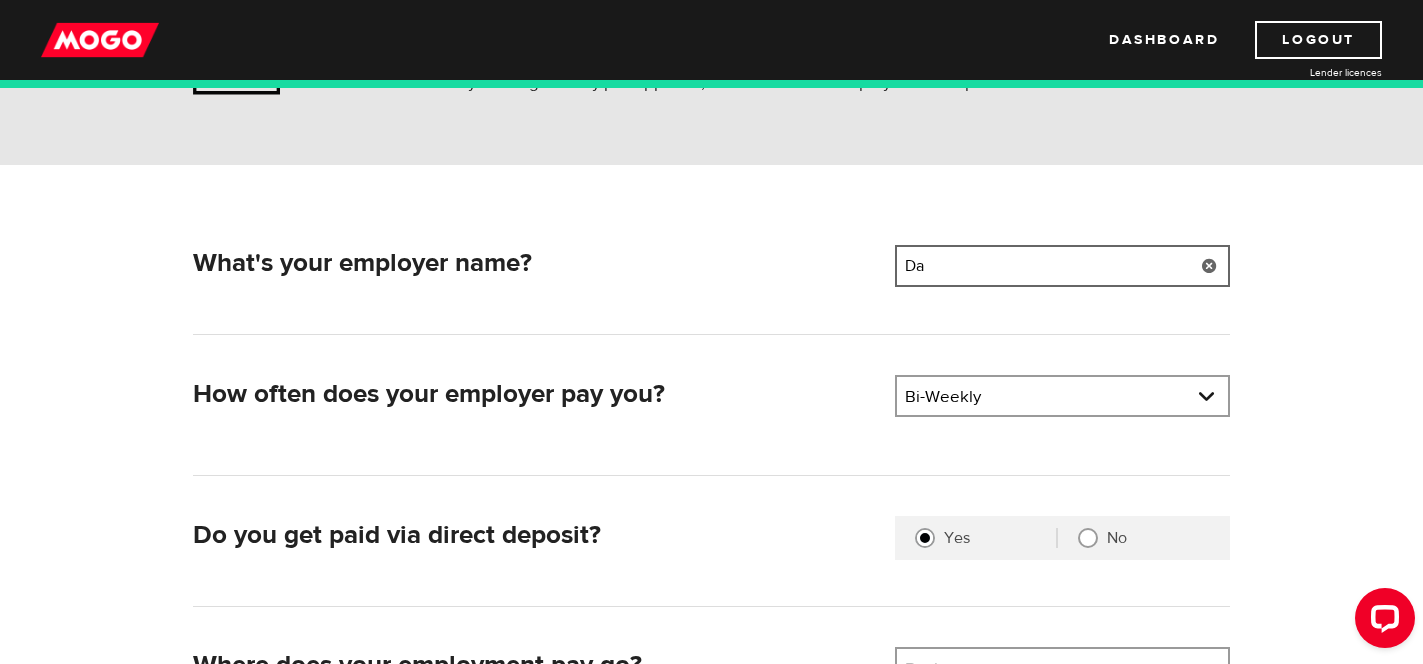 type on "D" 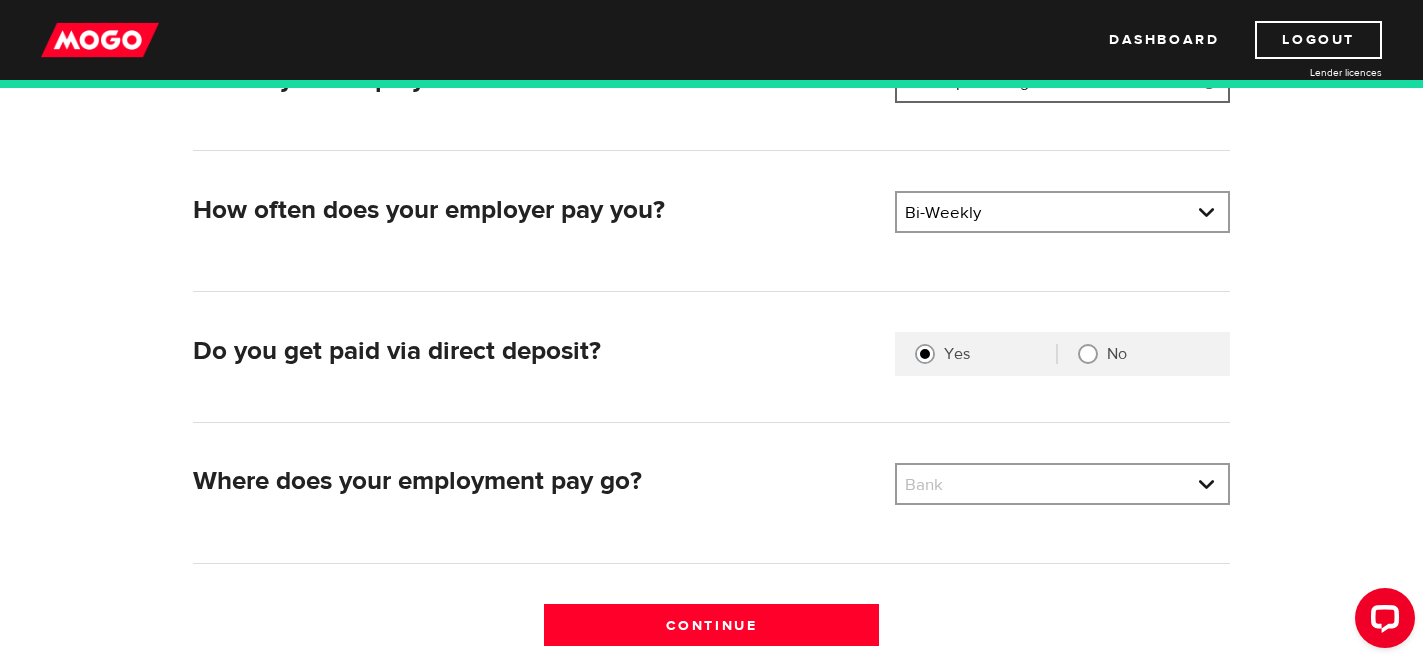 scroll, scrollTop: 464, scrollLeft: 0, axis: vertical 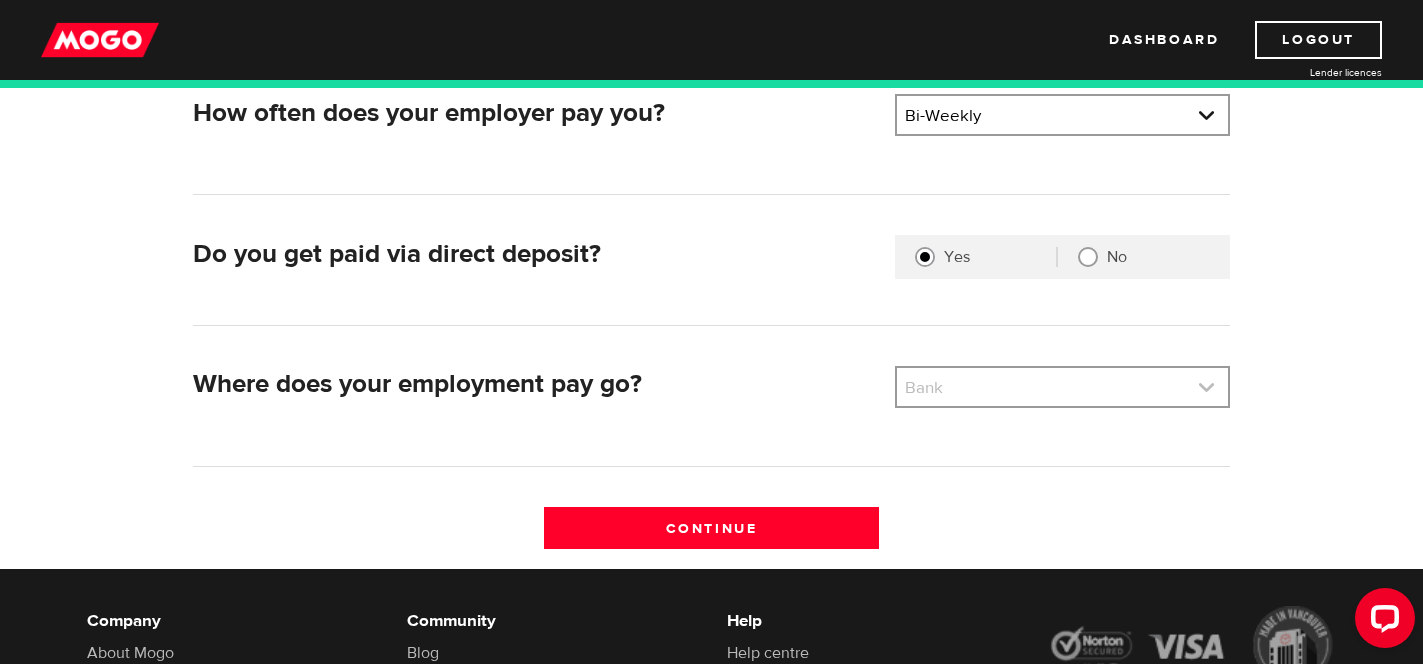 type on "Odvod publishing" 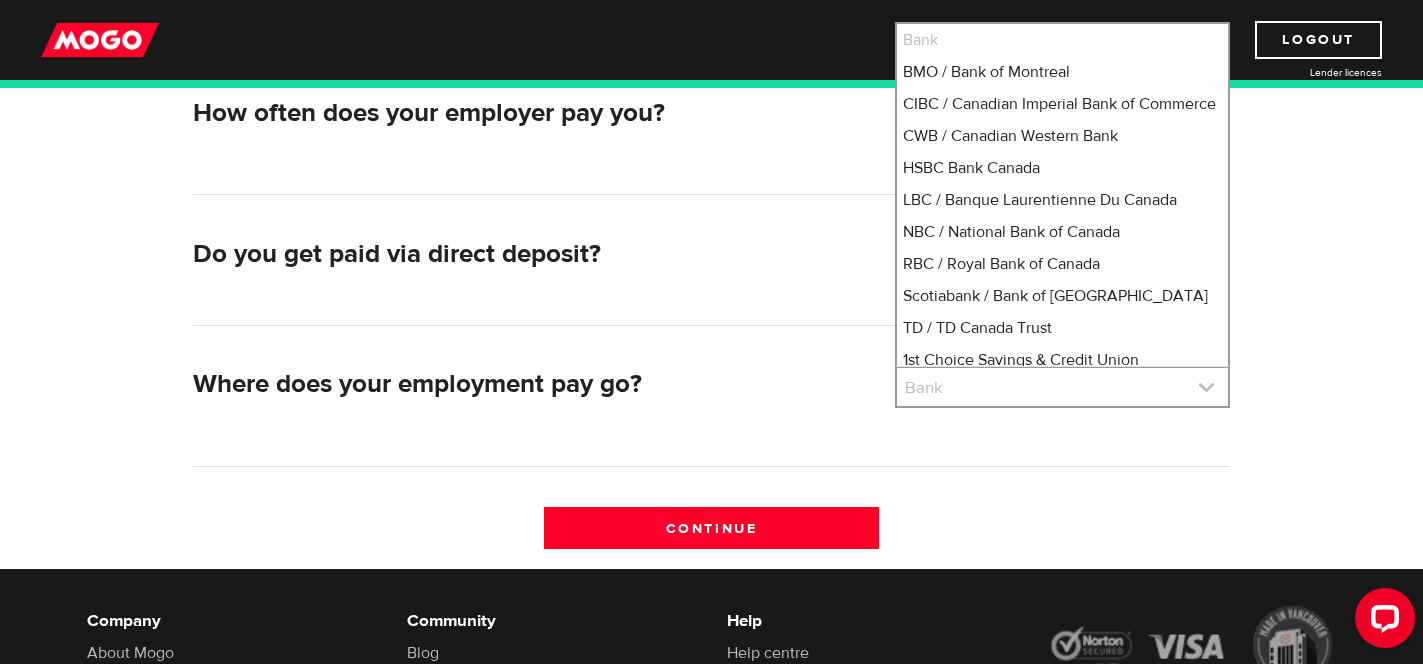 click at bounding box center (1062, 387) 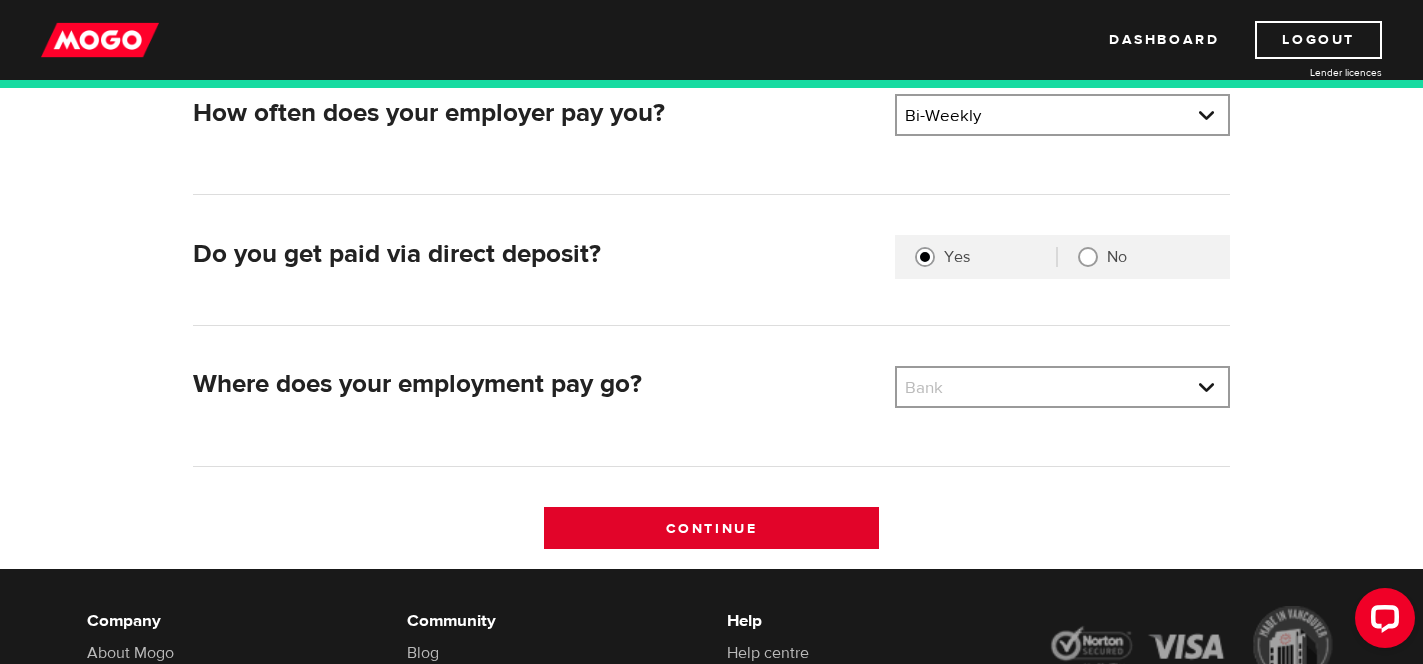 click on "Continue" at bounding box center [711, 528] 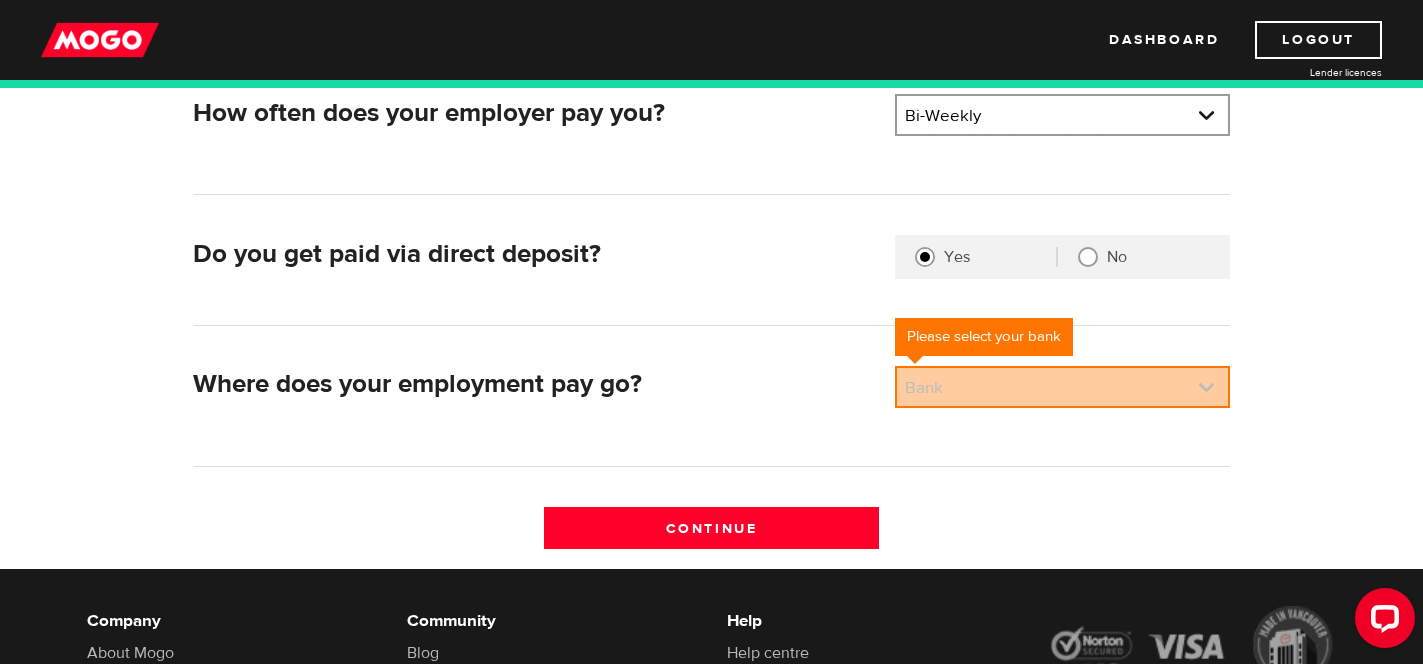 click at bounding box center [1062, 387] 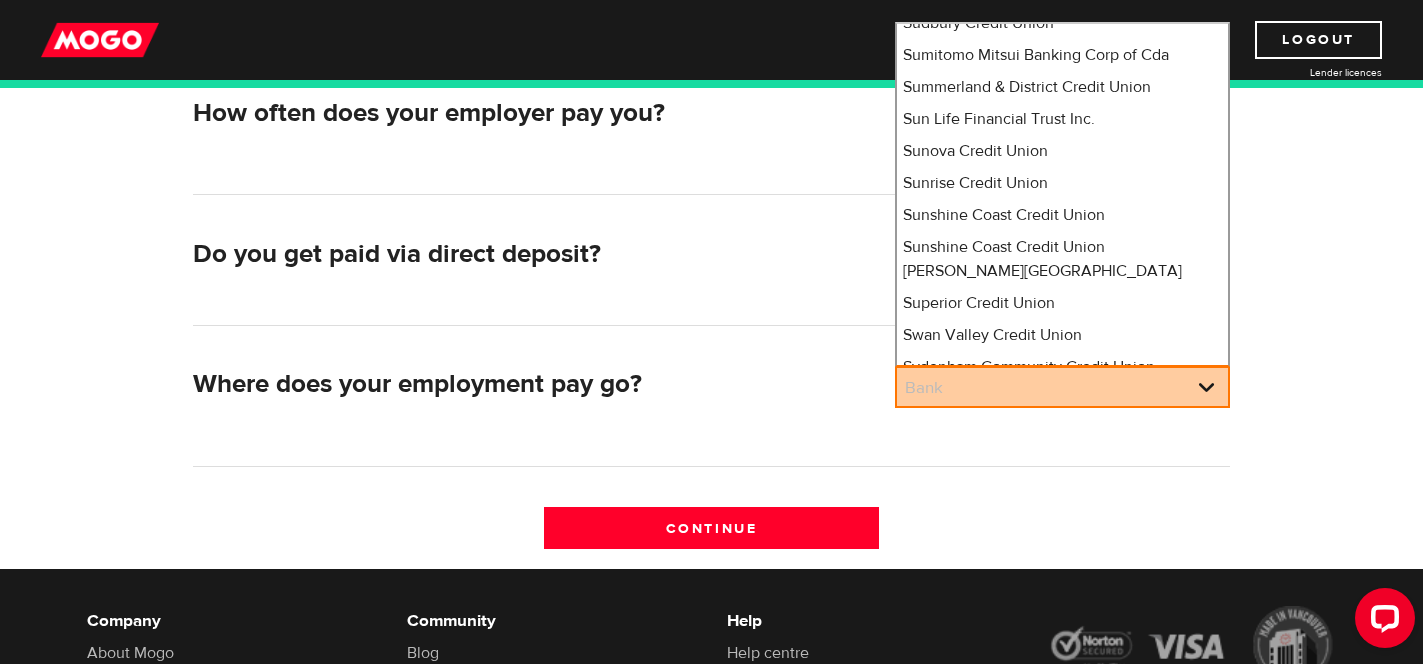 scroll, scrollTop: 14424, scrollLeft: 0, axis: vertical 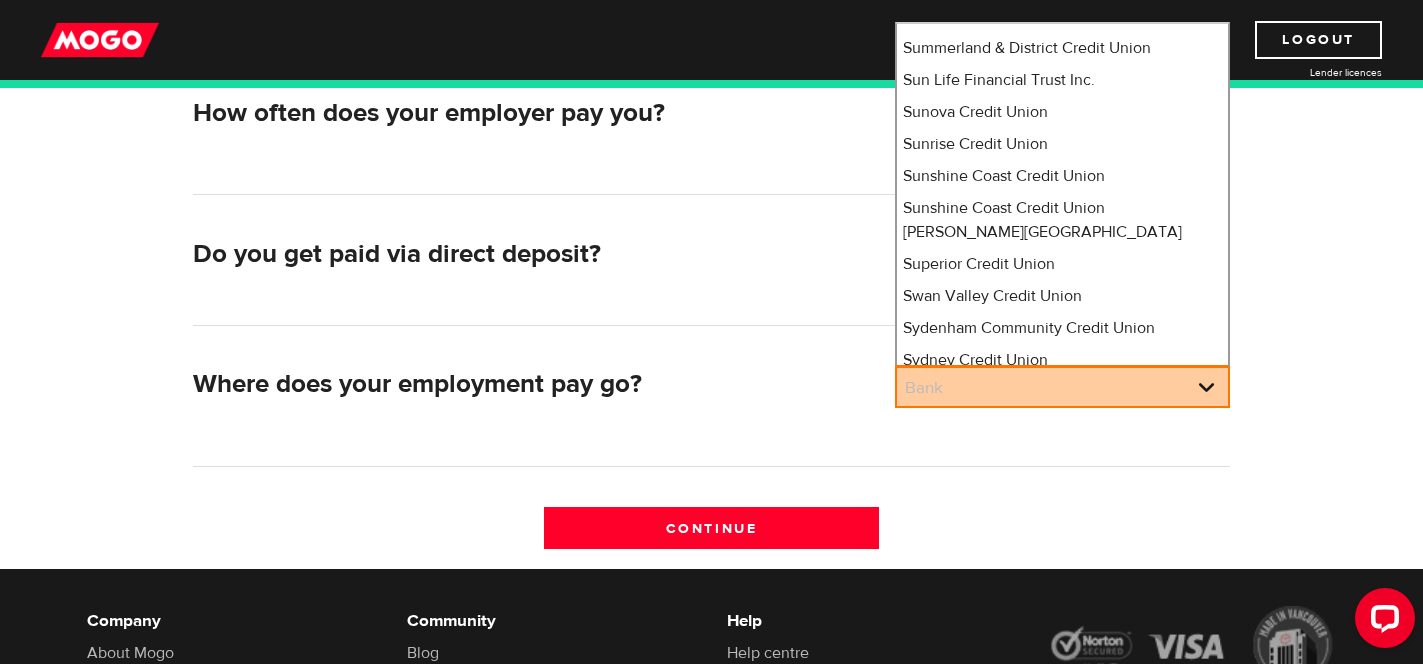click on "Tangerine" at bounding box center [1062, 544] 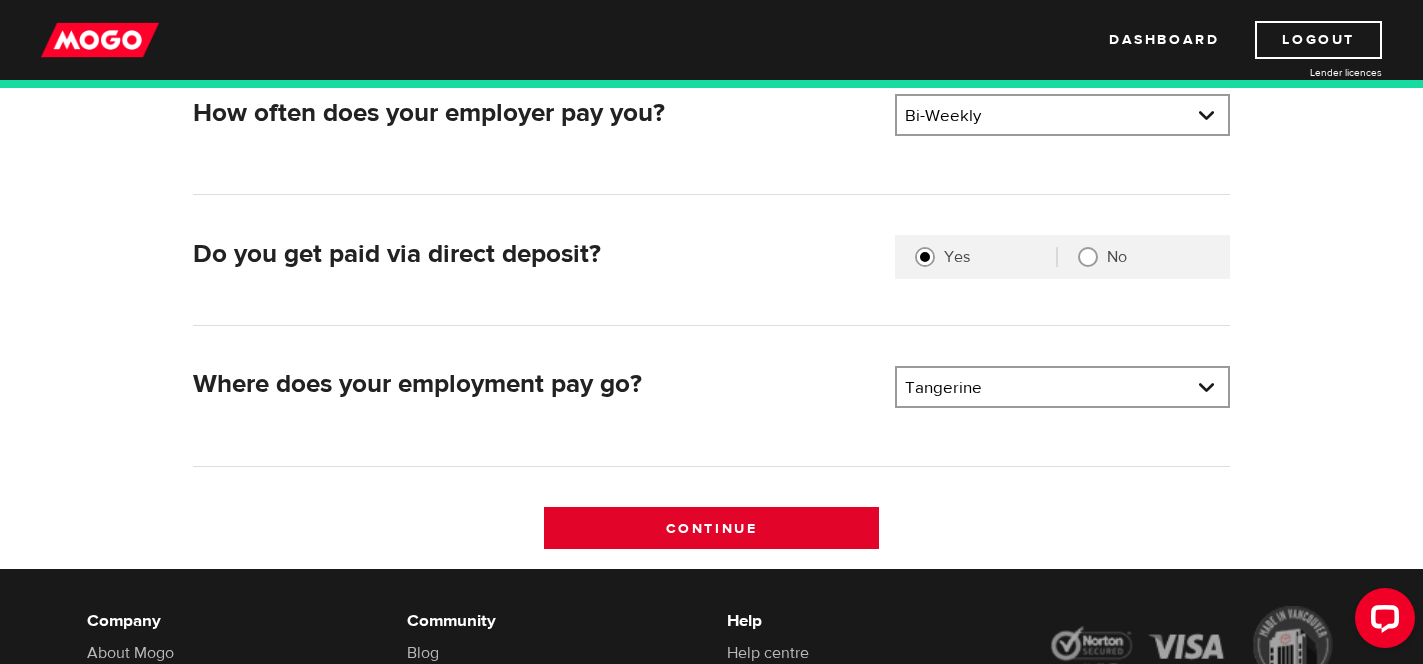 click on "Continue" at bounding box center (711, 528) 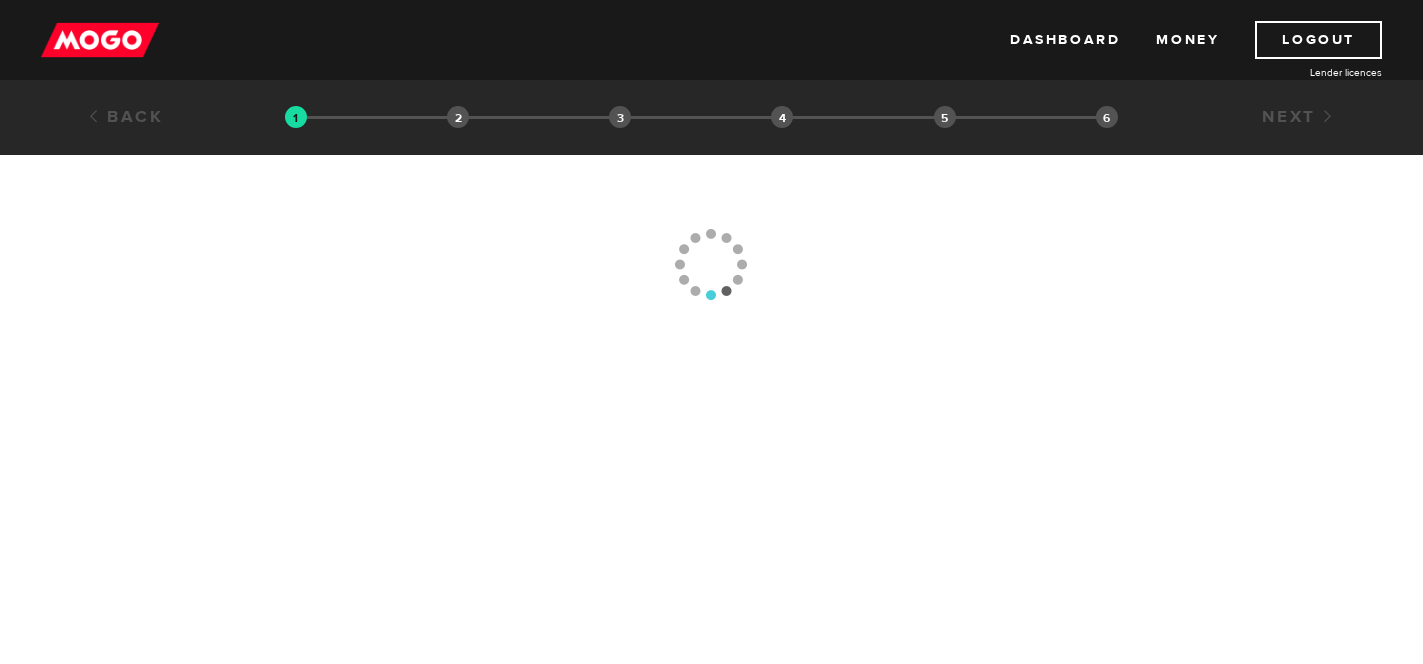 scroll, scrollTop: 0, scrollLeft: 0, axis: both 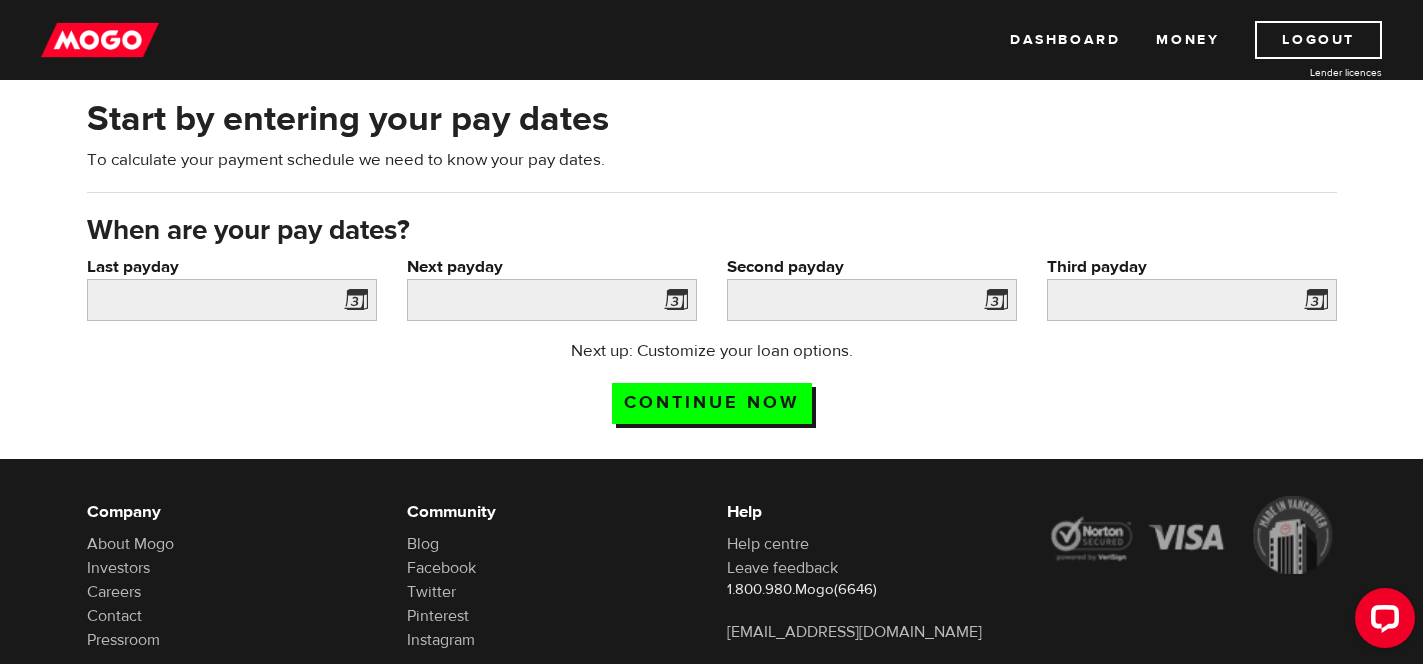 click at bounding box center [352, 303] 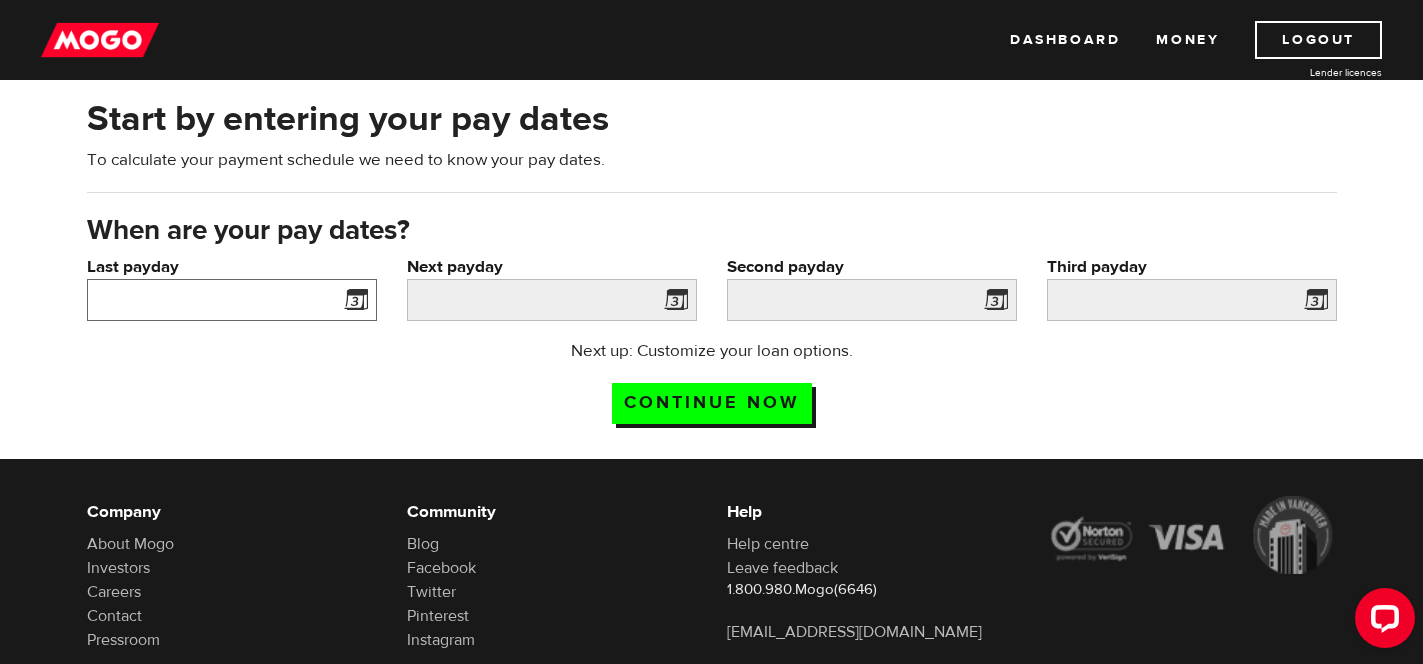 click on "Last payday" at bounding box center (232, 300) 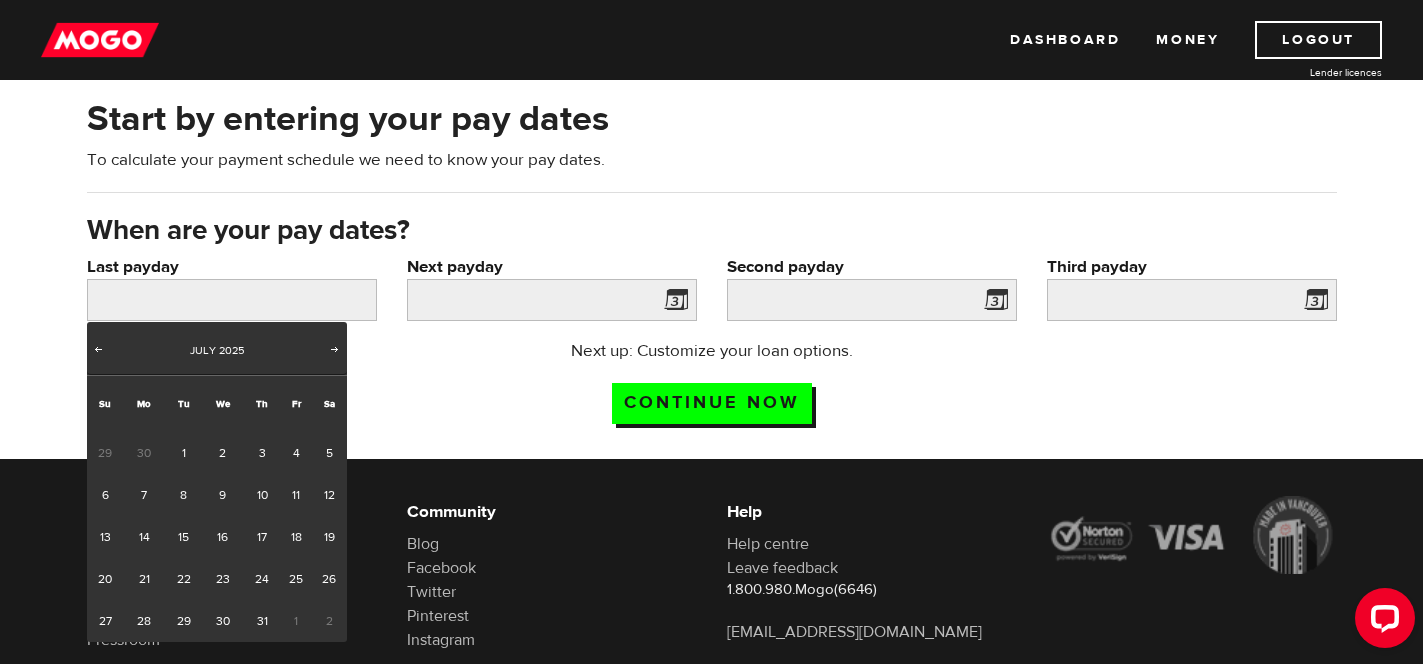 click on "30" at bounding box center (144, 453) 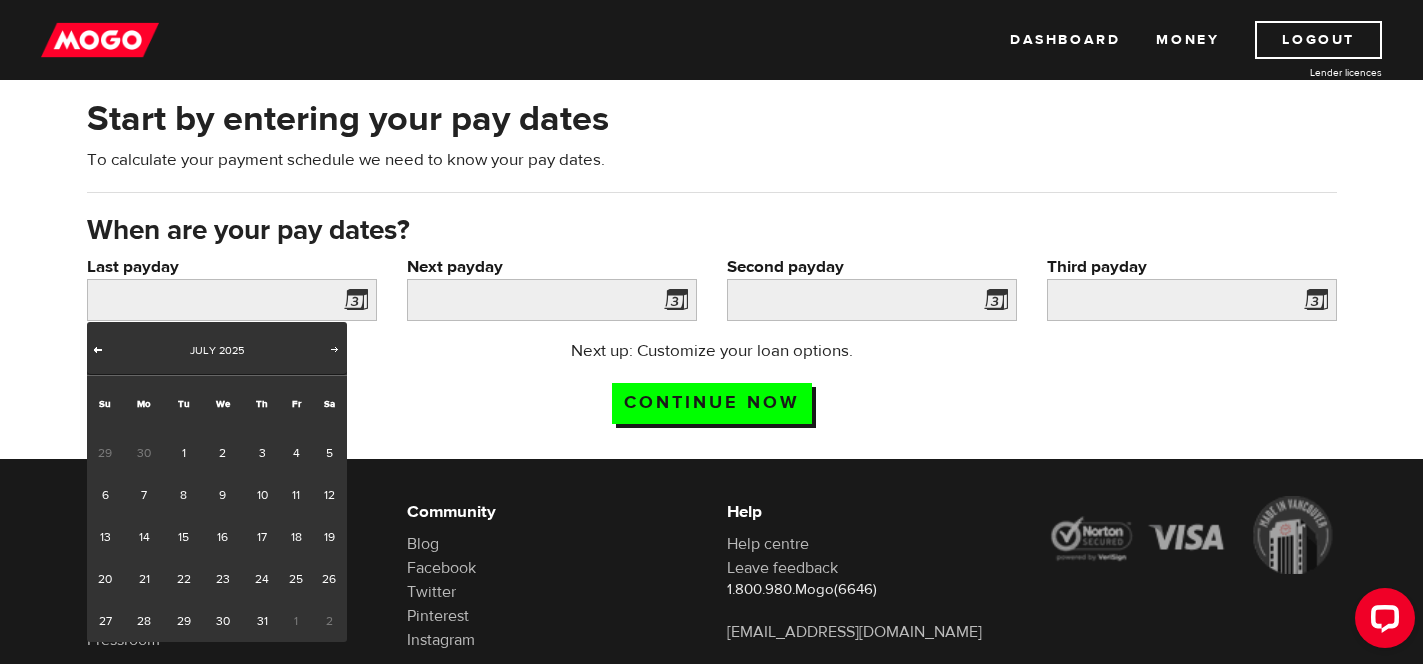 click on "Prev" at bounding box center [98, 349] 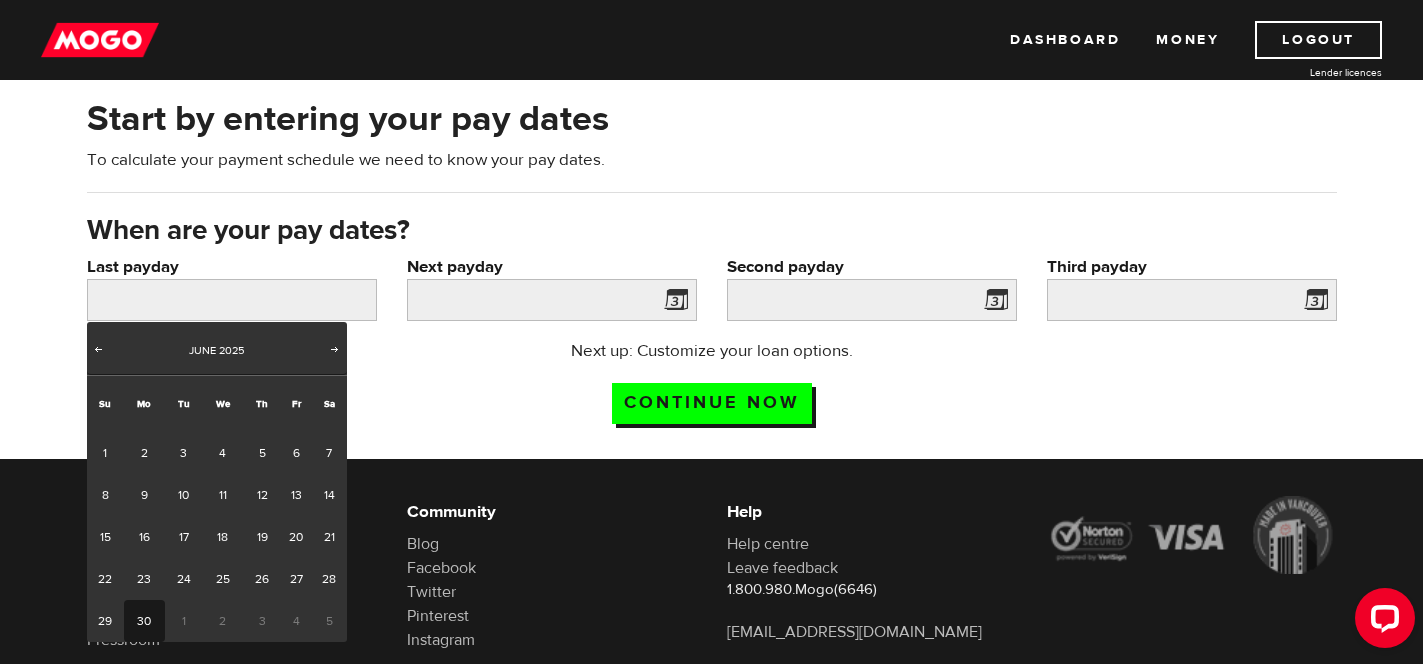 click on "30" at bounding box center [144, 621] 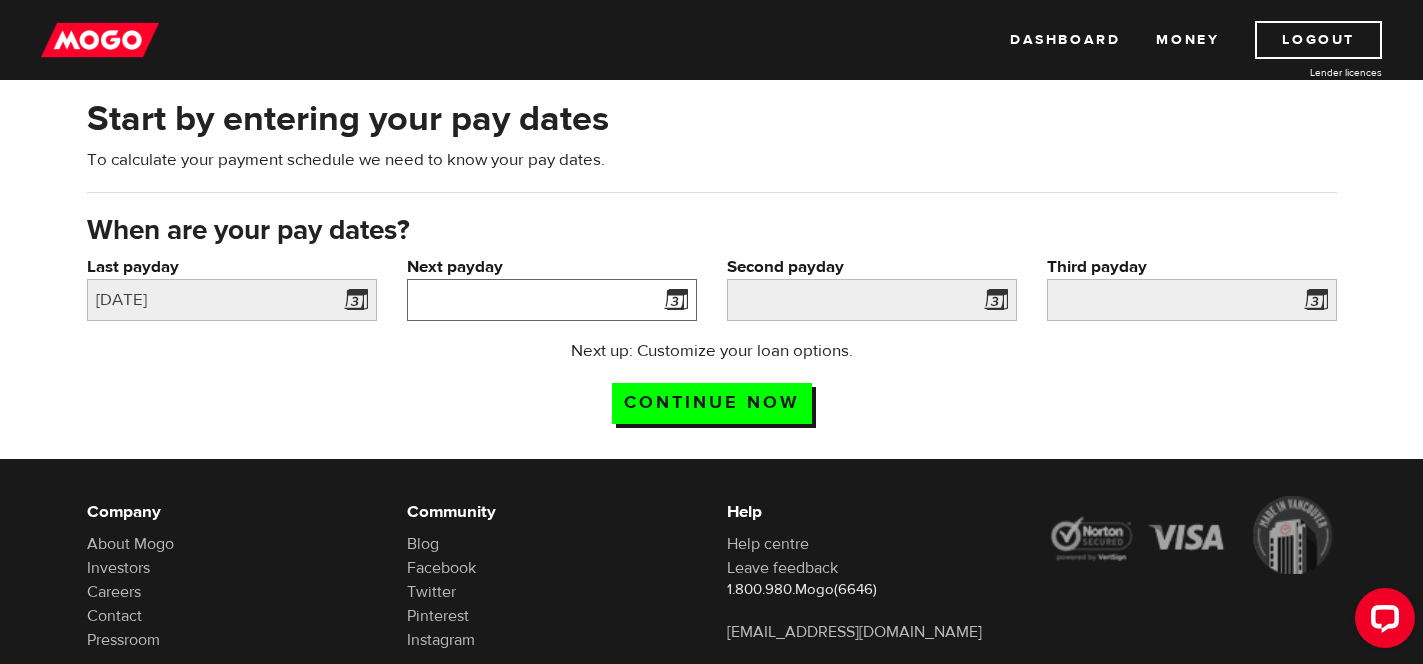 click on "Next payday" at bounding box center (552, 300) 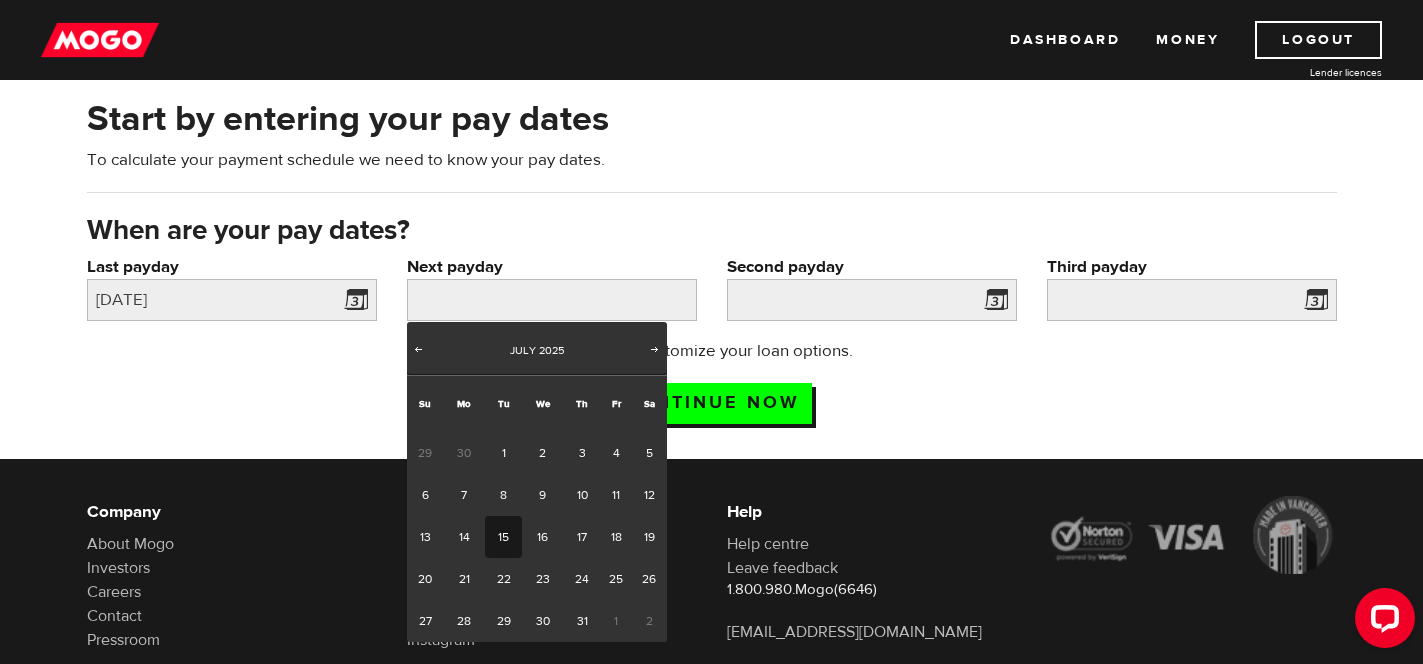 click on "15" at bounding box center (503, 537) 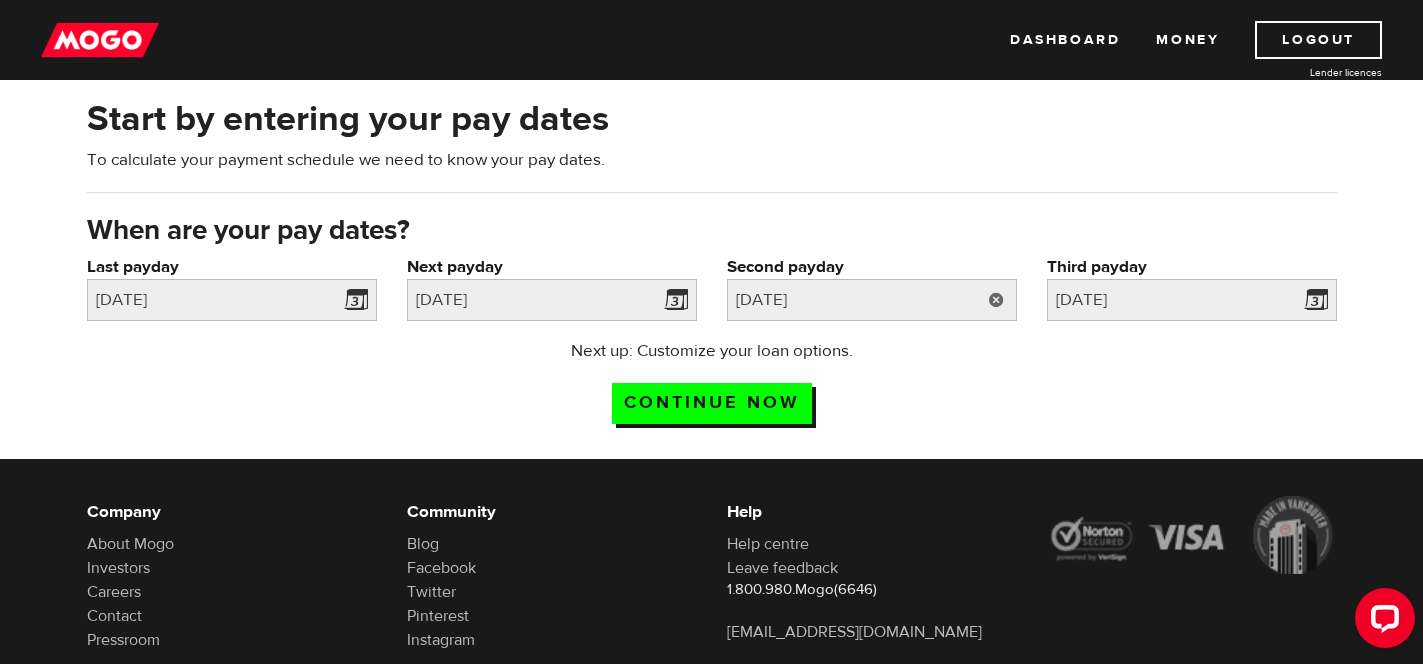 click at bounding box center (996, 300) 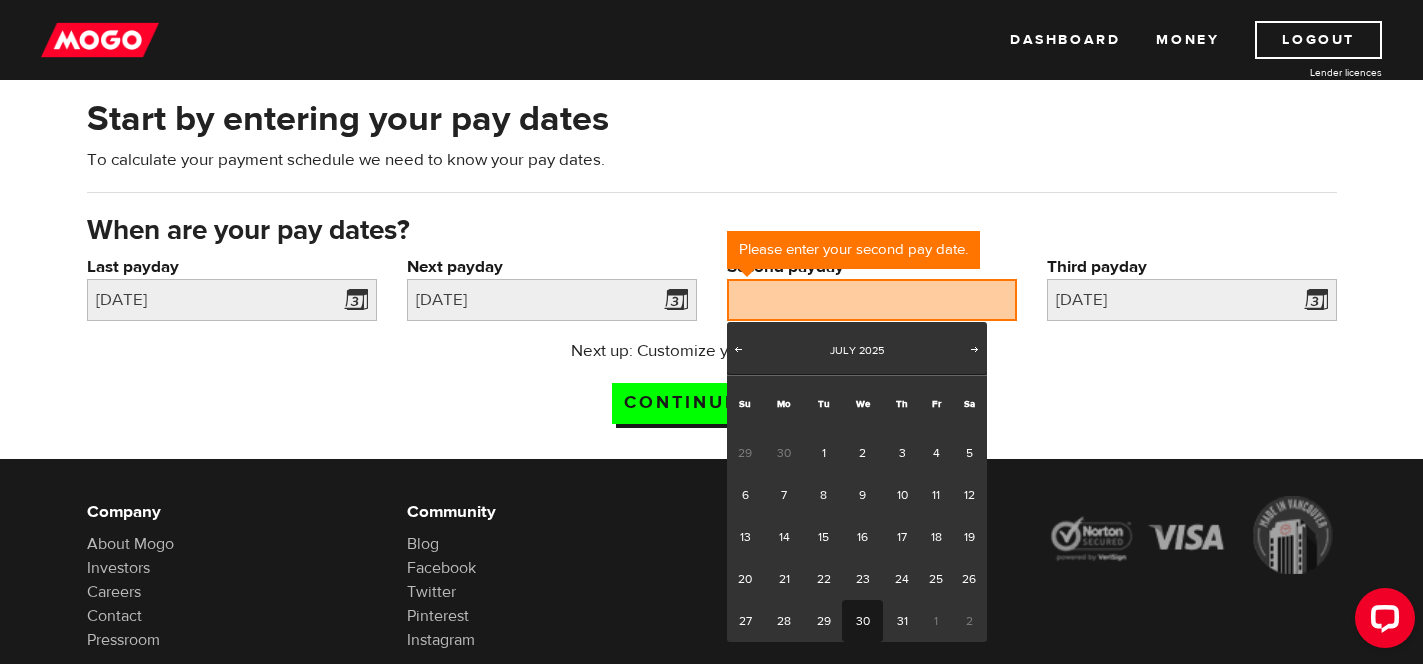 click on "30" at bounding box center (862, 621) 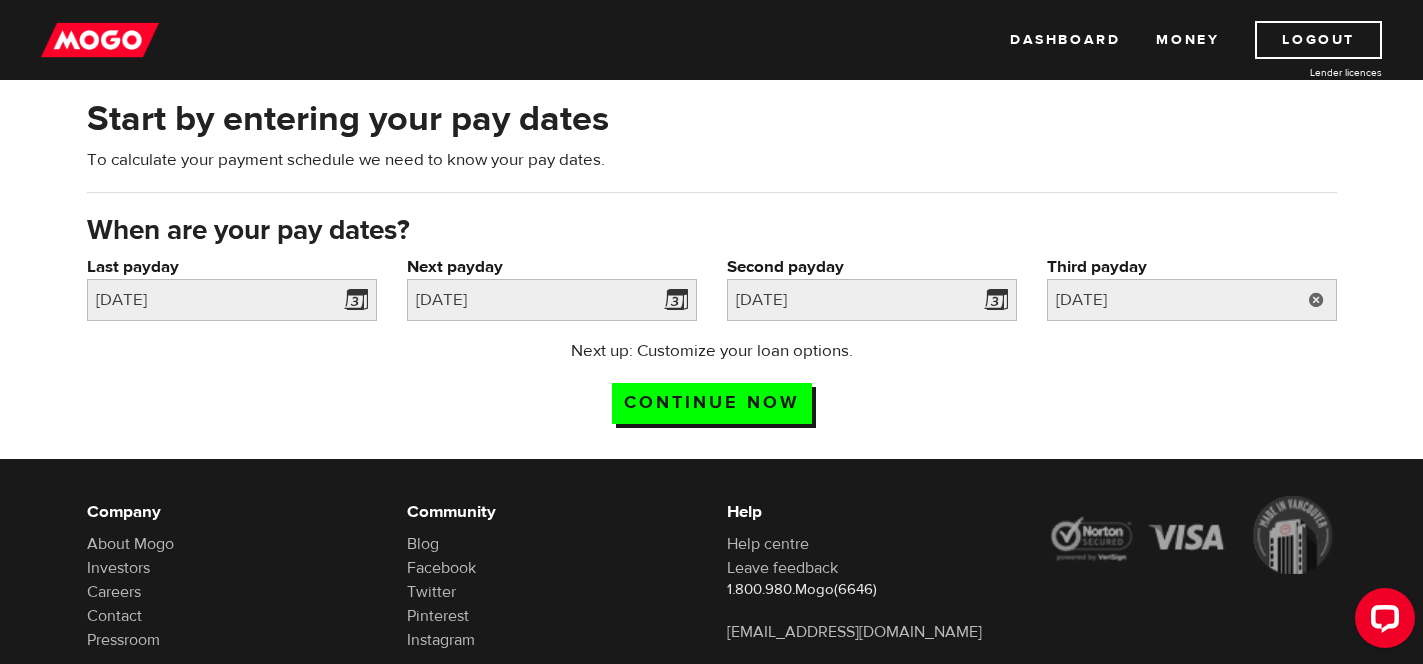 click at bounding box center (1316, 300) 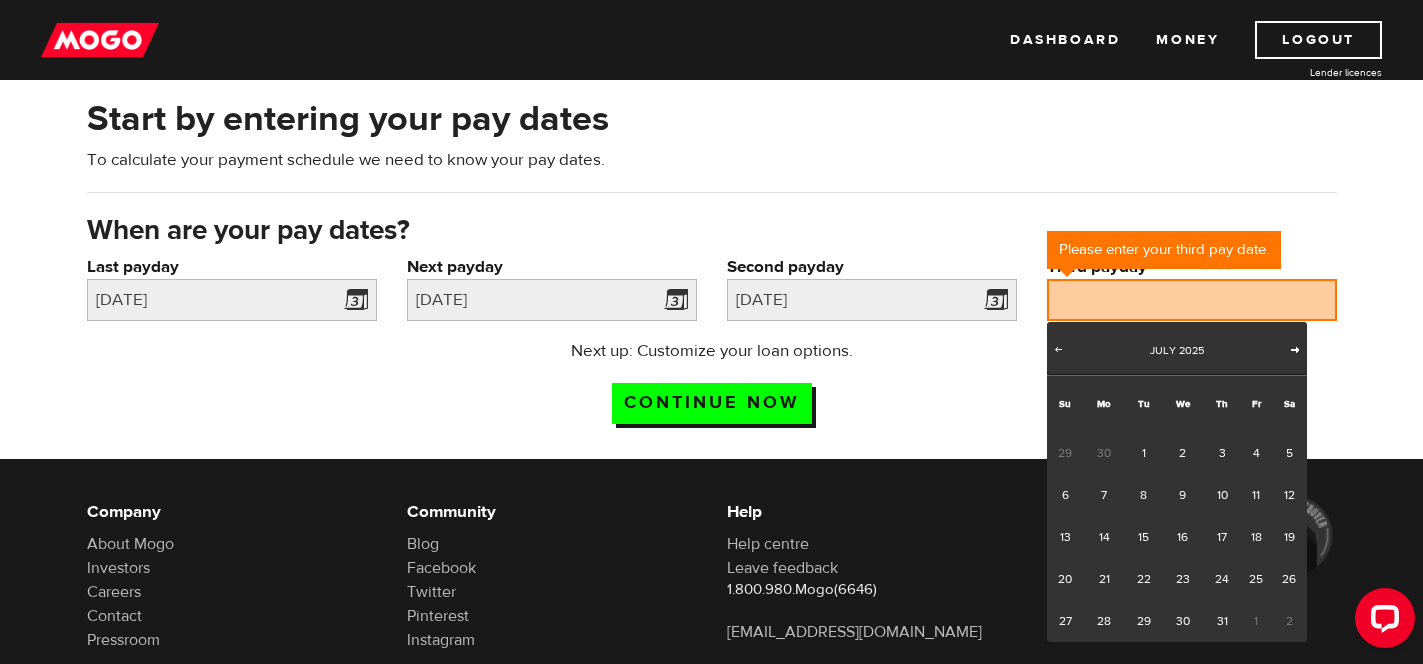 click on "Next" at bounding box center [1295, 349] 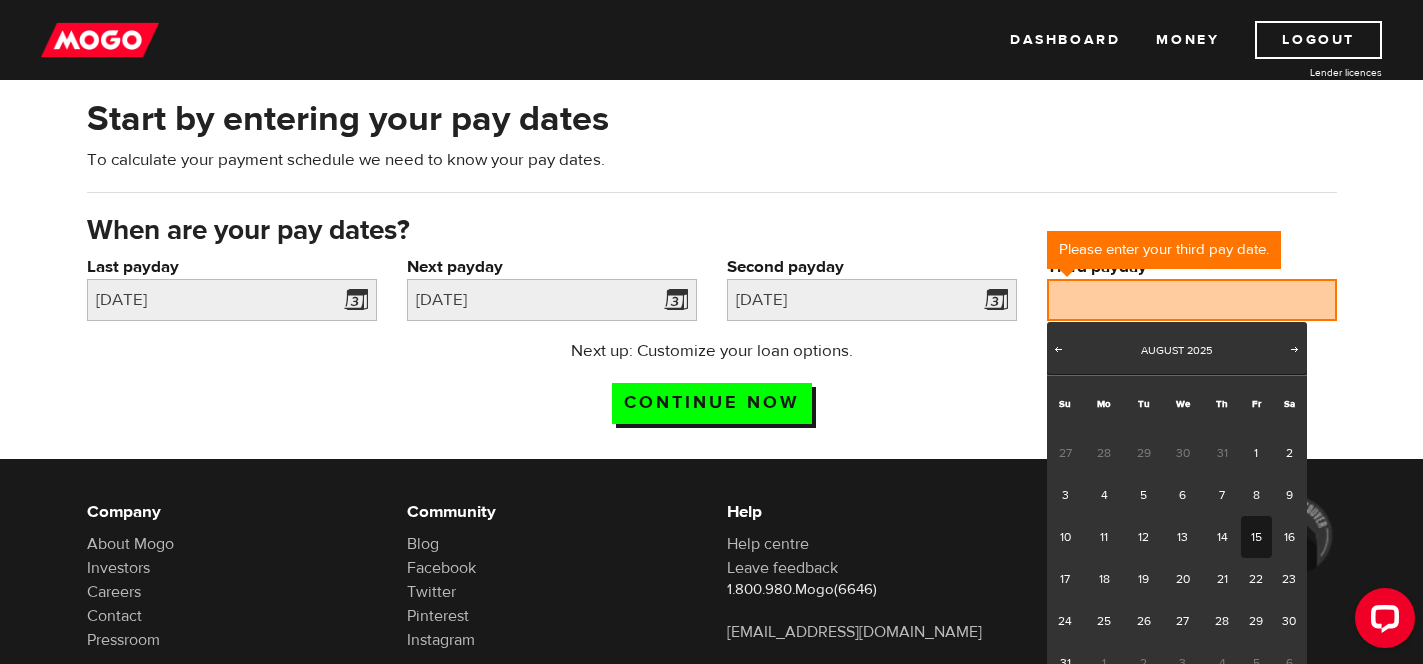 click on "15" at bounding box center (1256, 537) 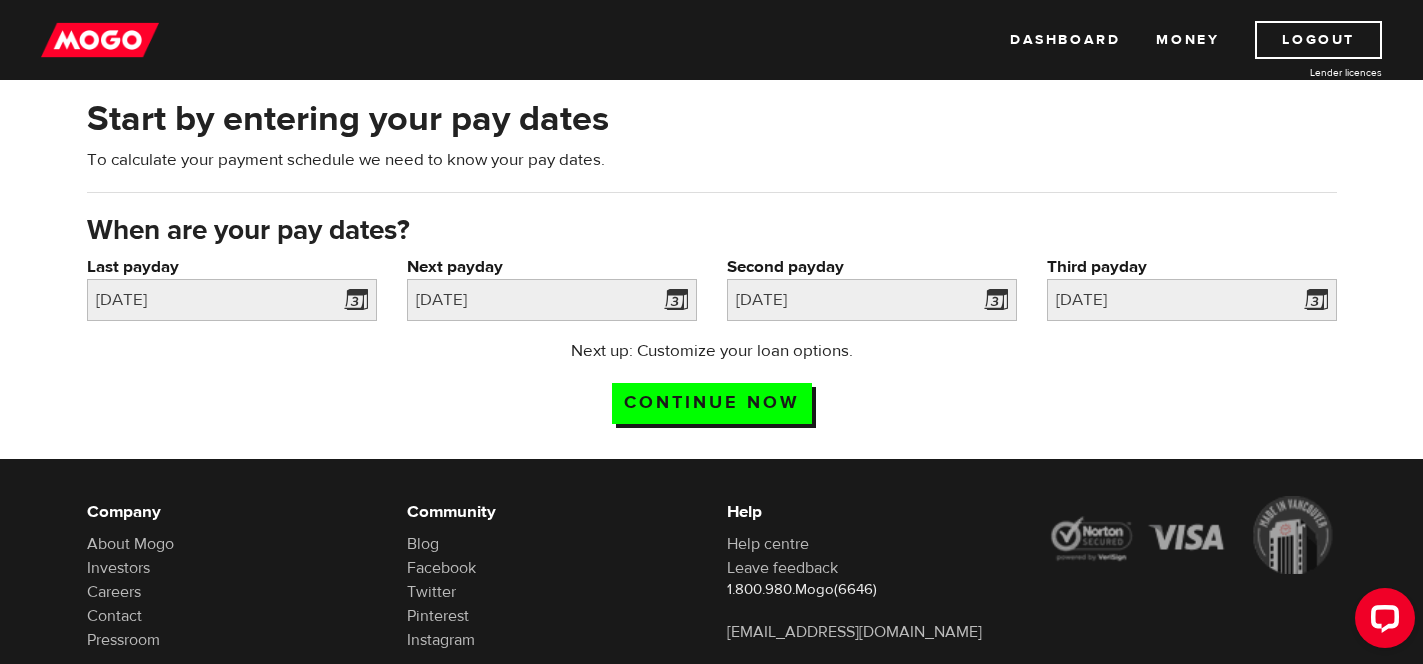 click on "Next up: Customize your loan options. Continue now" at bounding box center [712, 389] 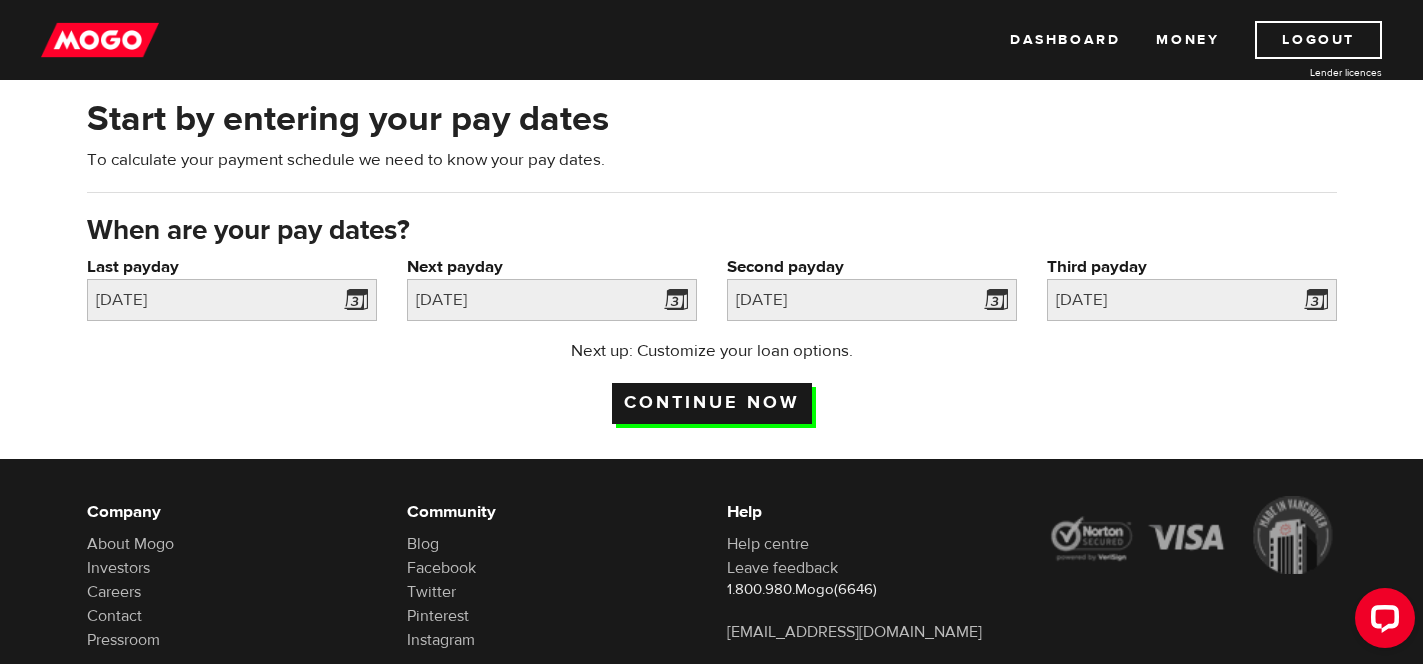 click on "Continue now" at bounding box center [712, 403] 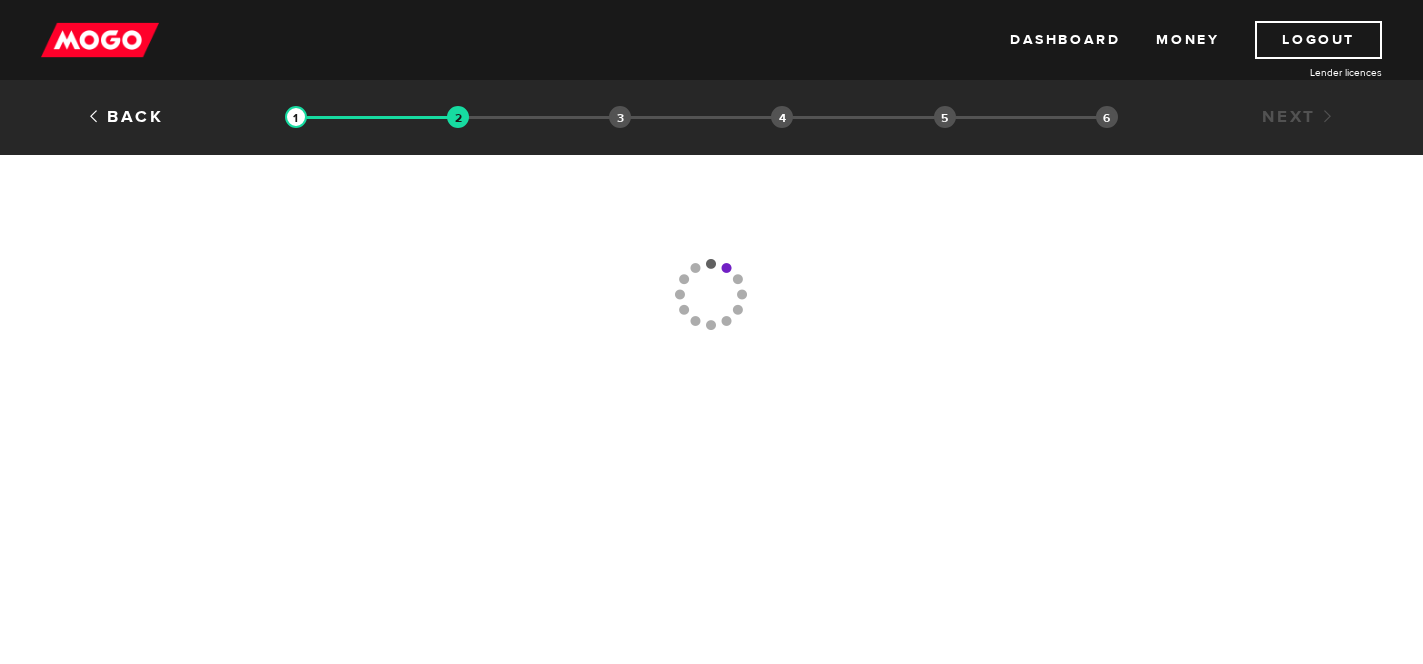 scroll, scrollTop: 0, scrollLeft: 0, axis: both 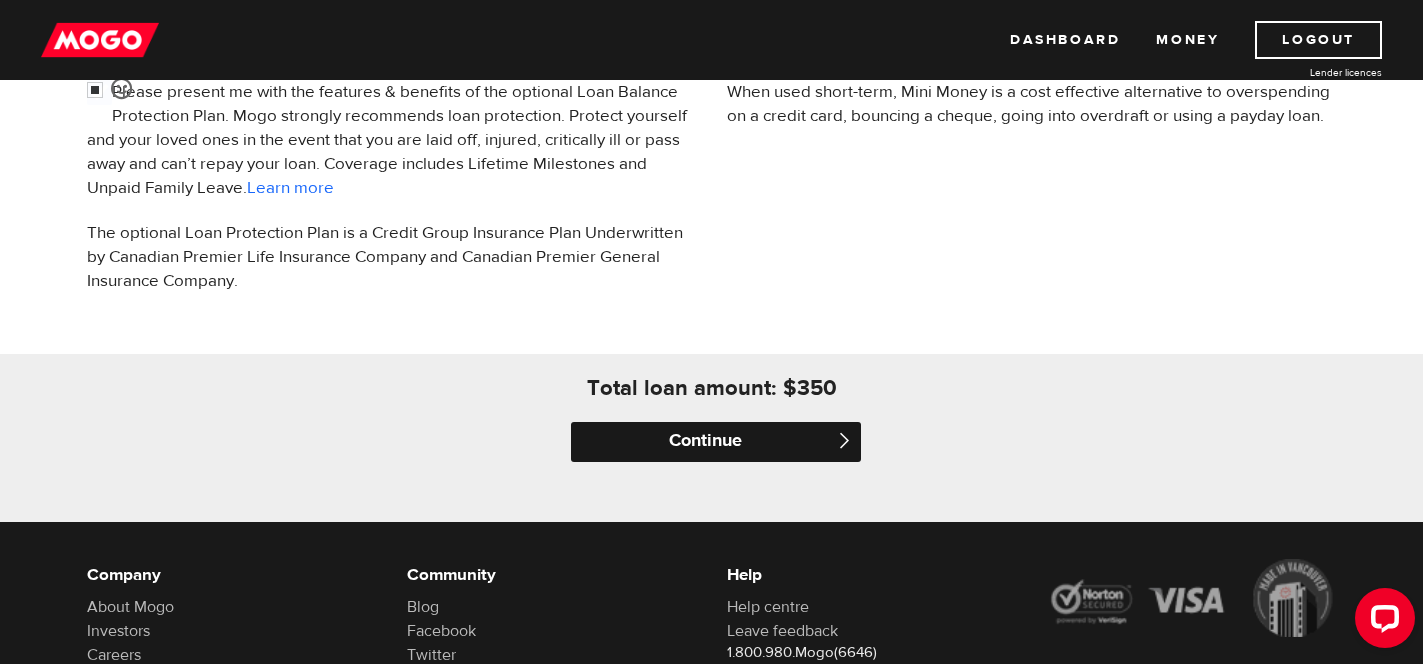 click on "Continue" at bounding box center [716, 442] 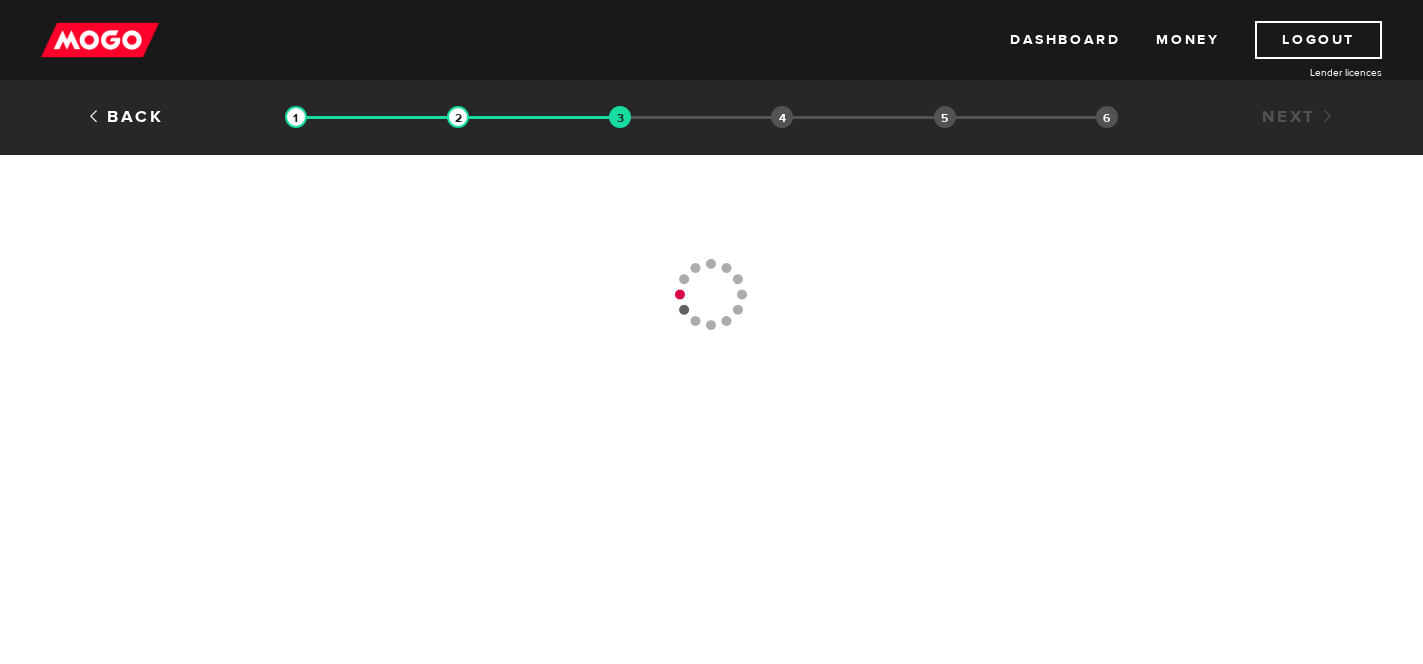 scroll, scrollTop: 0, scrollLeft: 0, axis: both 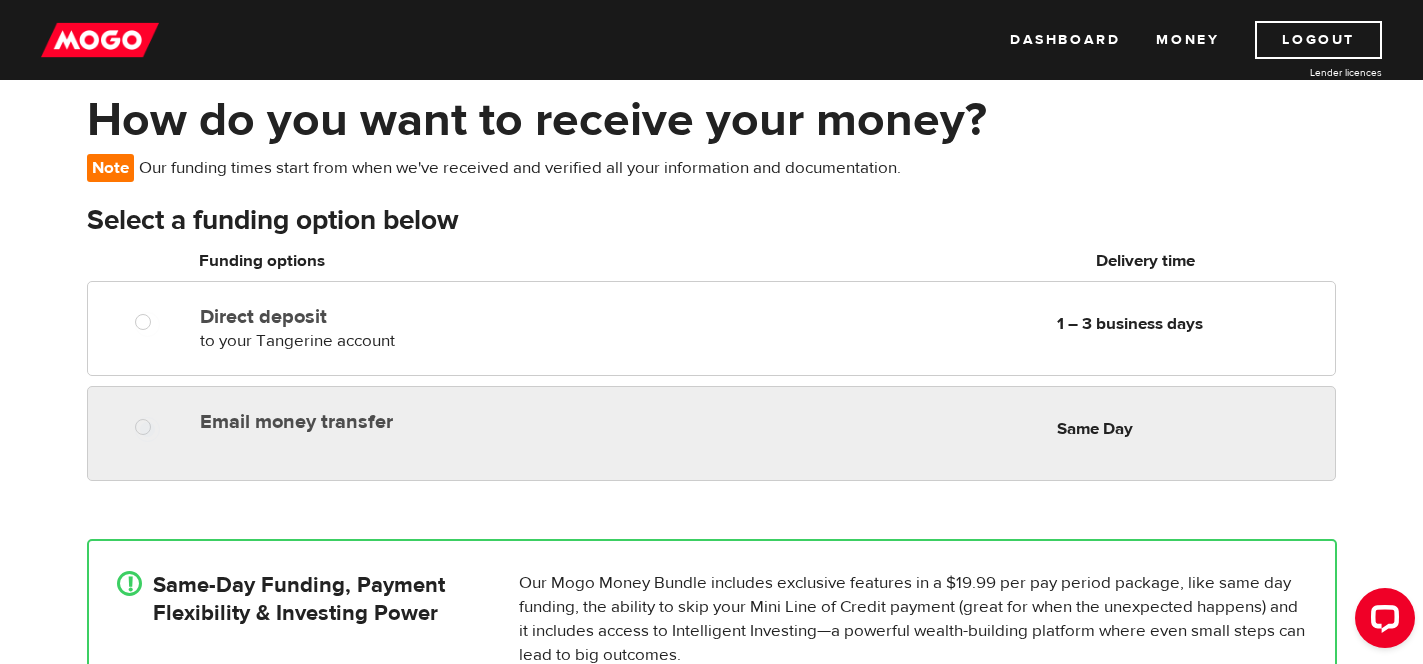 radio on "true" 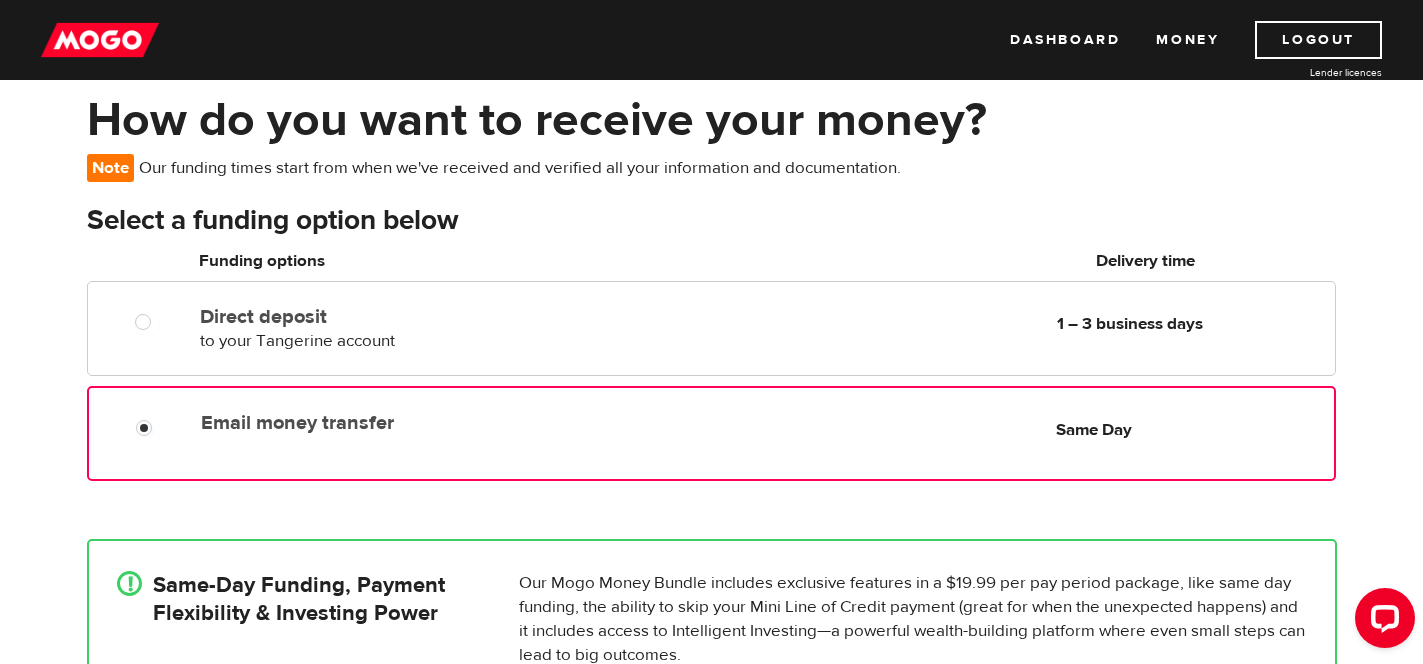 click on "Email money transfer Delivery in  Same Day Same Day" at bounding box center [711, 433] 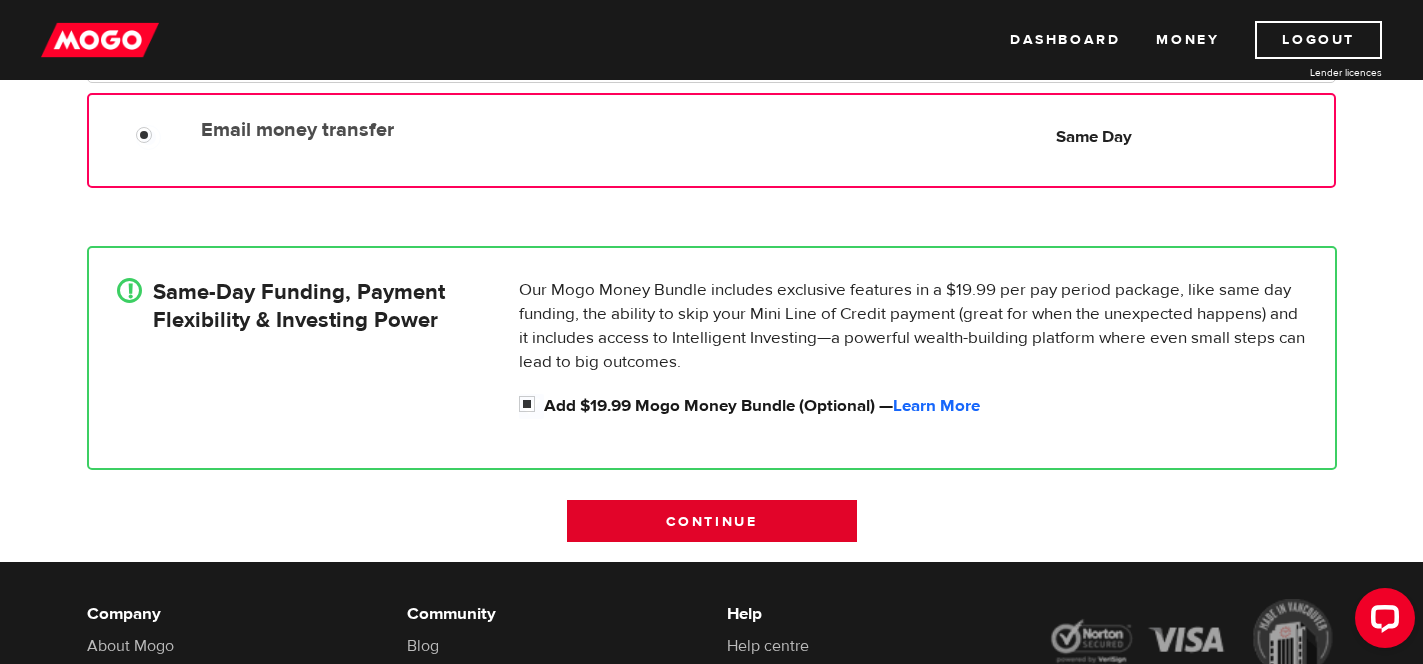 scroll, scrollTop: 374, scrollLeft: 0, axis: vertical 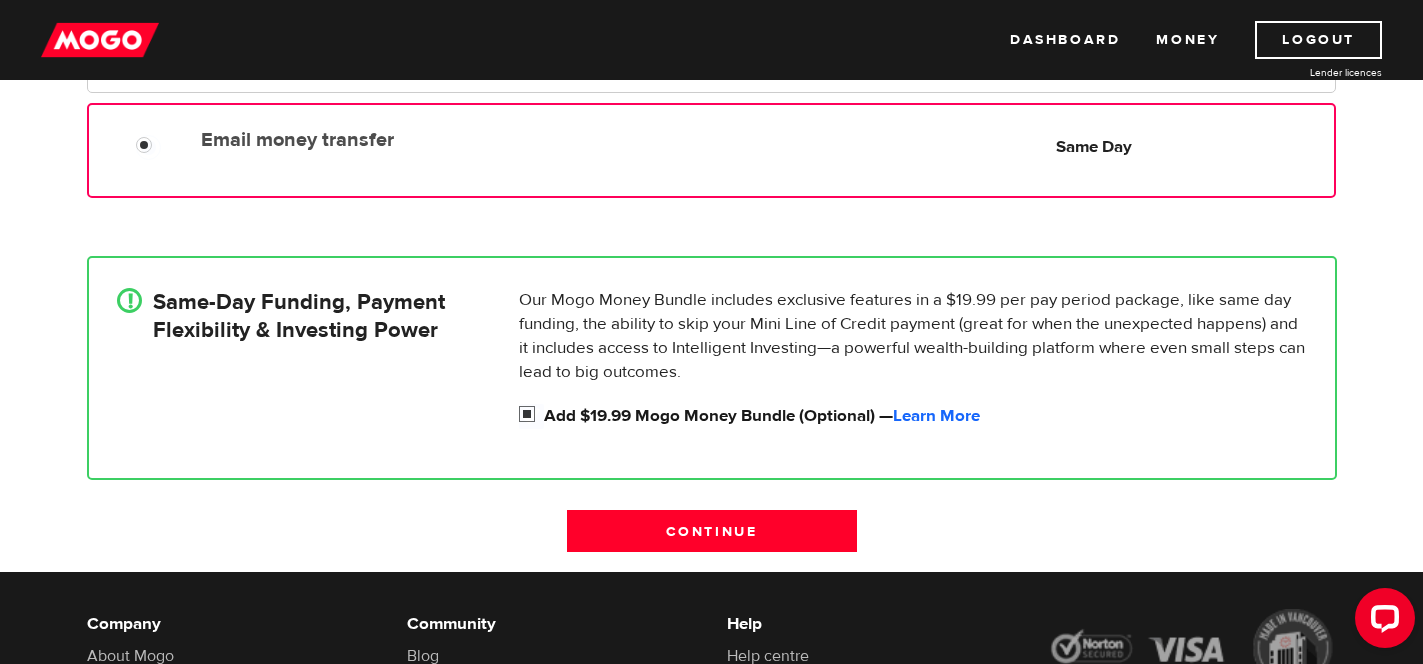 click on "Add $19.99 Mogo Money Bundle (Optional) —  Learn More" at bounding box center (925, 416) 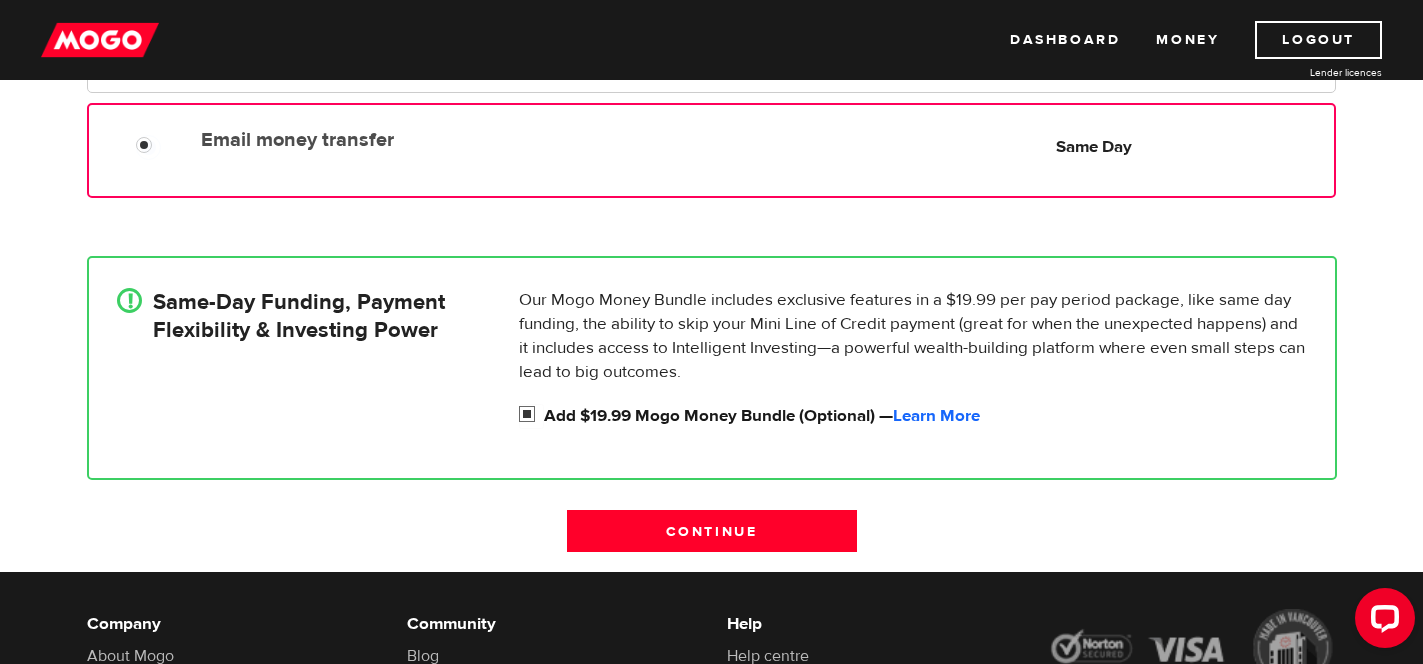 radio on "false" 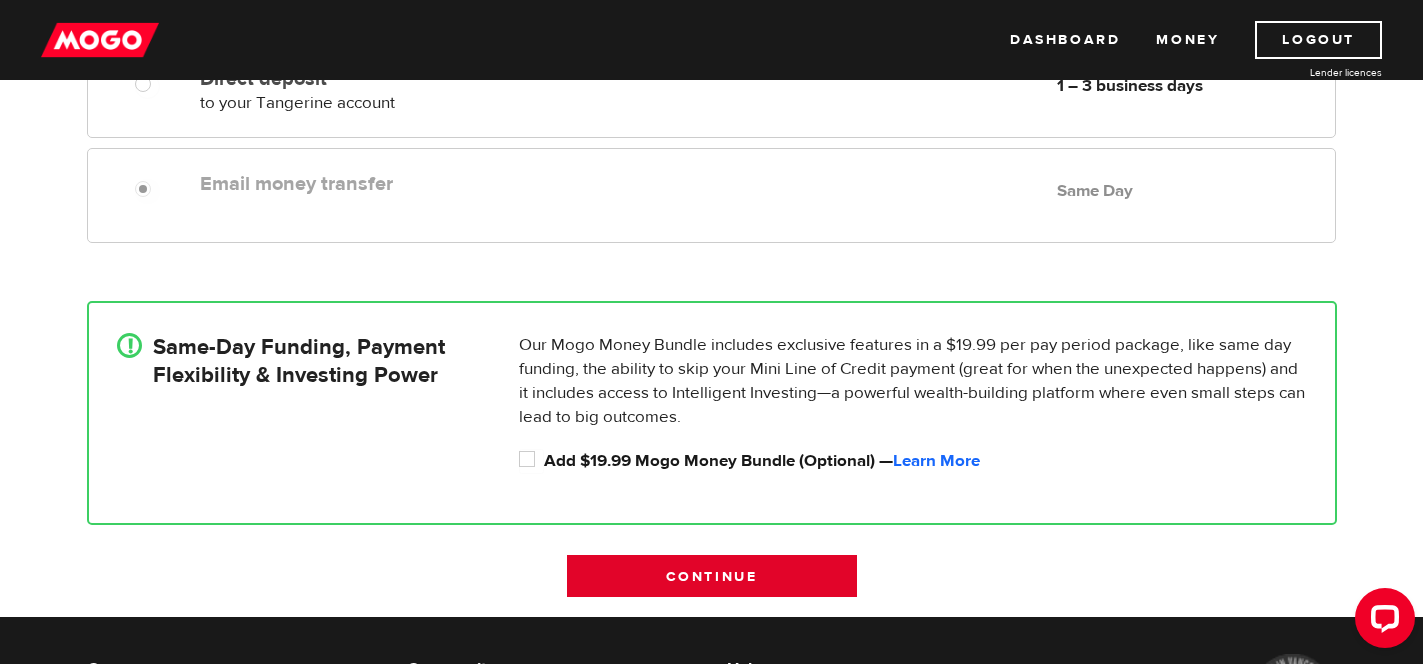 click on "Continue" at bounding box center (712, 576) 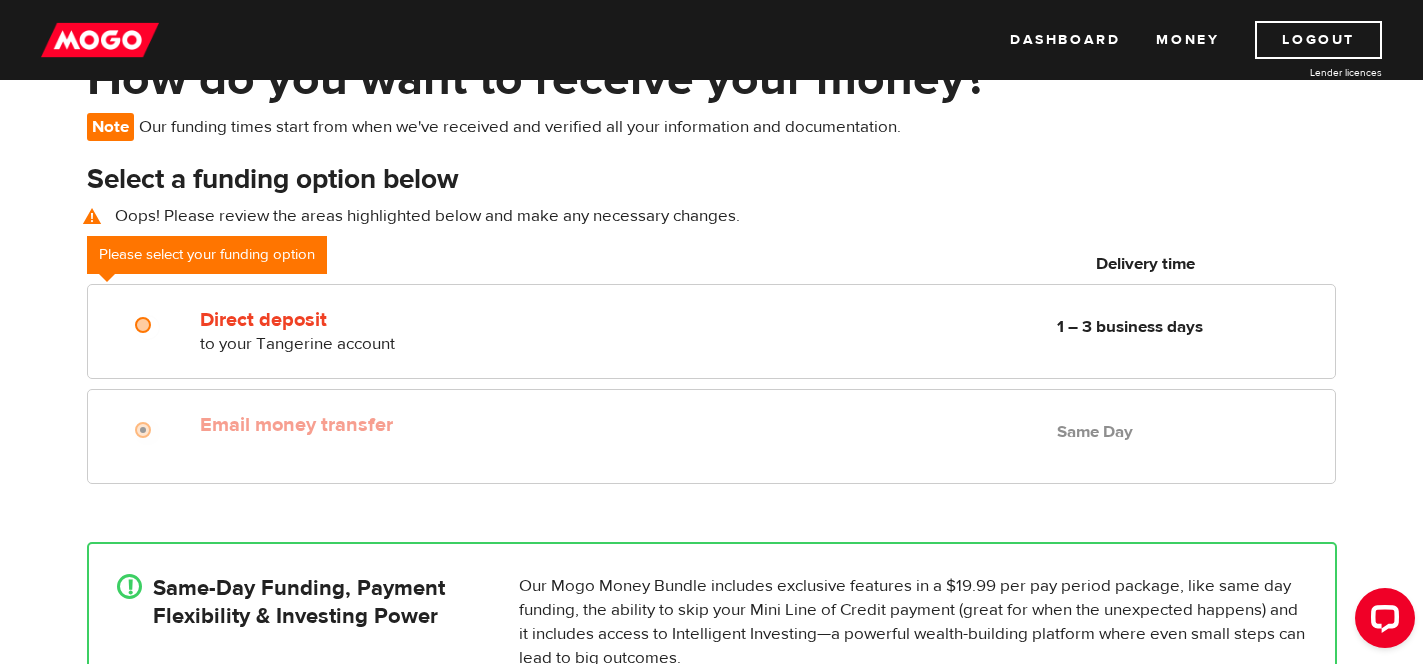scroll, scrollTop: 131, scrollLeft: 0, axis: vertical 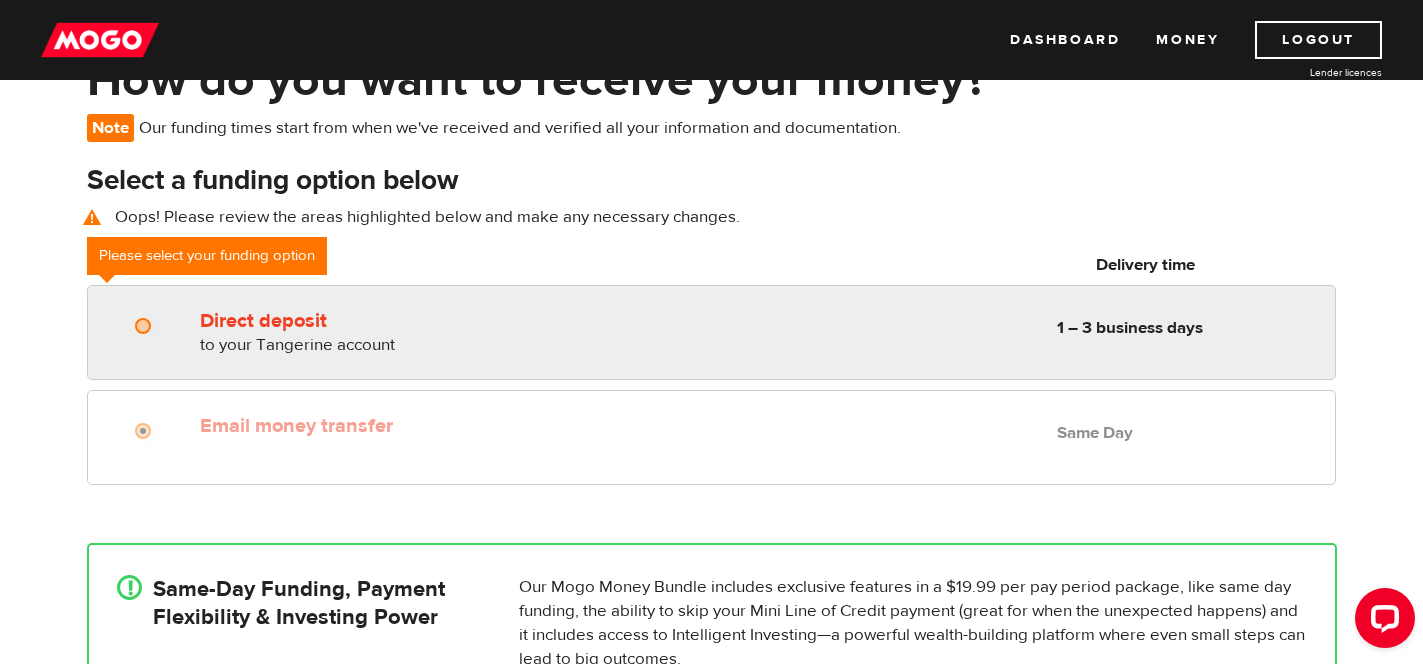 radio on "true" 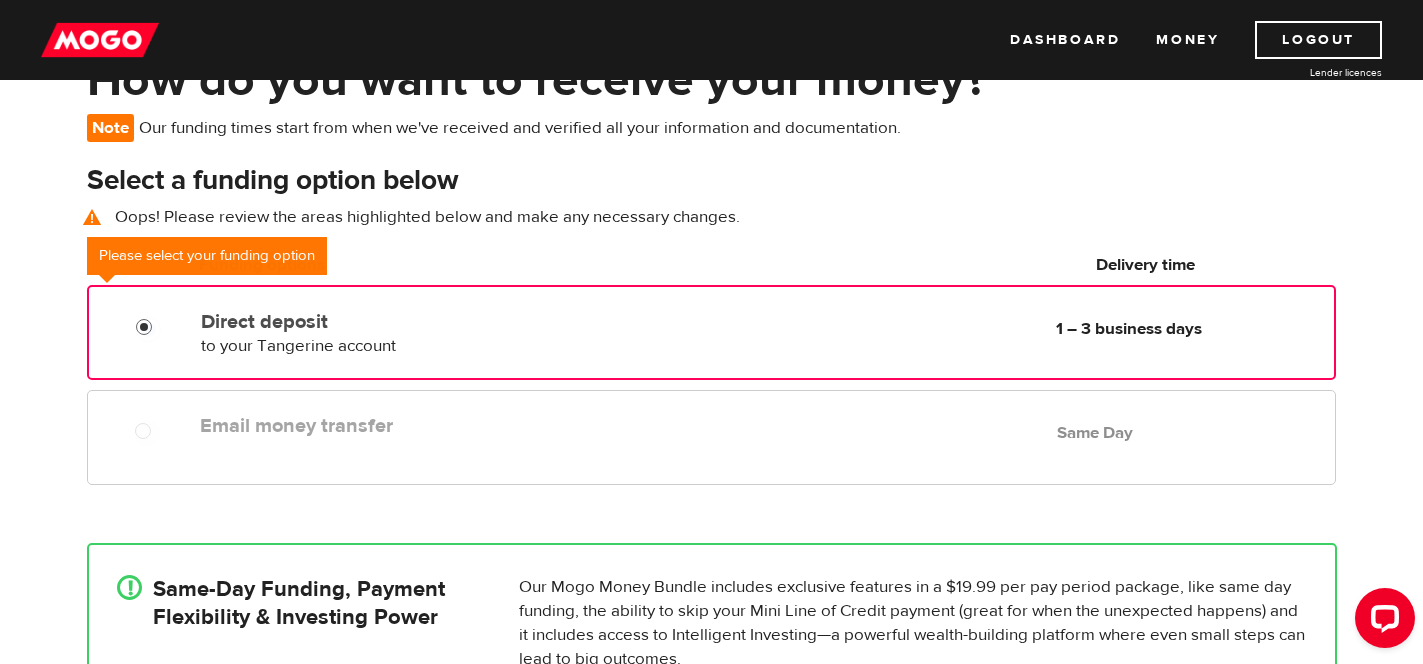 click on "Direct deposit" at bounding box center [148, 329] 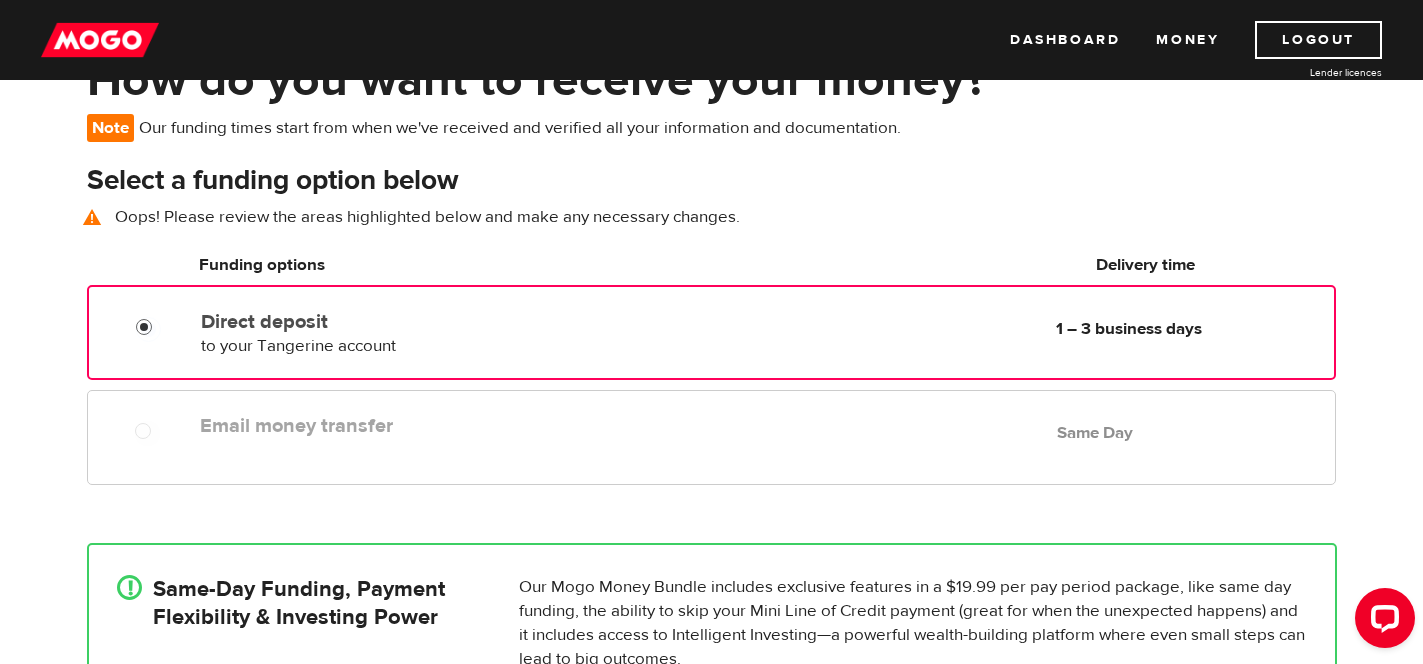 click at bounding box center (140, 426) 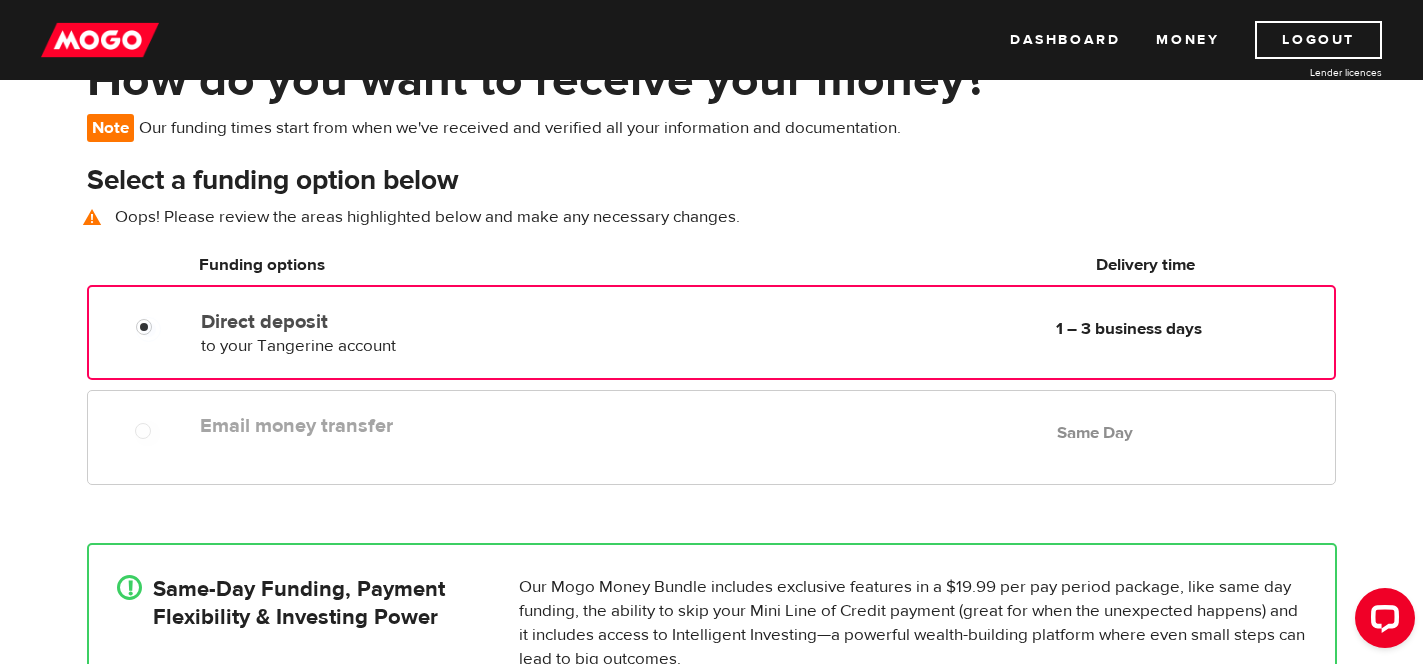 click at bounding box center [141, 322] 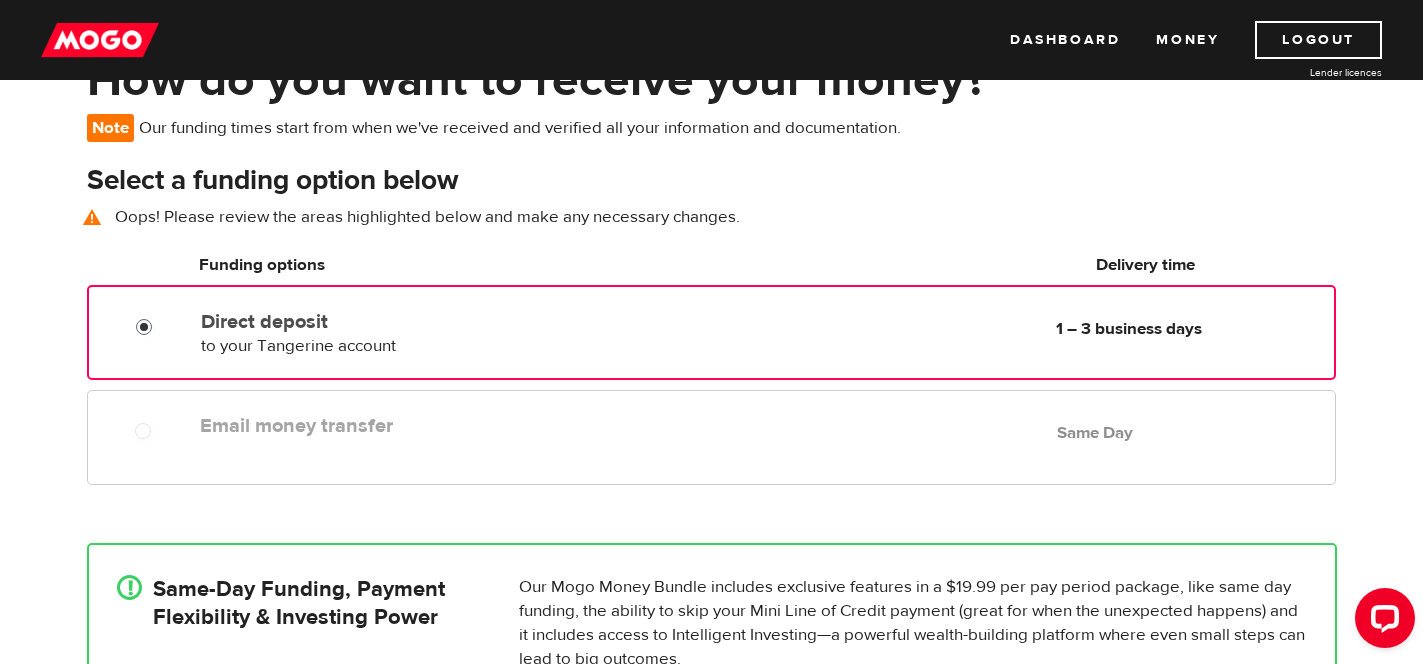 click on "Direct deposit" at bounding box center [148, 329] 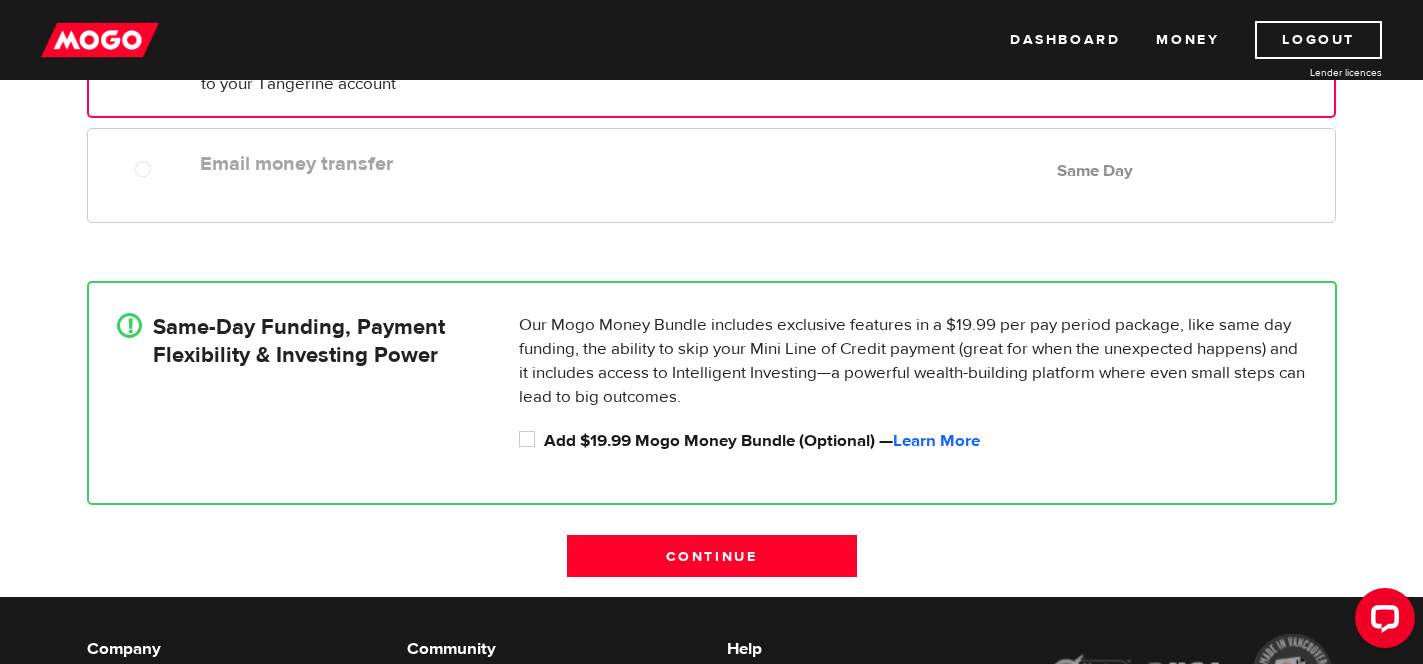 scroll, scrollTop: 406, scrollLeft: 0, axis: vertical 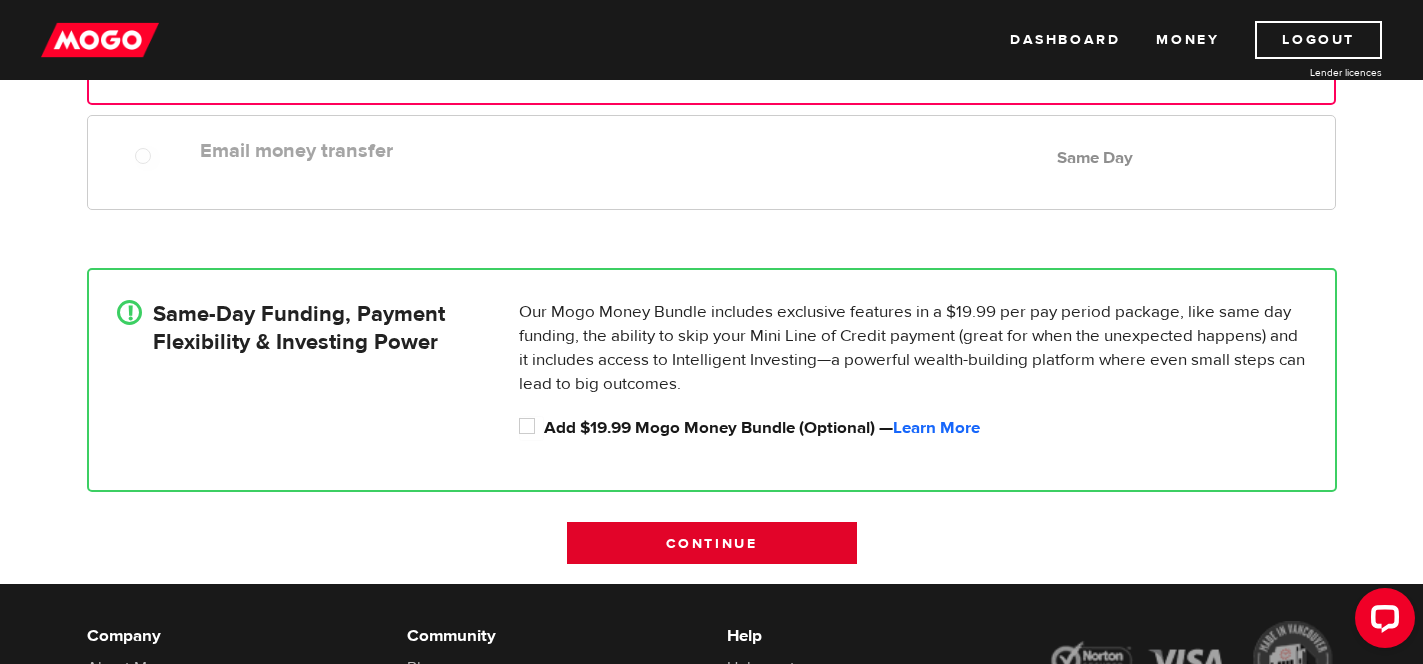 click on "Continue" at bounding box center (712, 543) 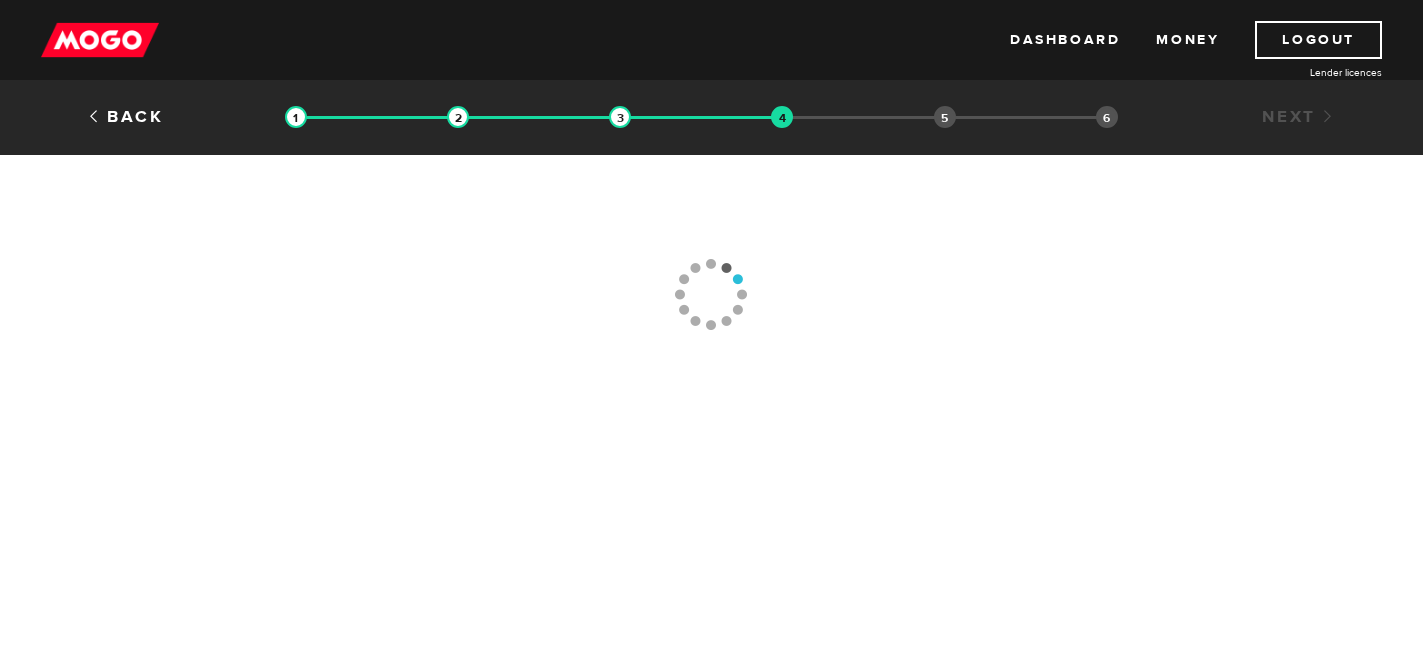 scroll, scrollTop: 0, scrollLeft: 0, axis: both 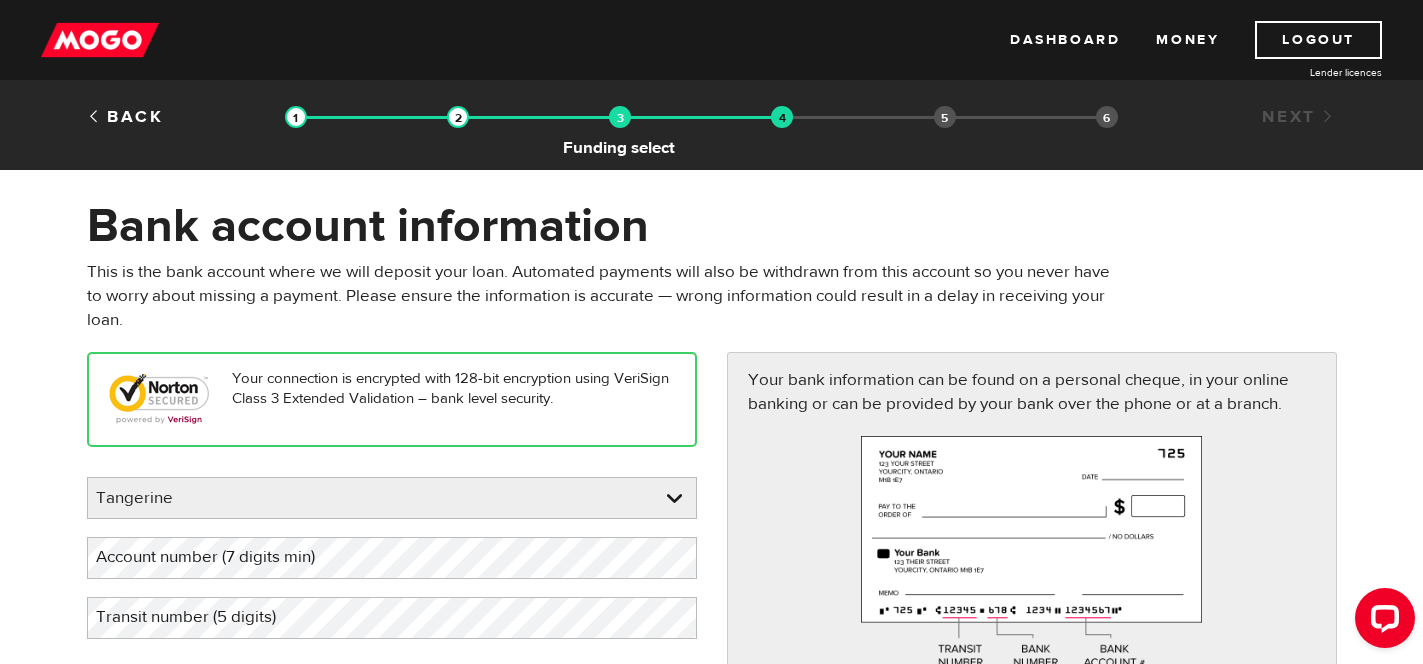 click at bounding box center [620, 117] 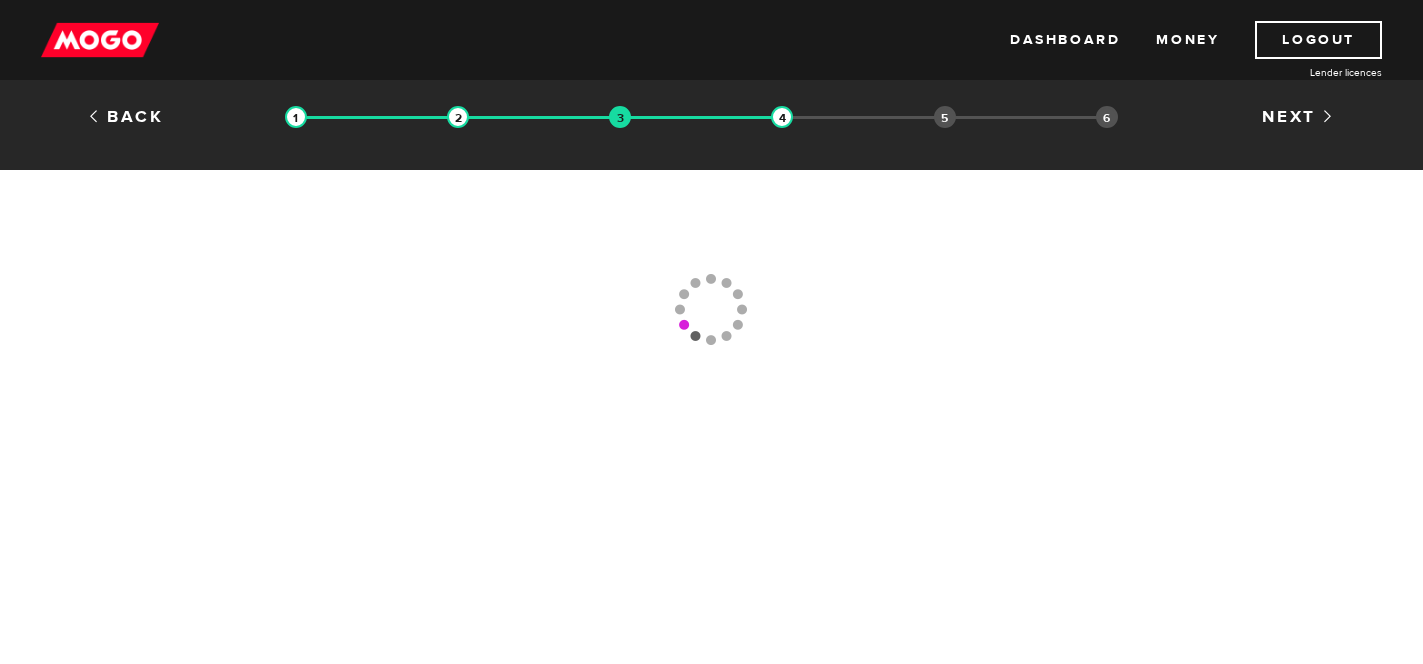 scroll, scrollTop: 0, scrollLeft: 0, axis: both 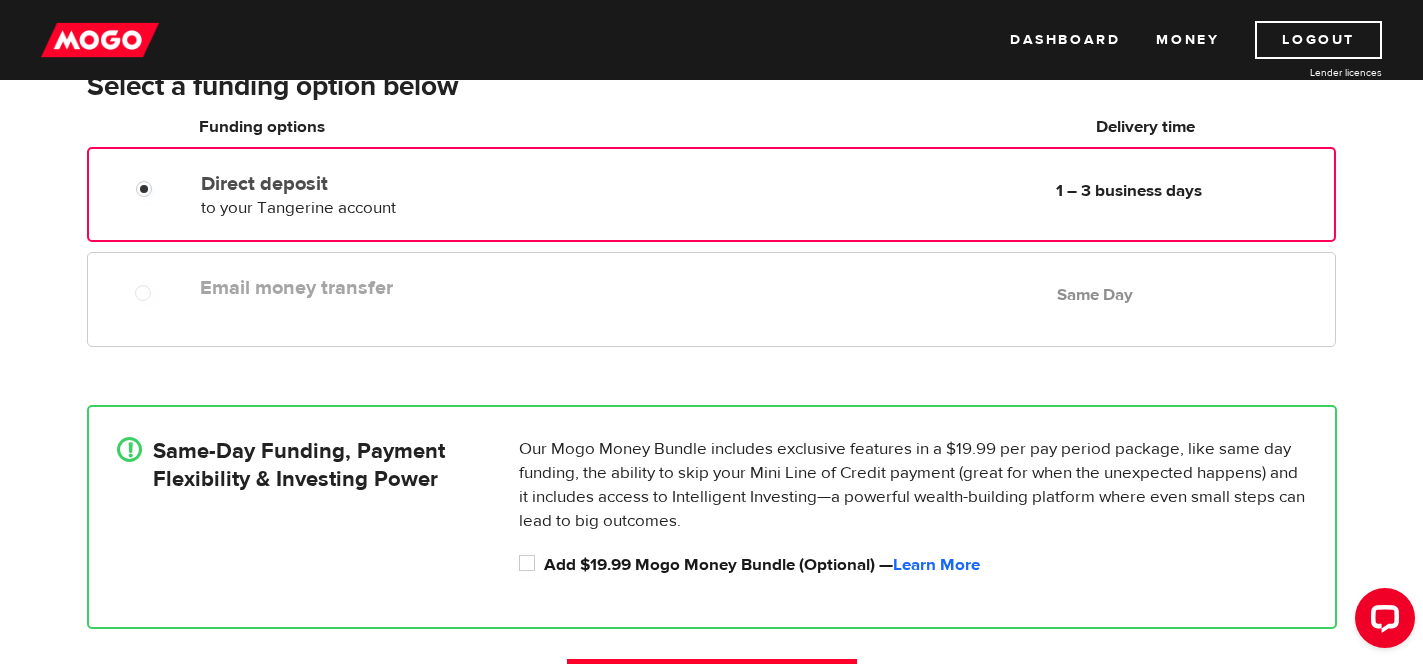 click on "Email money transfer Delivery in  Same Day Same Day" at bounding box center [763, 287] 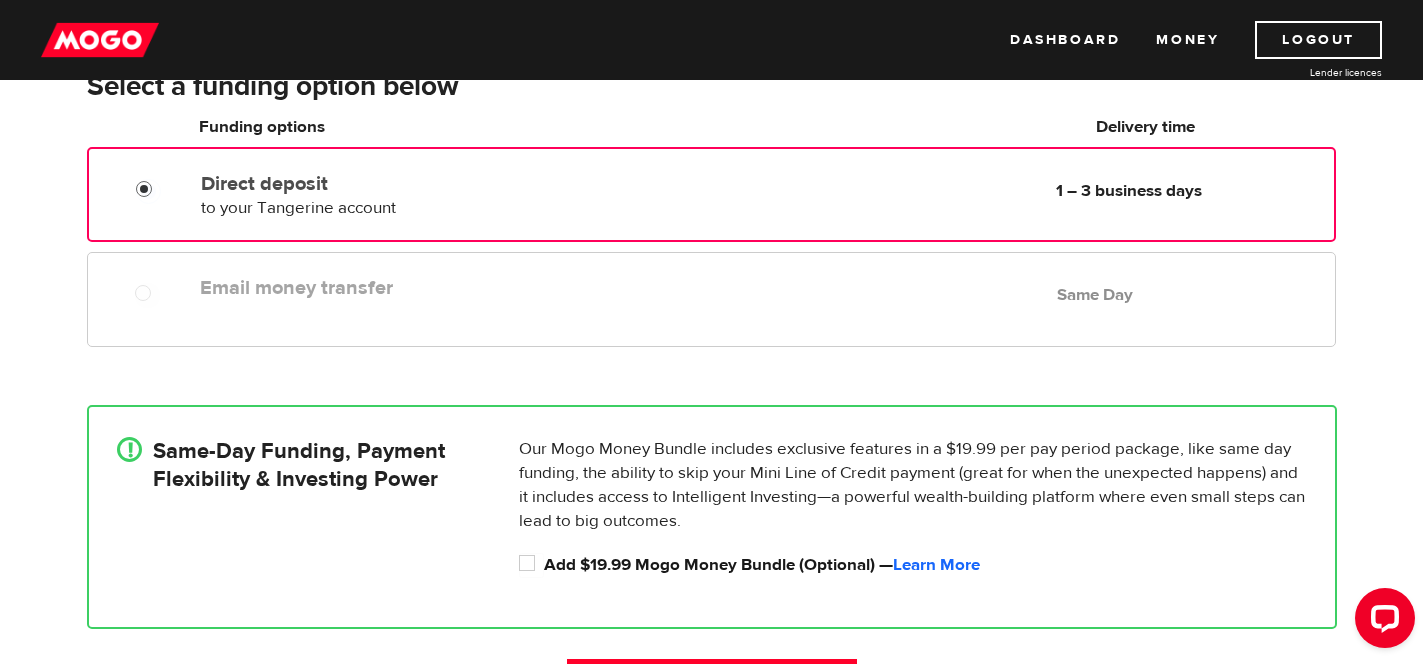 click on "Direct deposit" at bounding box center (148, 191) 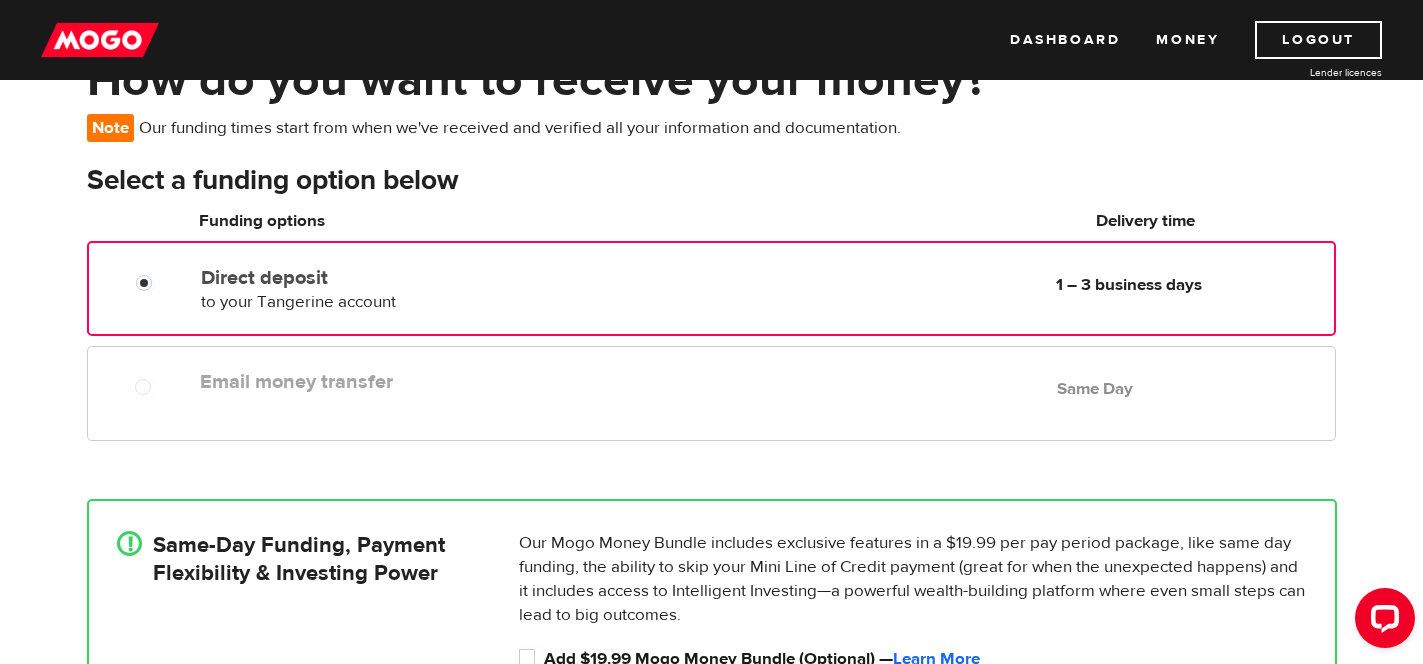 scroll, scrollTop: 107, scrollLeft: 0, axis: vertical 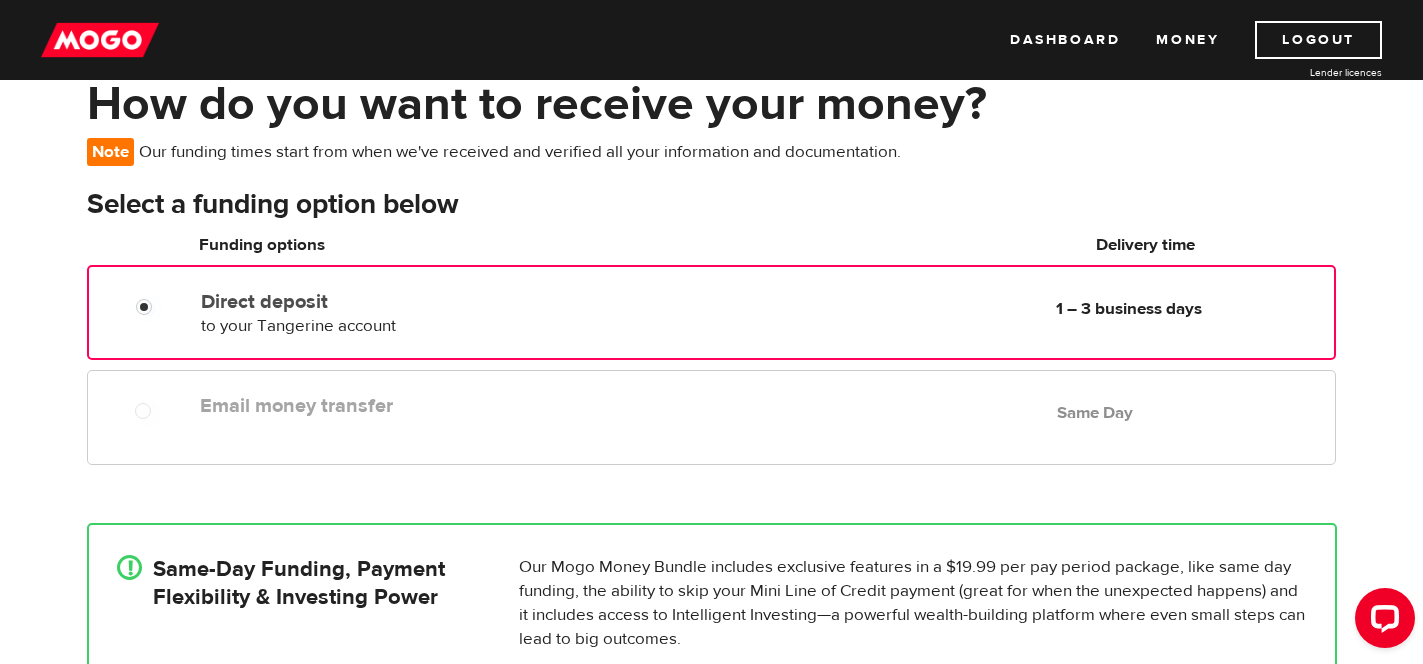 click on "Email money transfer" at bounding box center (430, 406) 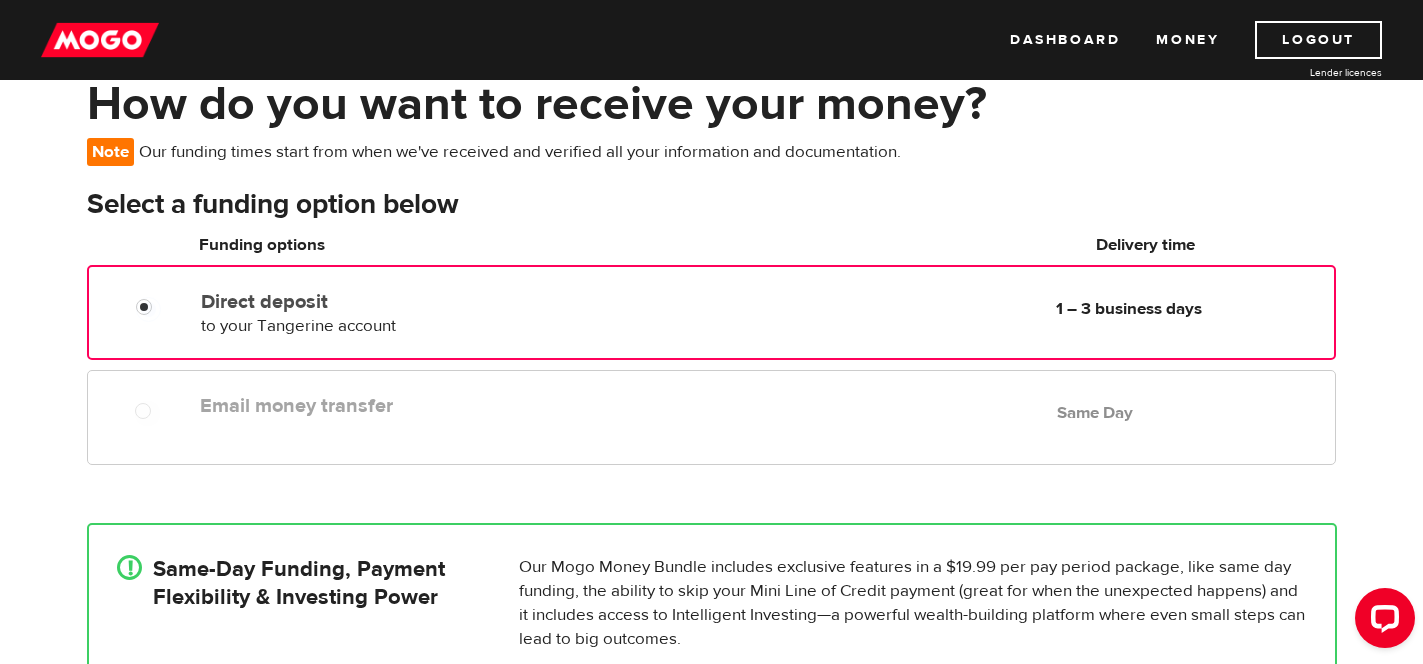 click on "Email money transfer Delivery in  Same Day Same Day" at bounding box center [711, 417] 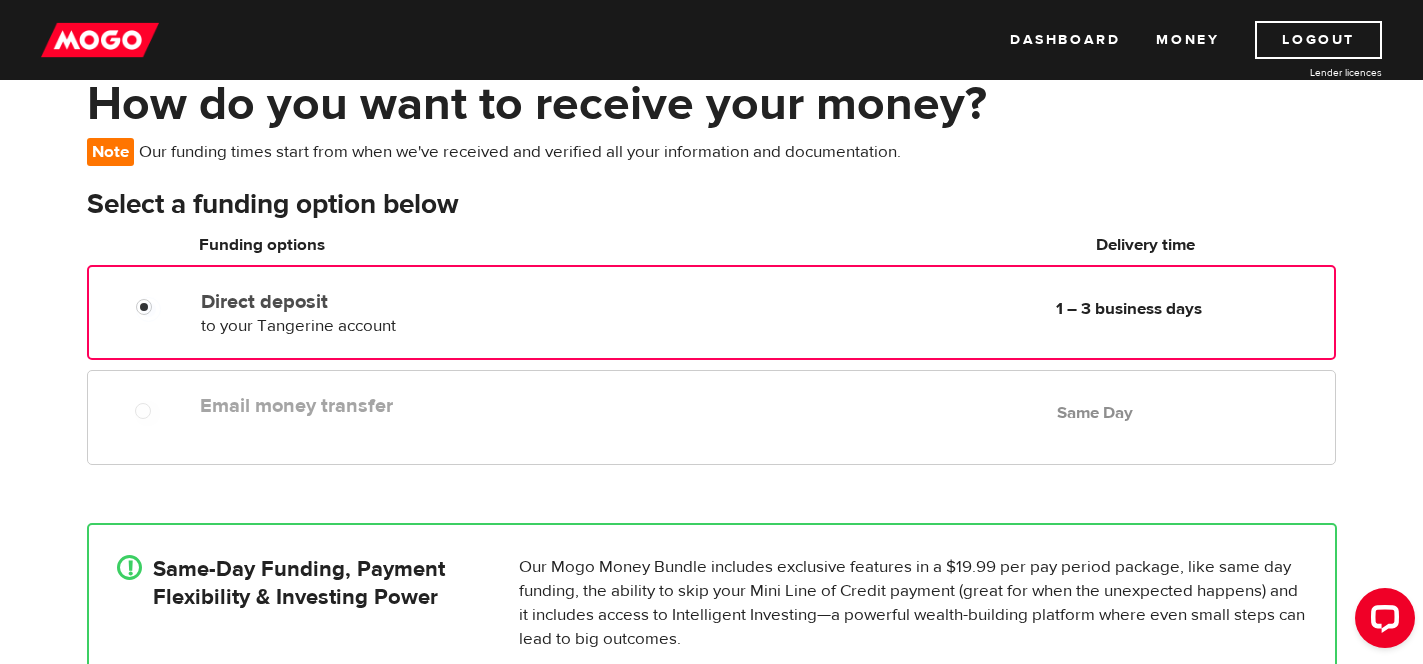 click at bounding box center (141, 302) 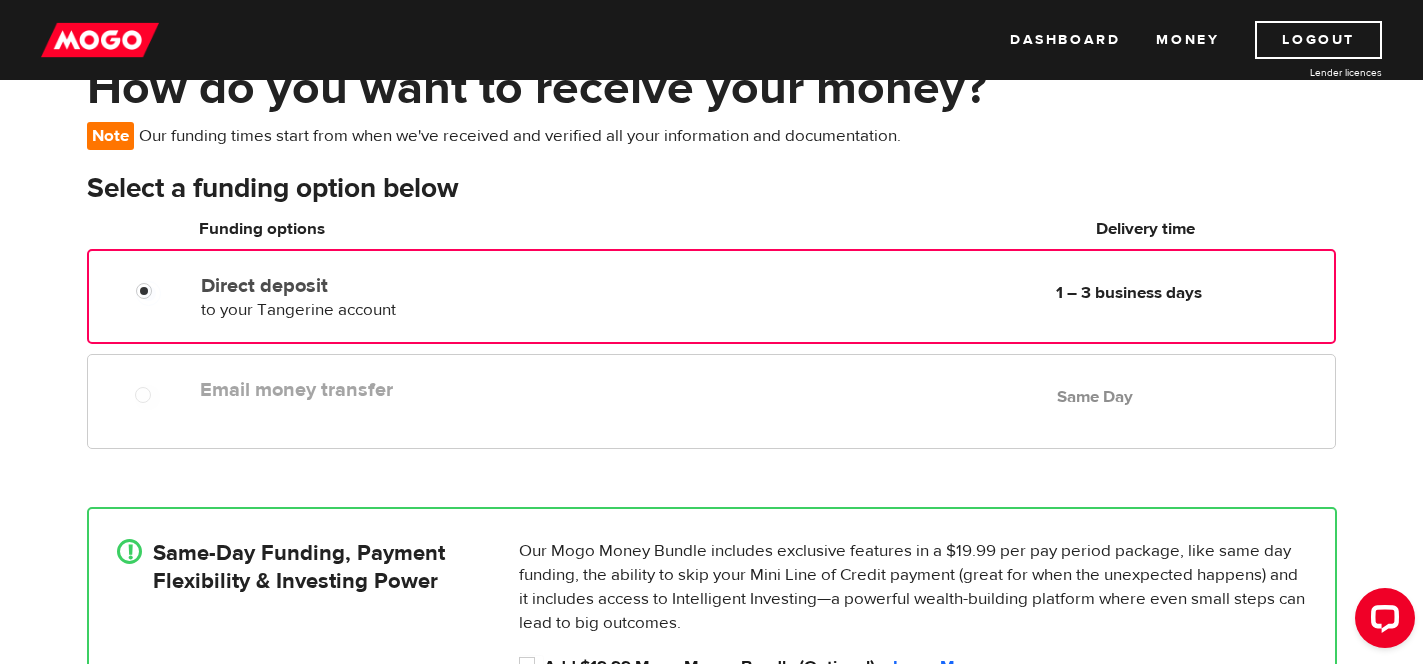 scroll, scrollTop: 0, scrollLeft: 0, axis: both 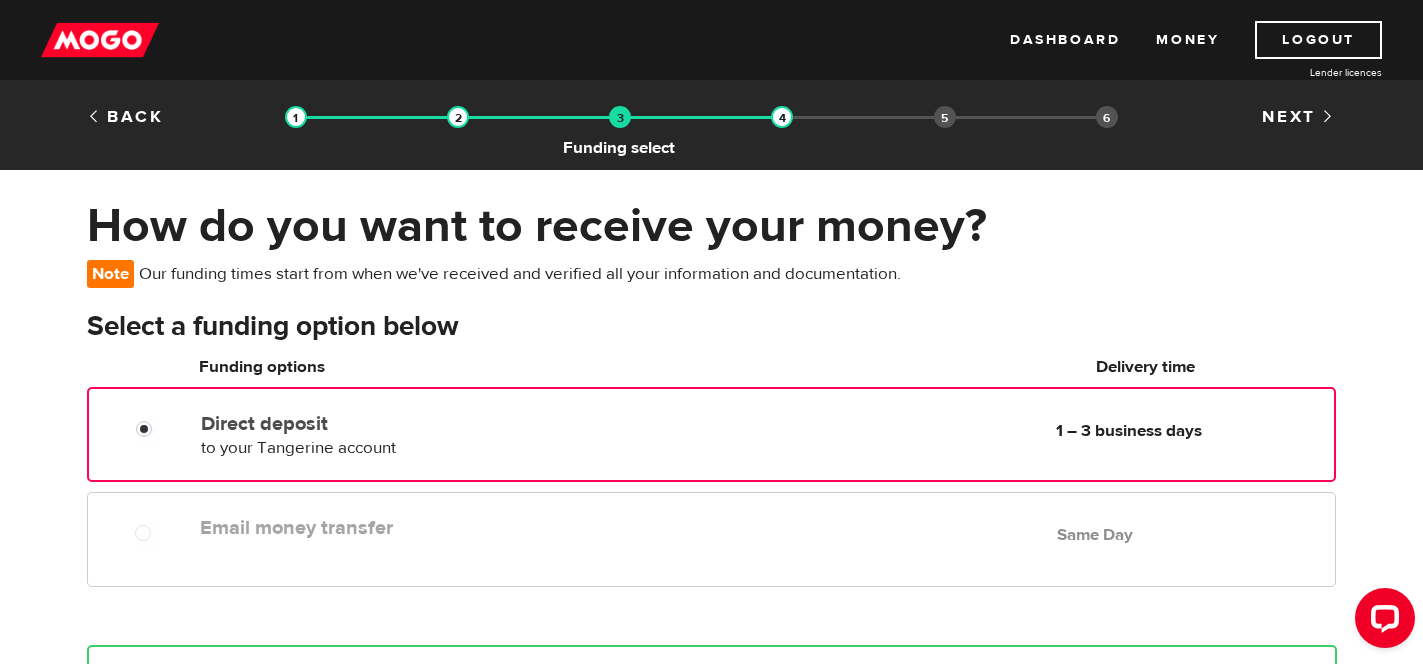 click at bounding box center (620, 117) 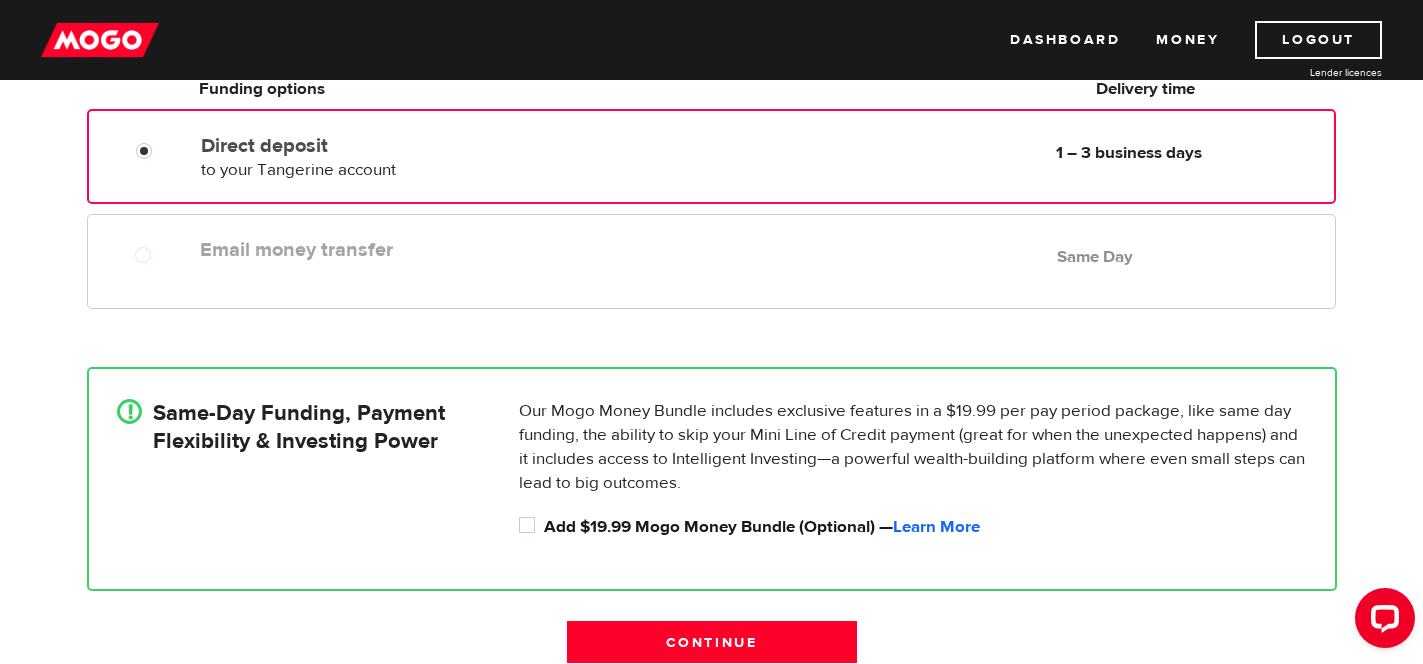 scroll, scrollTop: 244, scrollLeft: 0, axis: vertical 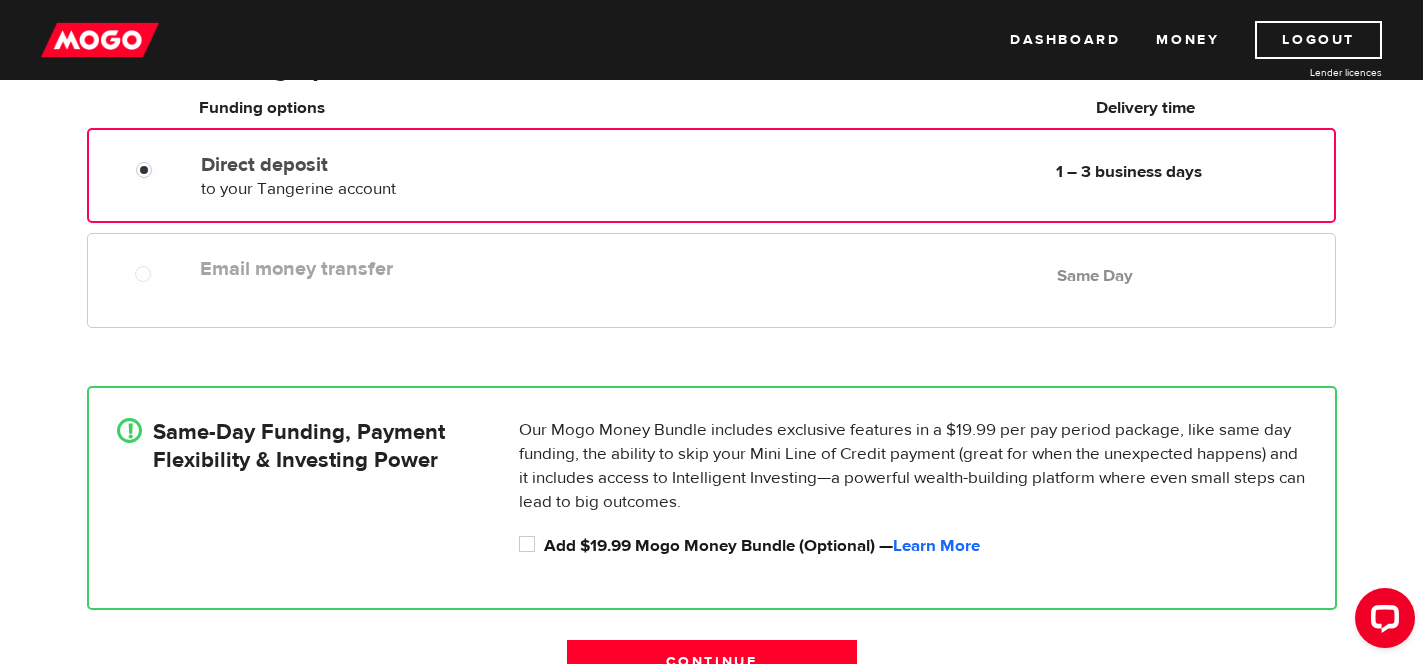 click on "Email money transfer" at bounding box center (430, 269) 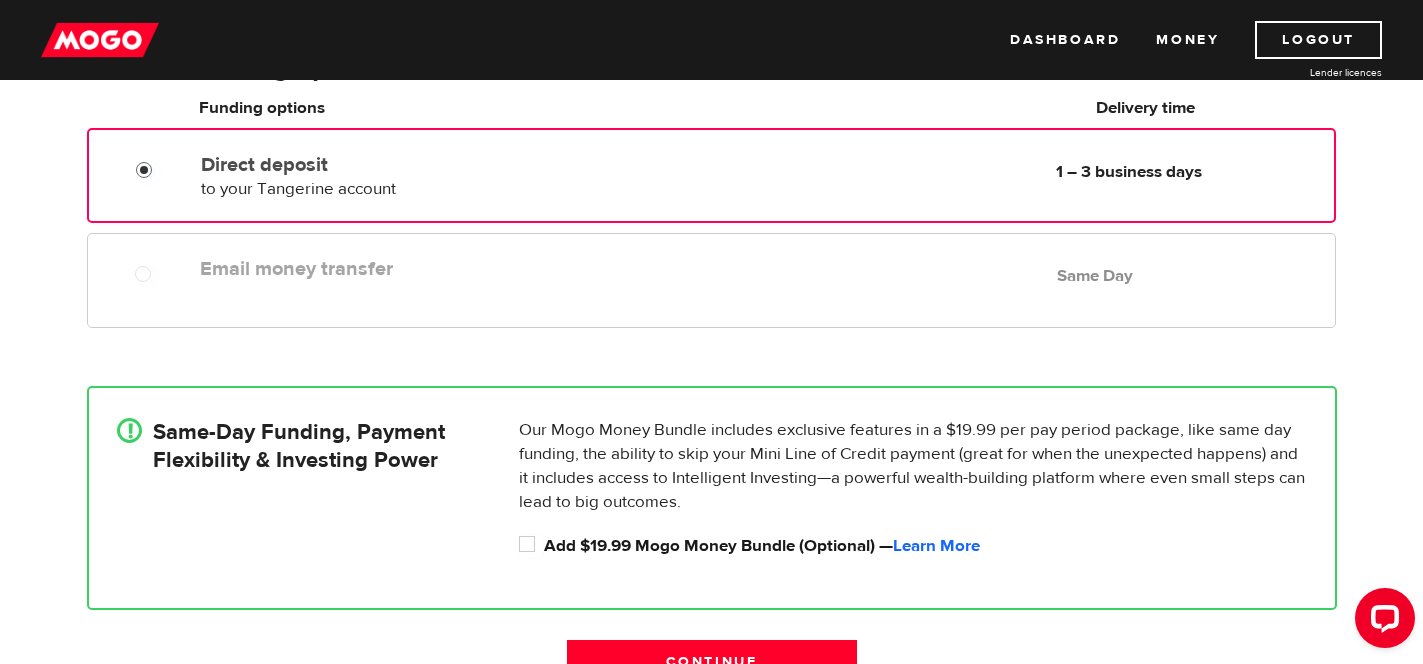 click on "Direct deposit" at bounding box center [148, 172] 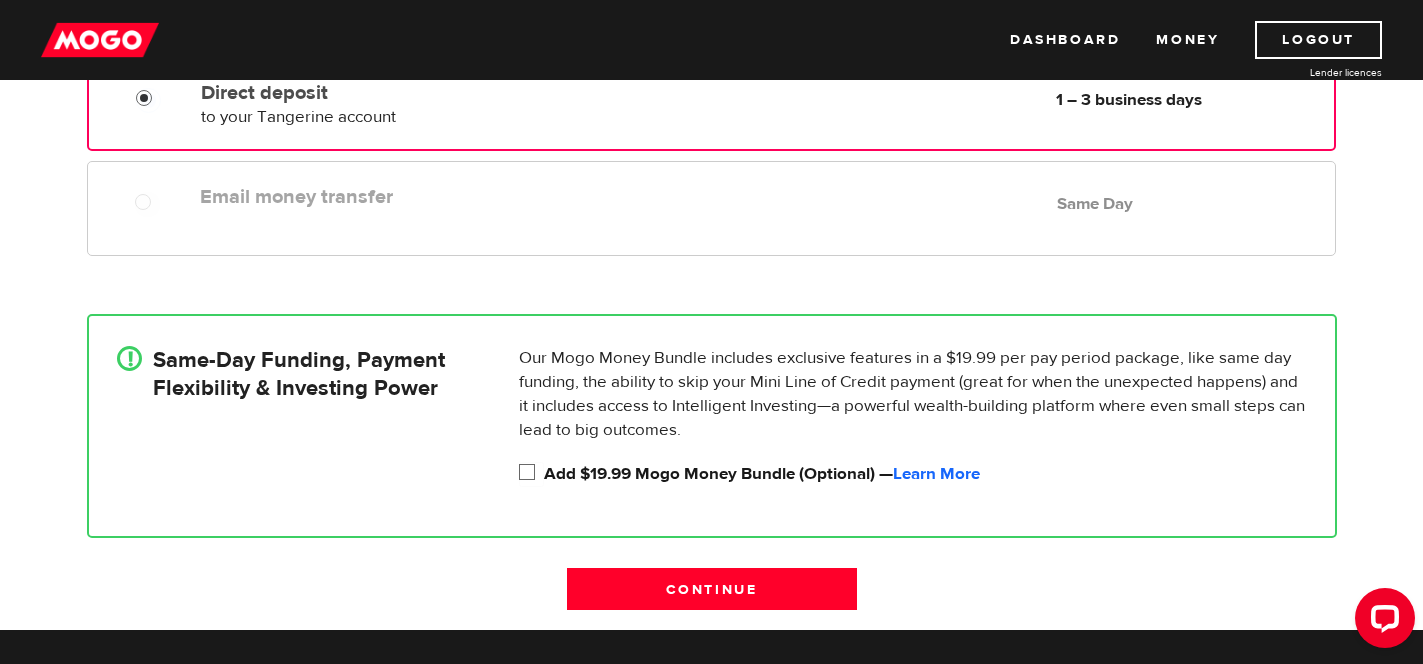 scroll, scrollTop: 351, scrollLeft: 0, axis: vertical 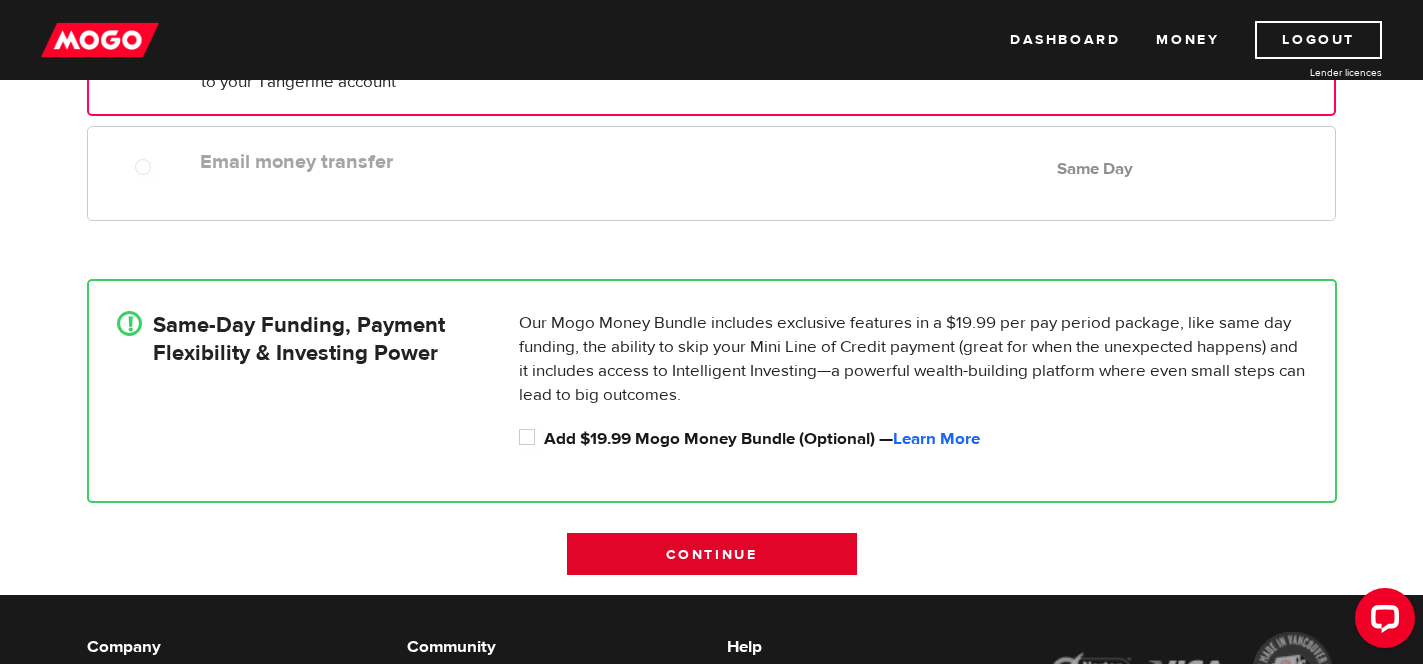 click on "Continue" at bounding box center [712, 554] 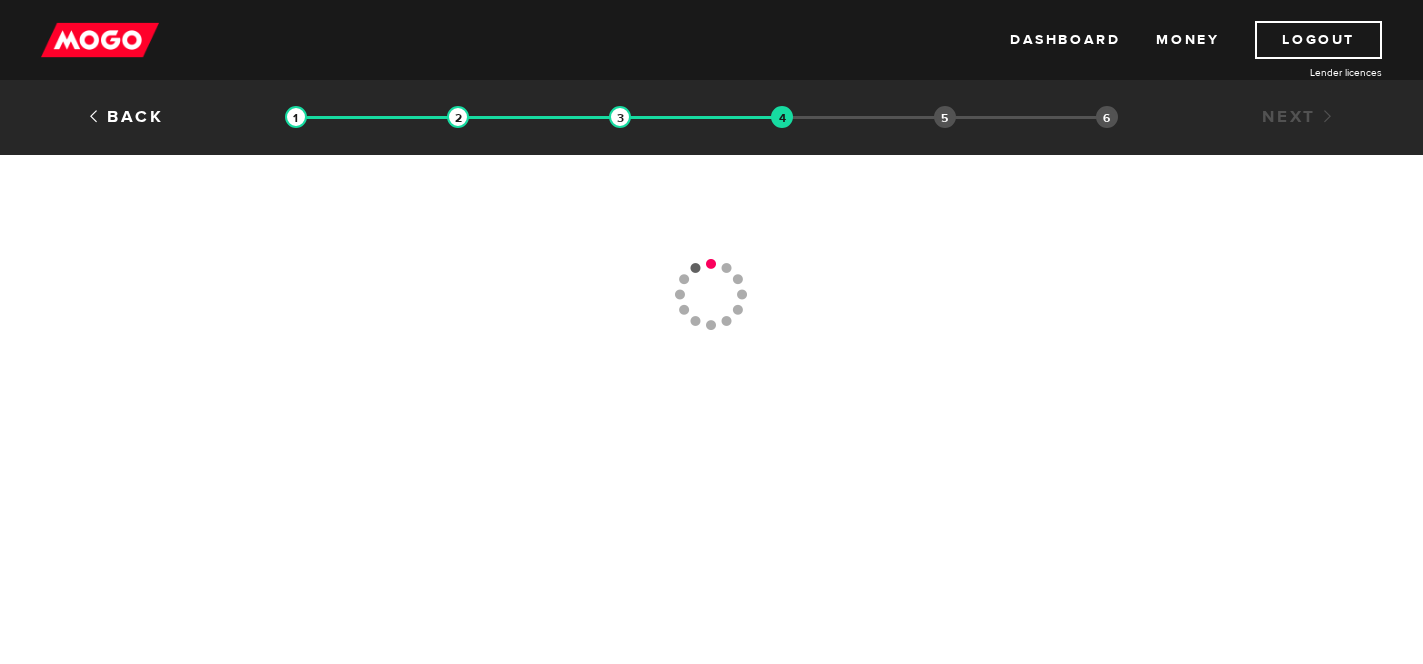 scroll, scrollTop: 0, scrollLeft: 0, axis: both 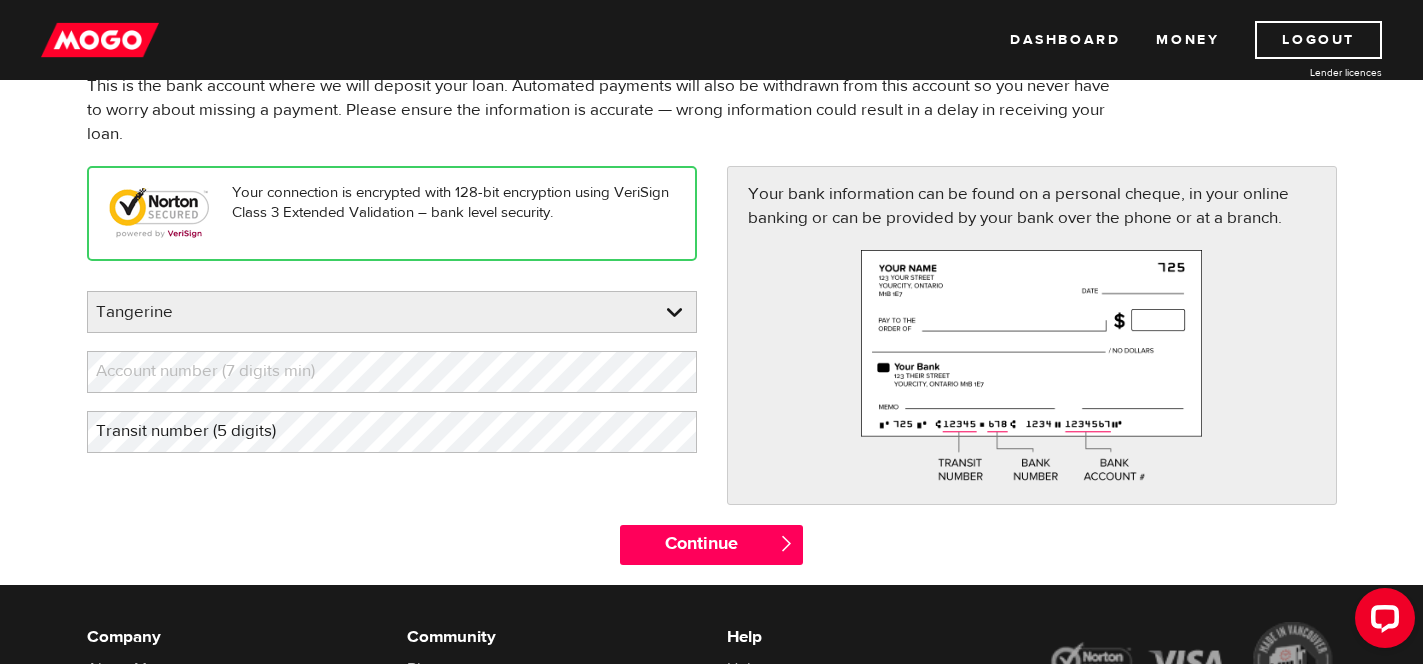 click on "Dashboard Money Logout Lender licences STEP 4 Loan approval Loan select Funding select Bank account information Employment information Summary Dashboard Money Logout Lender licences Back Loan approval Loan select Funding select Bank account information Employment information Summary Next Bank account information Oops! Please review the areas highlighted below and make any necessary changes. This is the bank account where we will deposit your loan. Automated payments will also be withdrawn from this account so you never have to worry about missing a payment. Please ensure the information is accurate — wrong information could result in a delay in receiving your loan. Your connection is encrypted with 128-bit encryption using VeriSign Class 3 Extended Validation – bank level security. Please enter your bank Tangerine BMO / Bank of Montreal
CIBC / Canadian Imperial Bank of Commerce
CWB / Canadian Western Bank
HSBC Bank Canada
LBC / Banque Laurentienne Du Canada
NBC / National Bank of Canada" at bounding box center (711, 161) 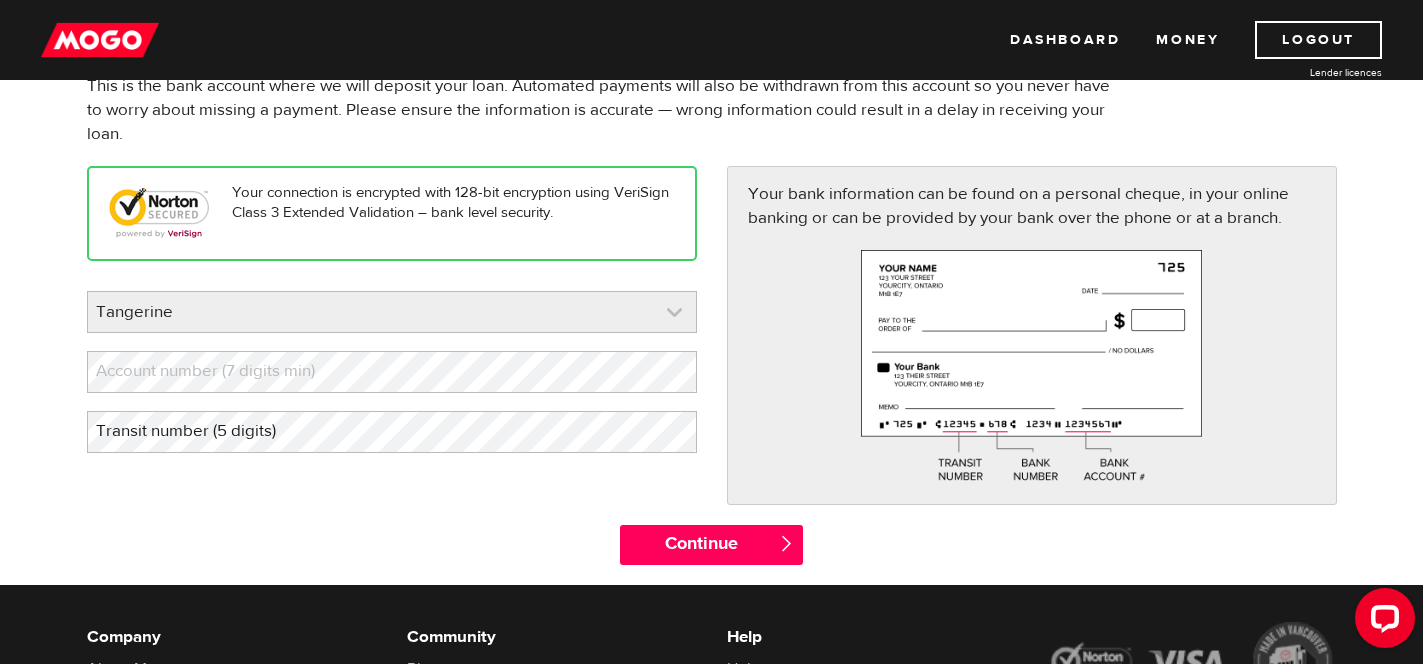 click at bounding box center [392, 312] 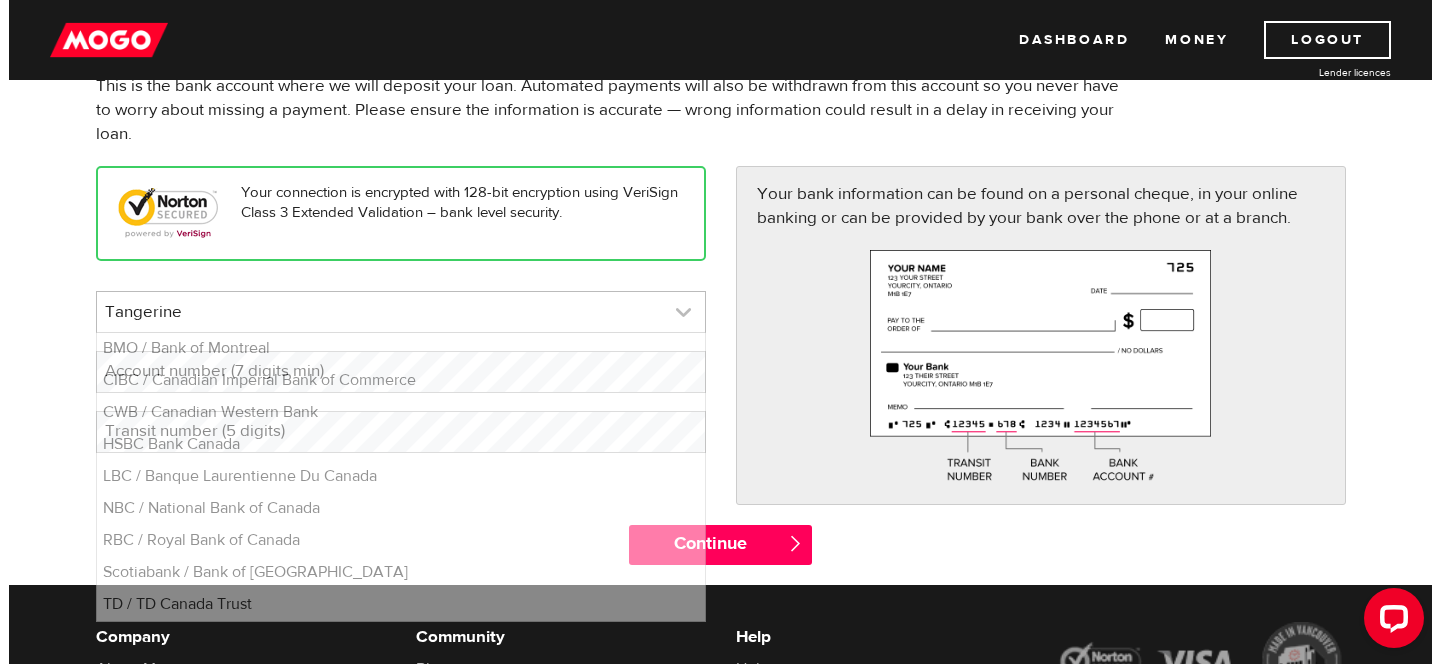 scroll, scrollTop: 14239, scrollLeft: 0, axis: vertical 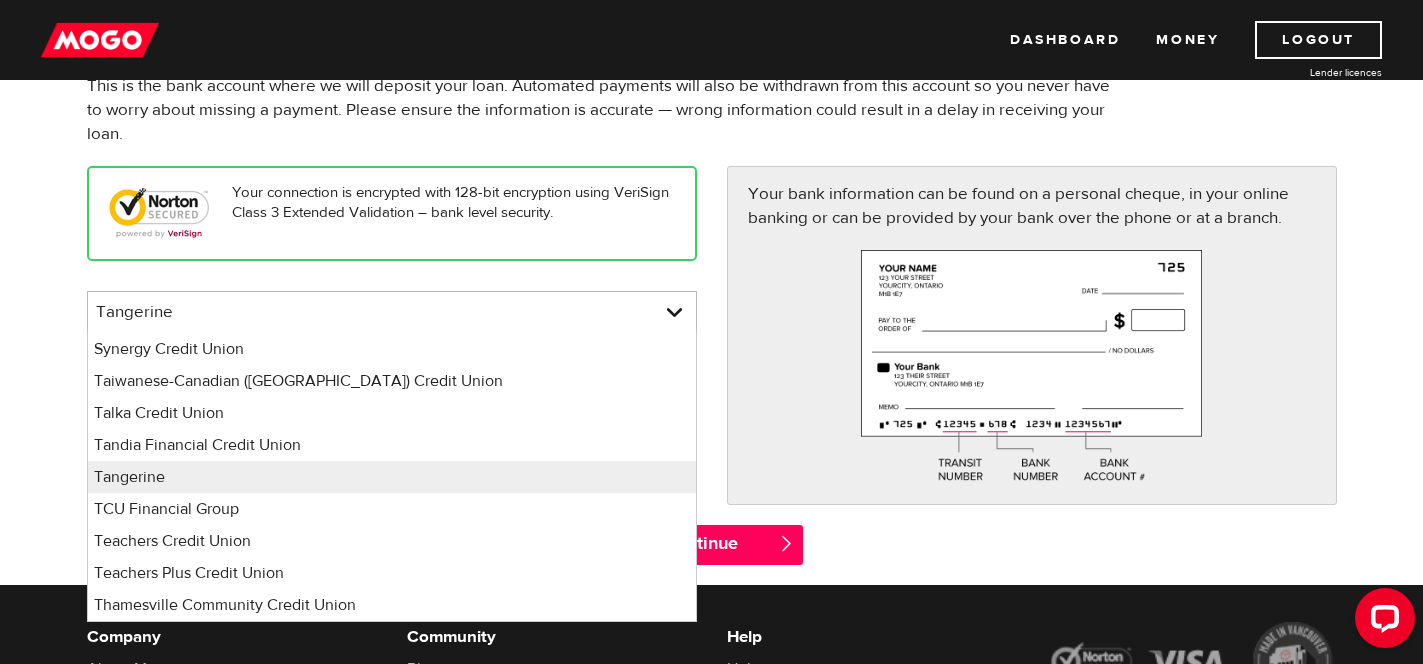 click on "Bank account information Oops! Please review the areas highlighted below and make any necessary changes. This is the bank account where we will deposit your loan. Automated payments will also be withdrawn from this account so you never have to worry about missing a payment. Please ensure the information is accurate — wrong information could result in a delay in receiving your loan. Your connection is encrypted with 128-bit encryption using VeriSign Class 3 Extended Validation – bank level security. Please enter your bank Tangerine BMO / Bank of Montreal
CIBC / Canadian Imperial Bank of Commerce
CWB / Canadian Western Bank
HSBC Bank Canada
LBC / Banque Laurentienne Du Canada
NBC / National Bank of Canada
RBC / Royal Bank of Canada
Scotiabank / Bank of Nova Scotia
TD / TD Canada Trust
1st Choice Savings & Credit Union
Other
Abn Amro Bank Nv
Acadian Credit Union
Accelerate Financial
Accent Credit Union
Access Credit Union
Achieva Financial
Adjala Credit Union" at bounding box center [711, 298] 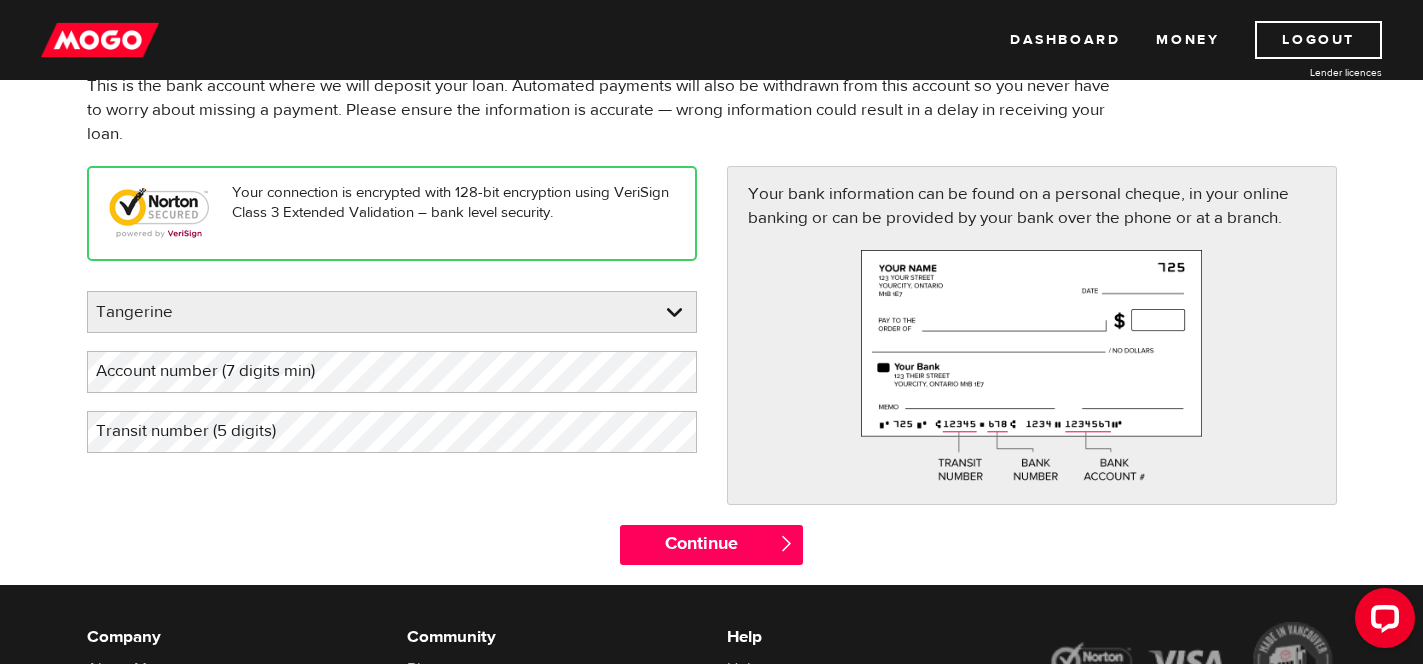 click on "Account number (7 digits min)" at bounding box center [221, 371] 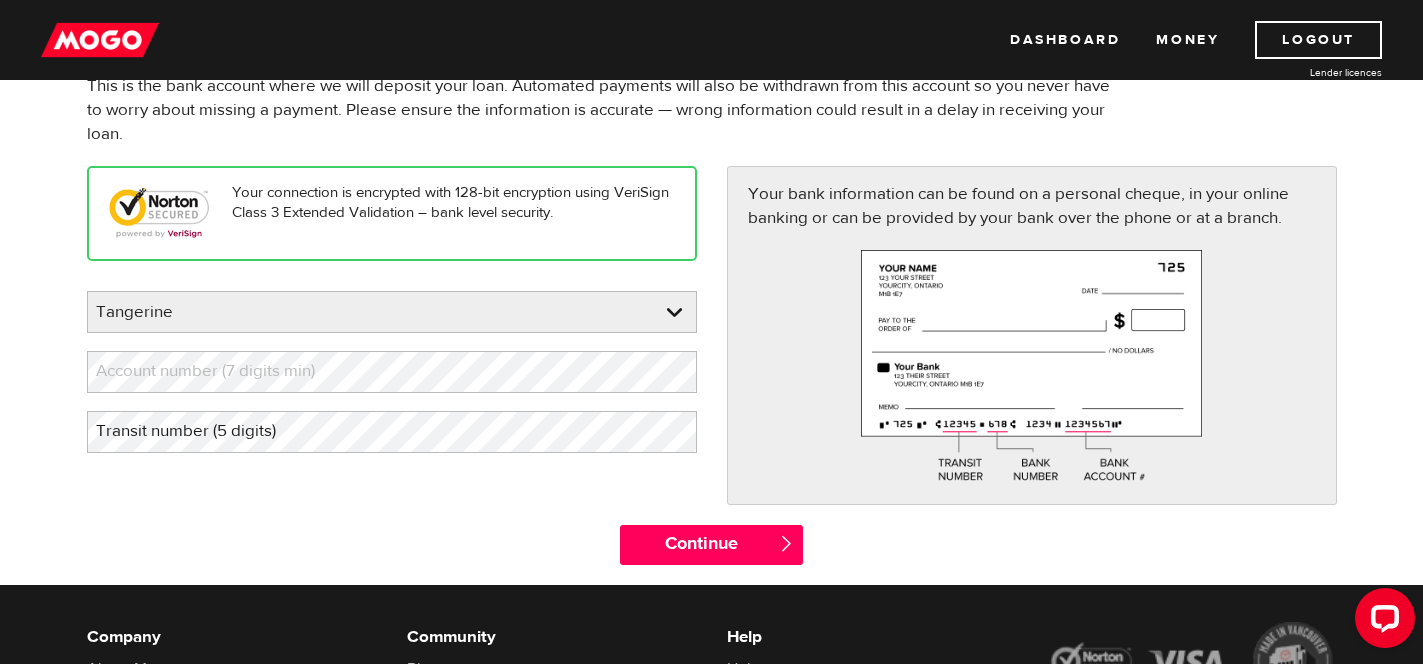 click on "Account number (7 digits min)" at bounding box center (221, 371) 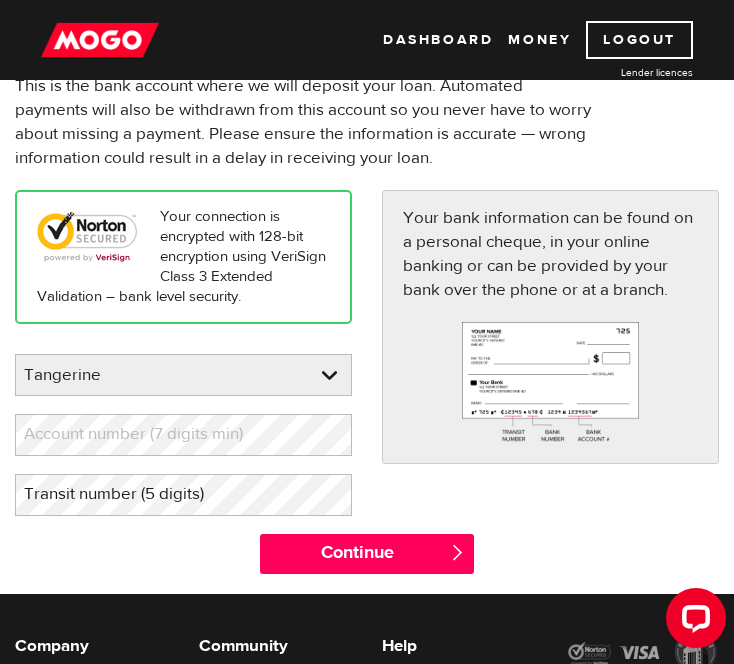 click on "Account number (7 digits min)" at bounding box center [149, 434] 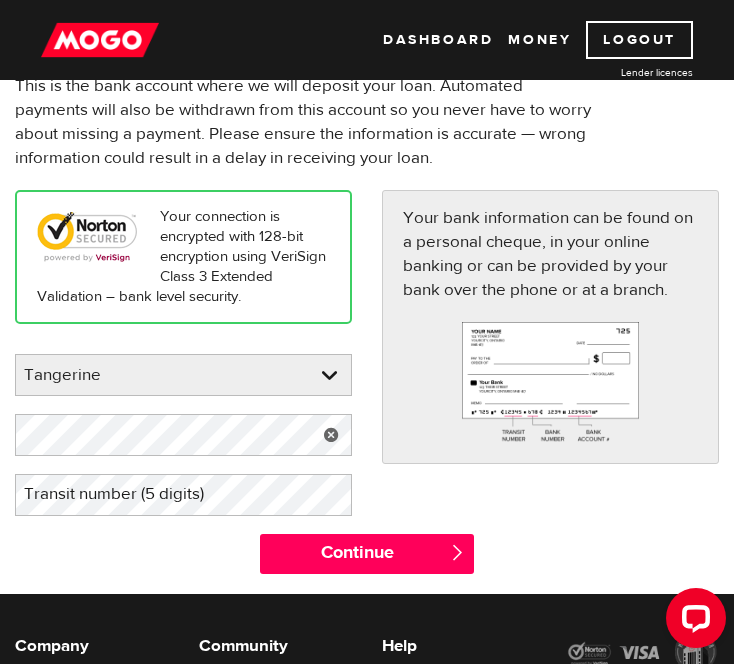 click on "Transit number (5 digits)" at bounding box center (130, 494) 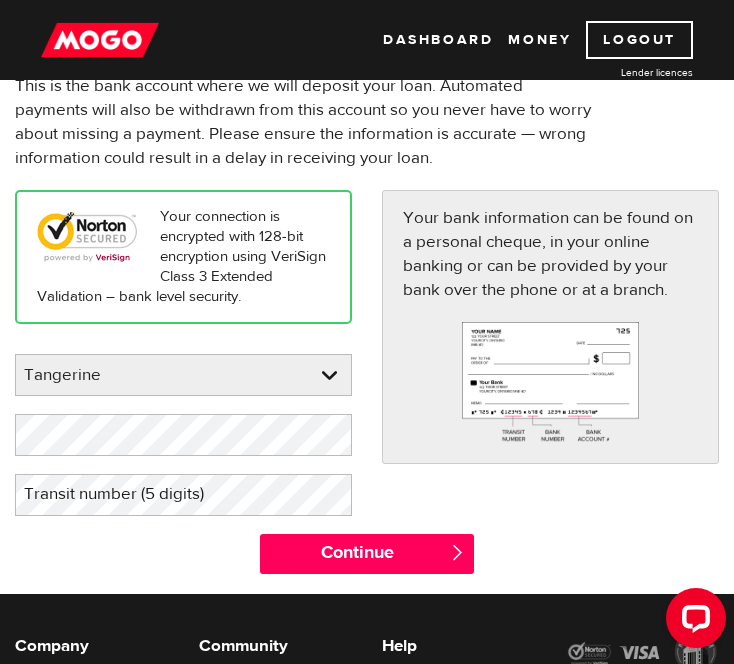 click on "Transit number (5 digits)" at bounding box center (130, 494) 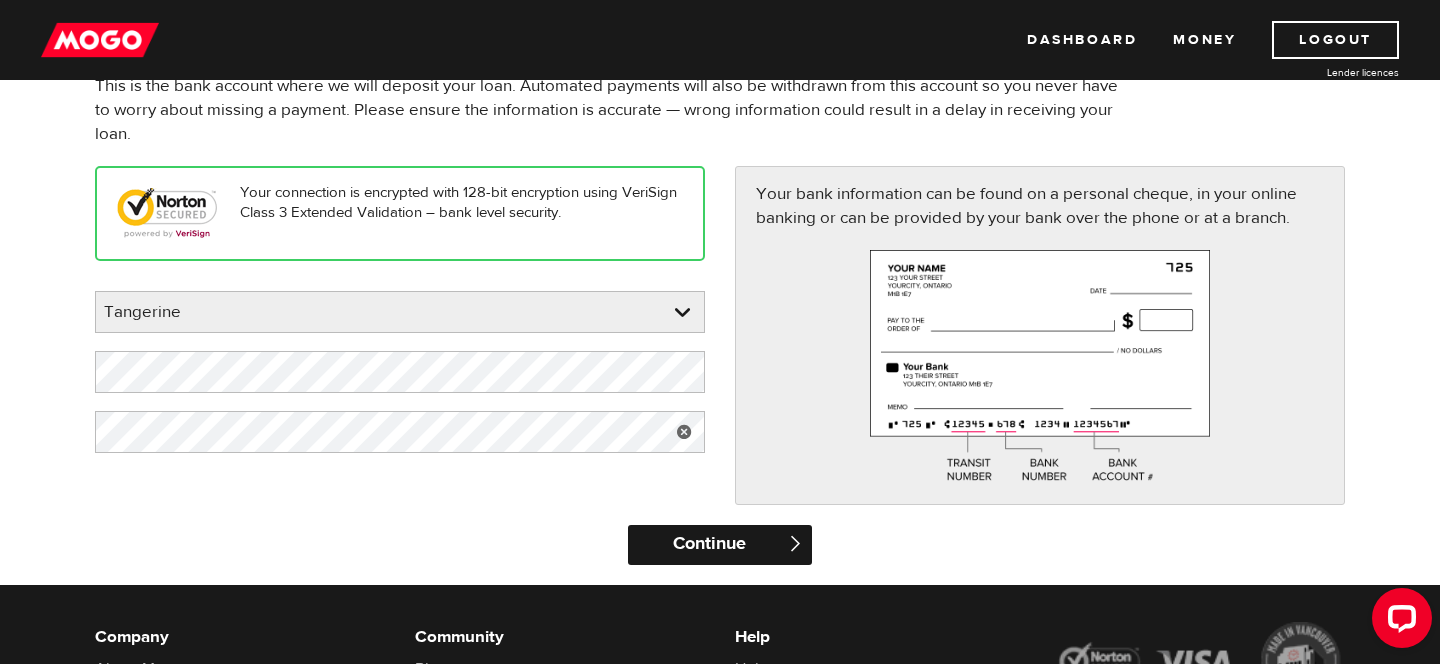 click on "Continue" at bounding box center (719, 545) 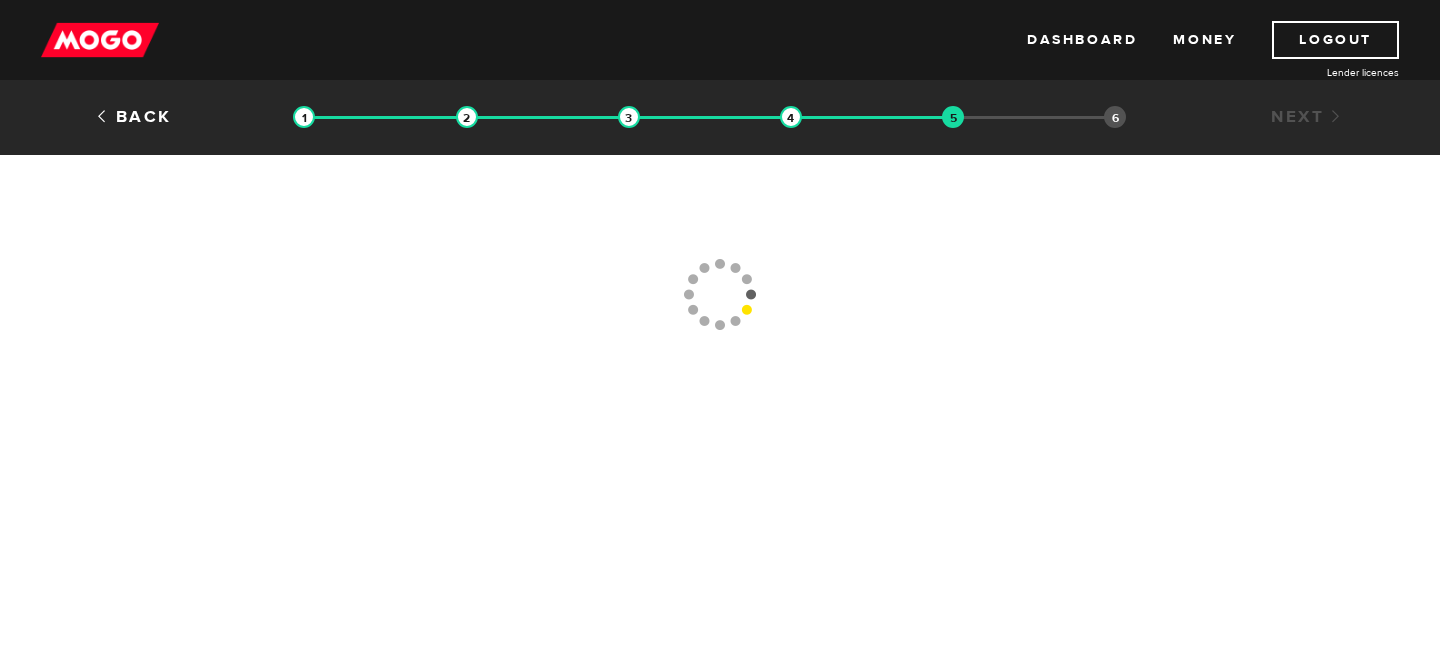 scroll, scrollTop: 0, scrollLeft: 0, axis: both 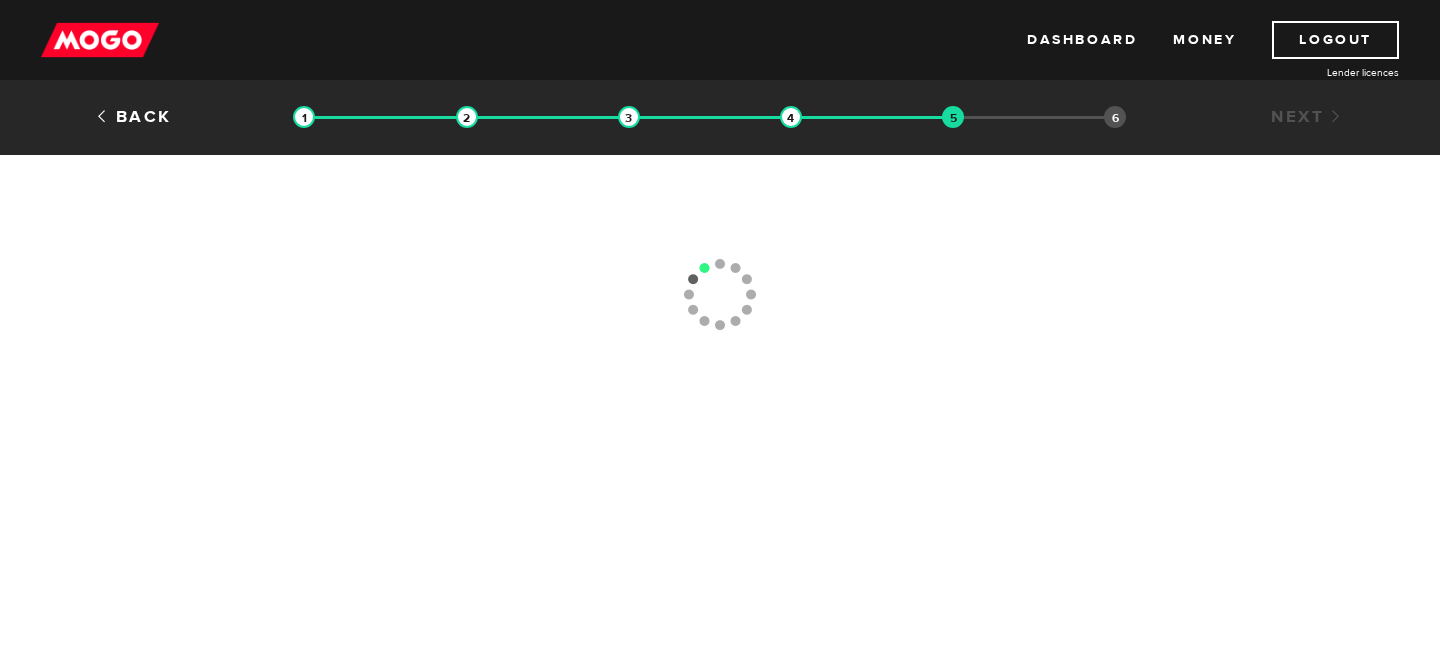 type 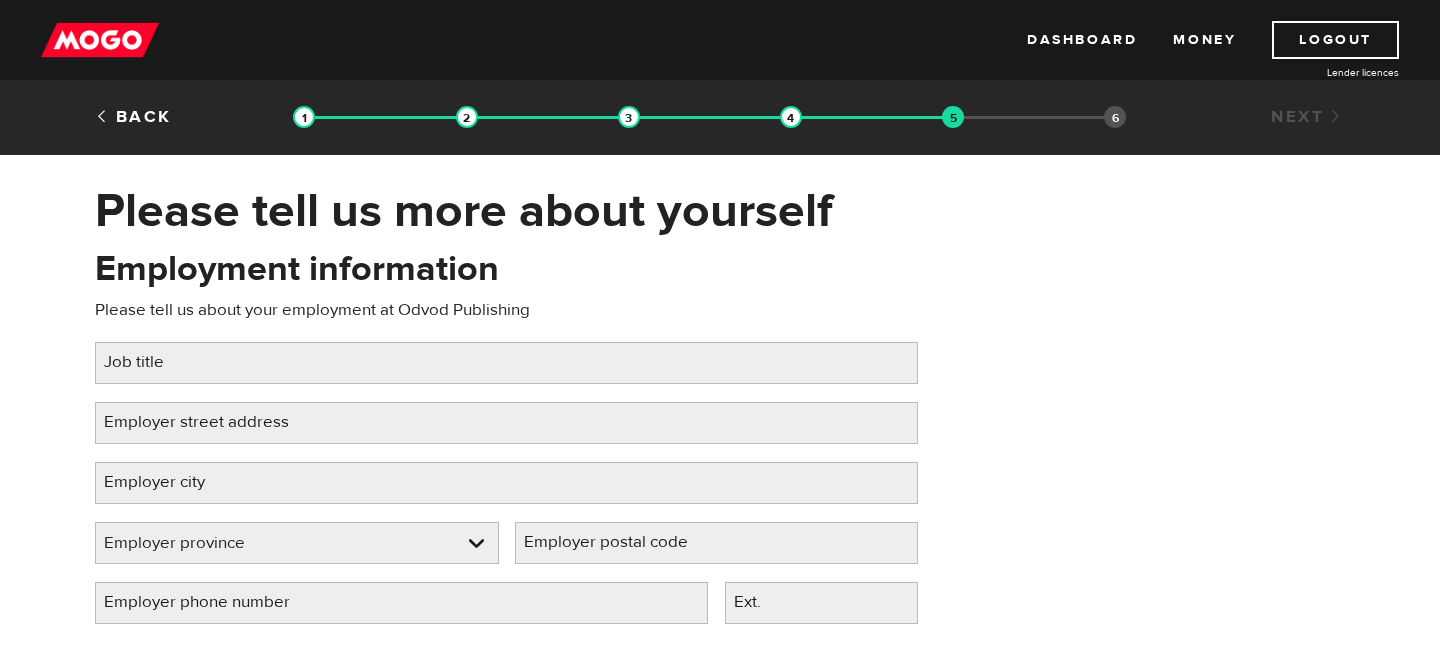 scroll, scrollTop: 29, scrollLeft: 0, axis: vertical 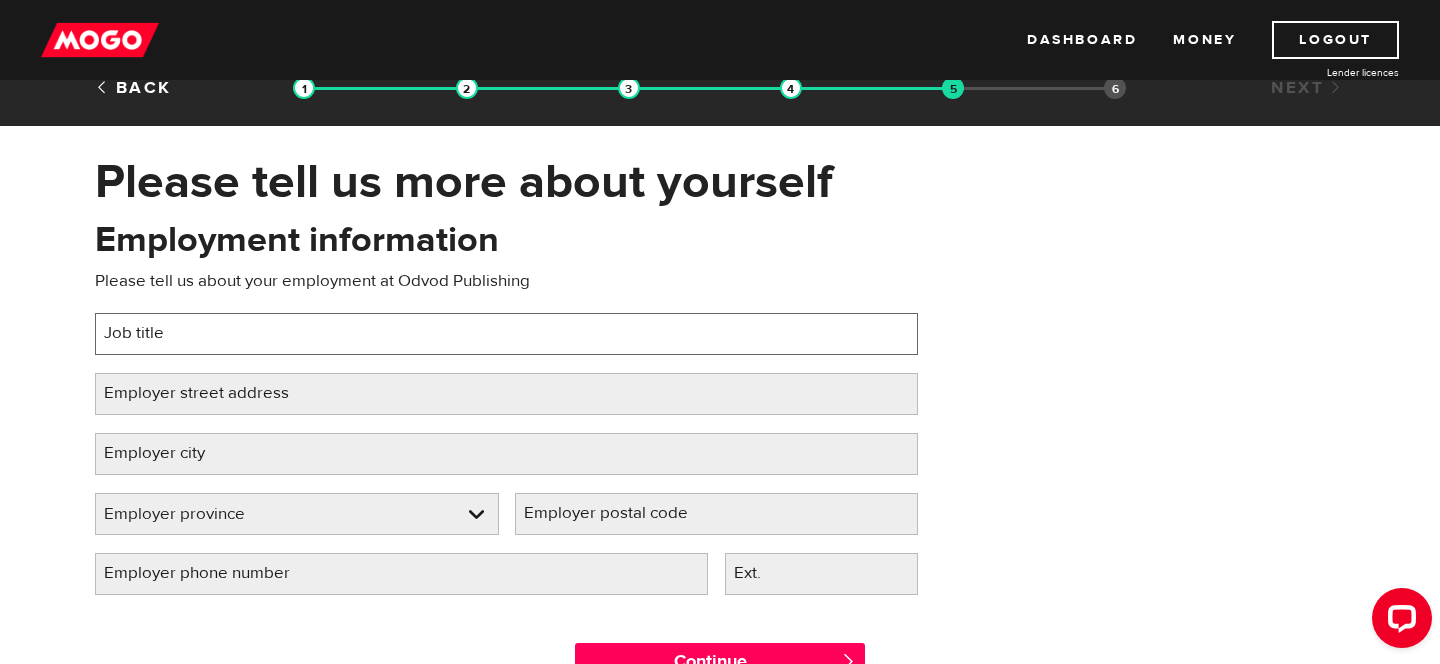 click on "Job title" at bounding box center [506, 334] 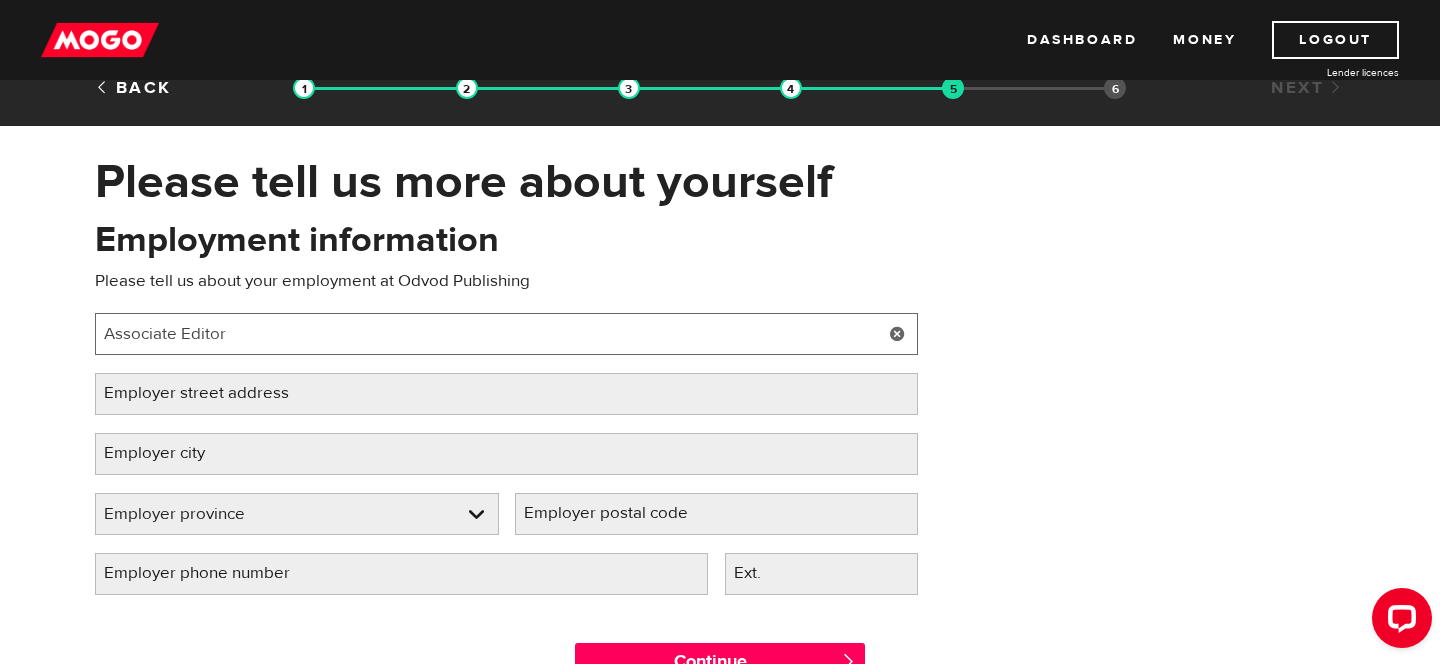 type on "Associate Editor" 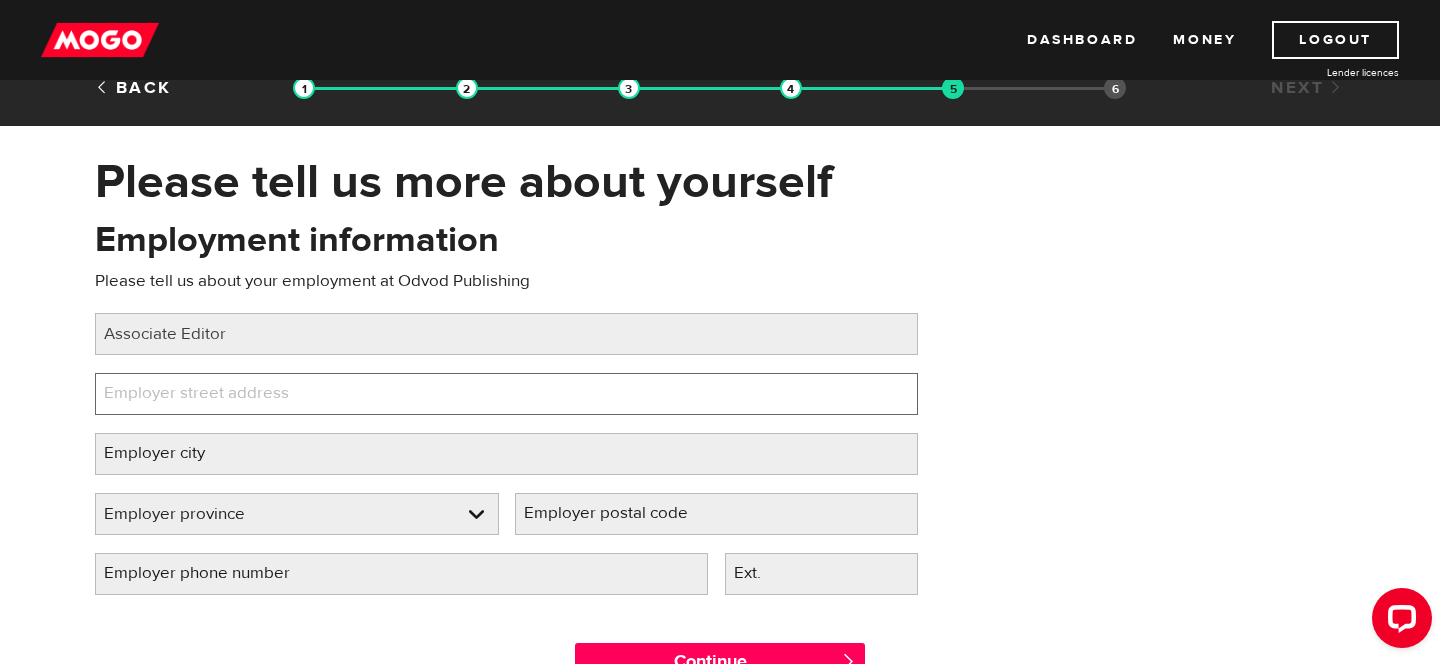paste on "[STREET_ADDRESS]" 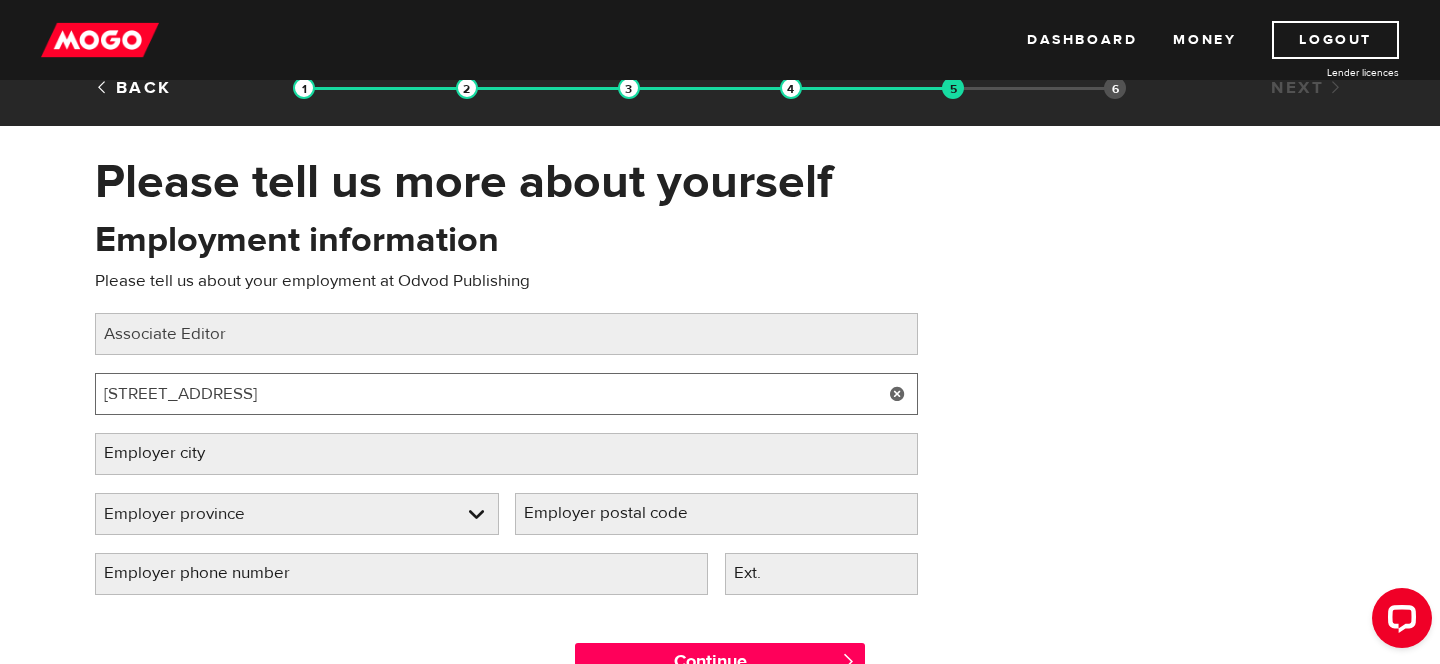 type on "[STREET_ADDRESS]" 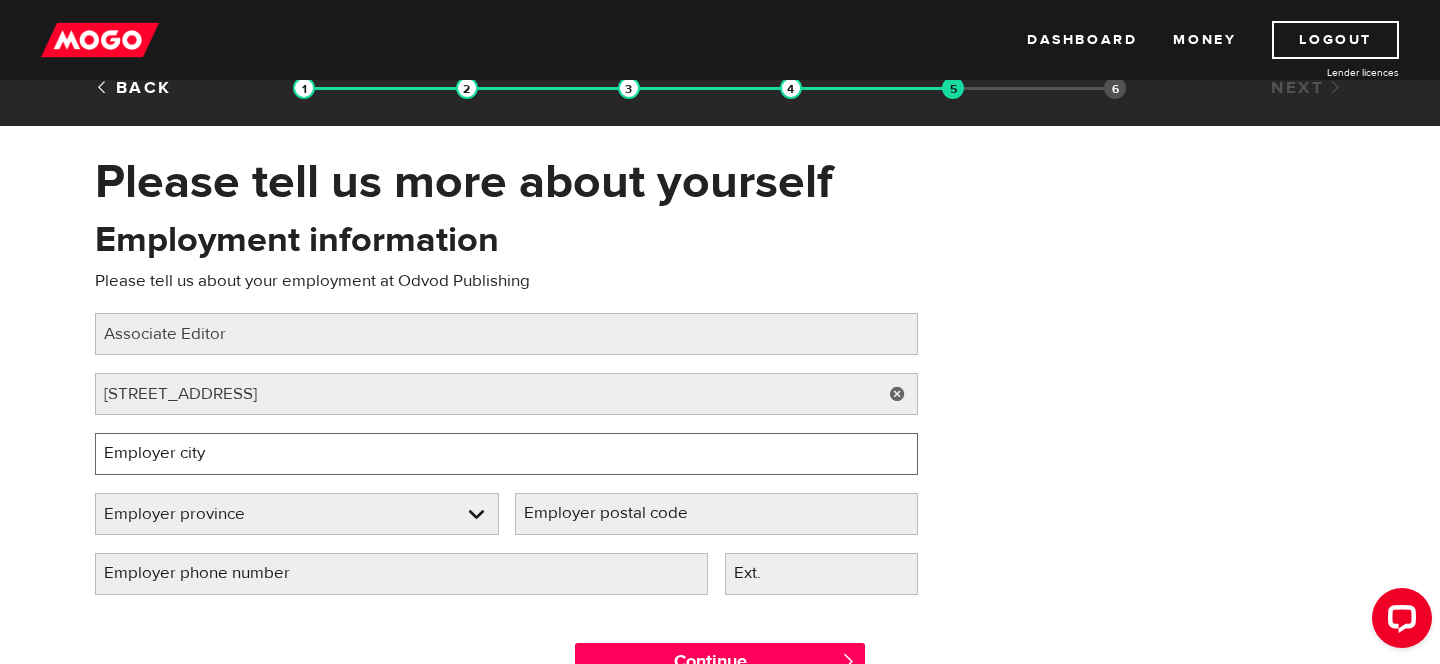 click on "Employer city" at bounding box center [506, 454] 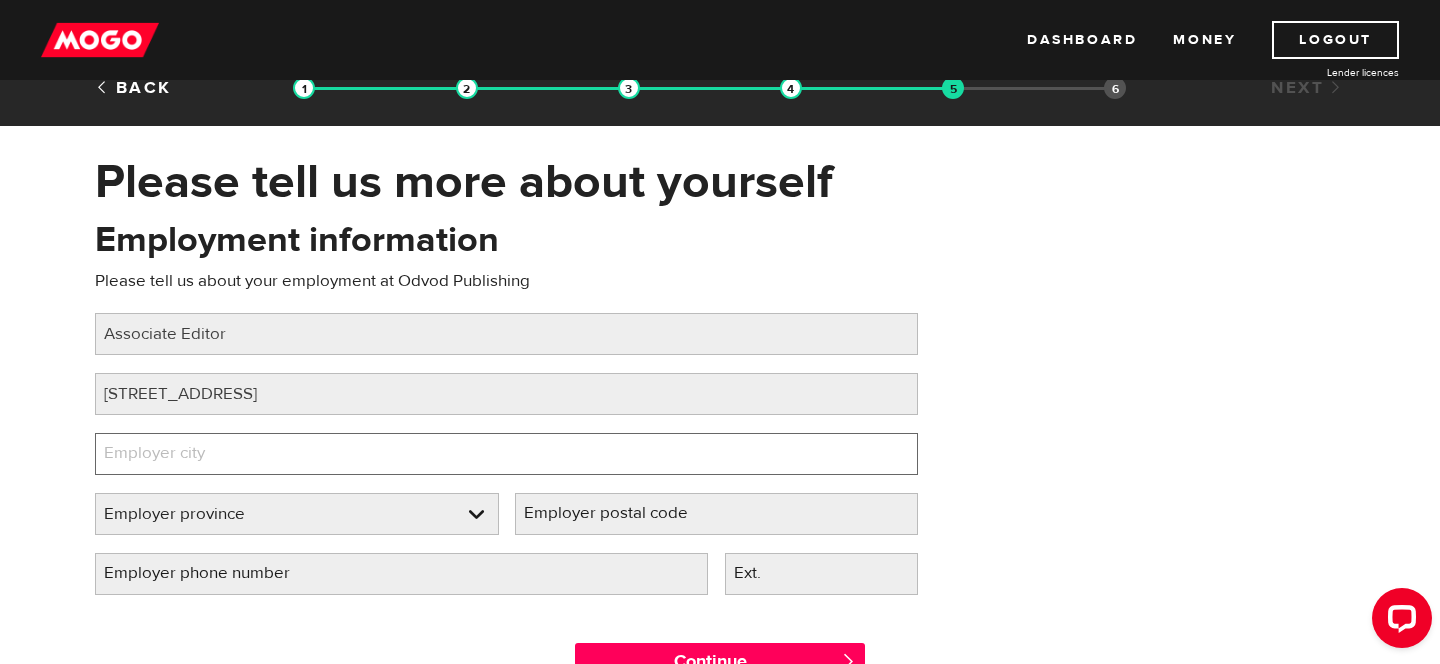 type on "[GEOGRAPHIC_DATA]" 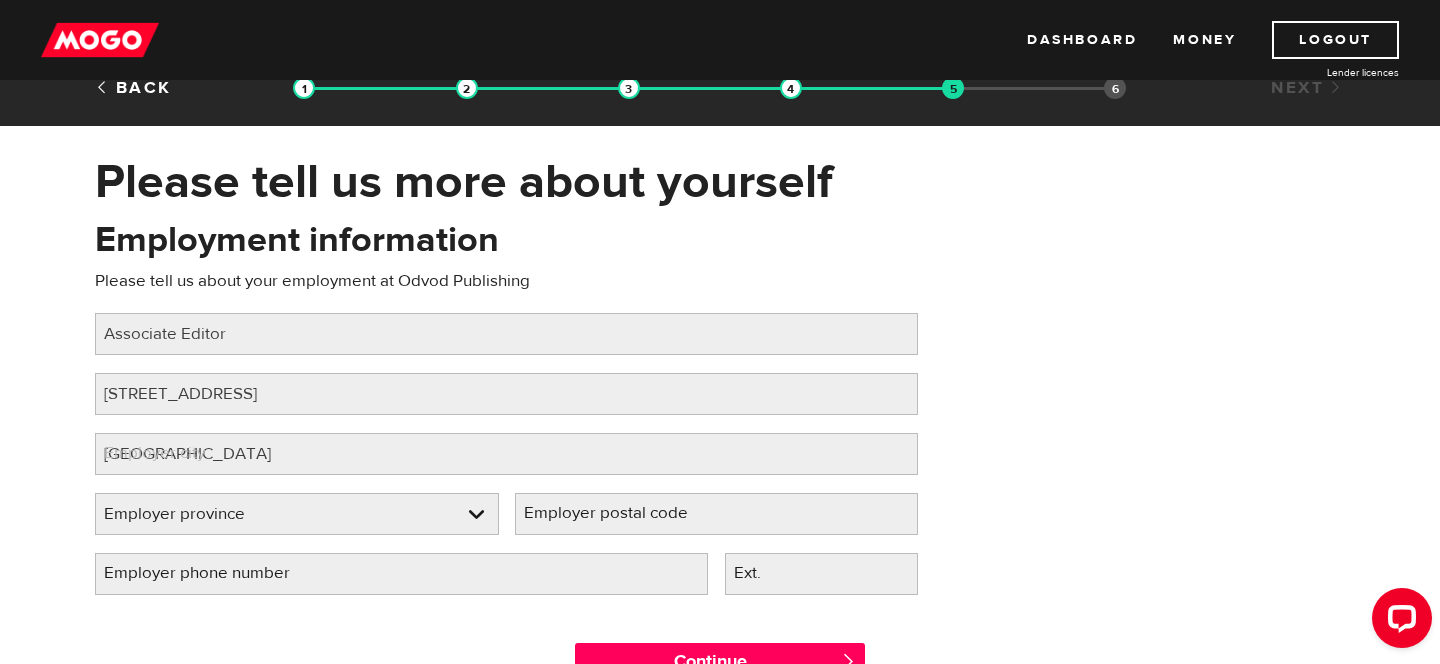 select on "AB" 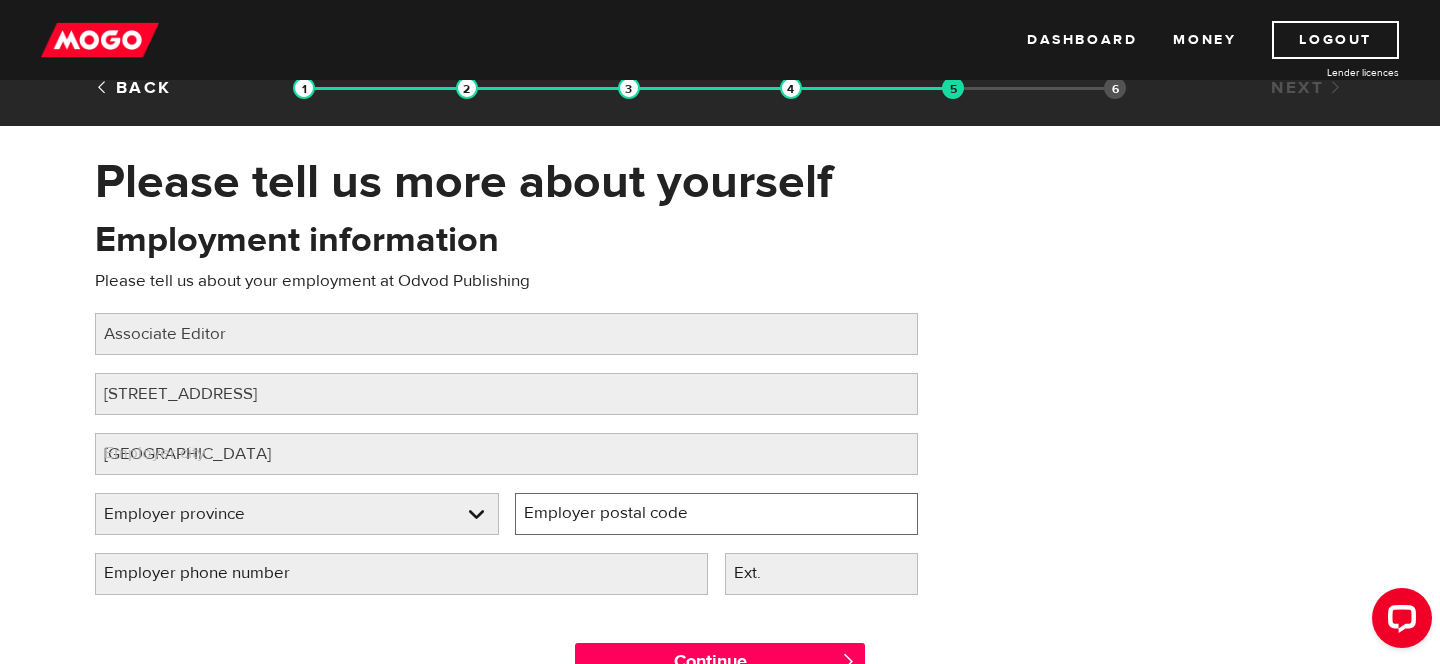 type on "T6E 3T9" 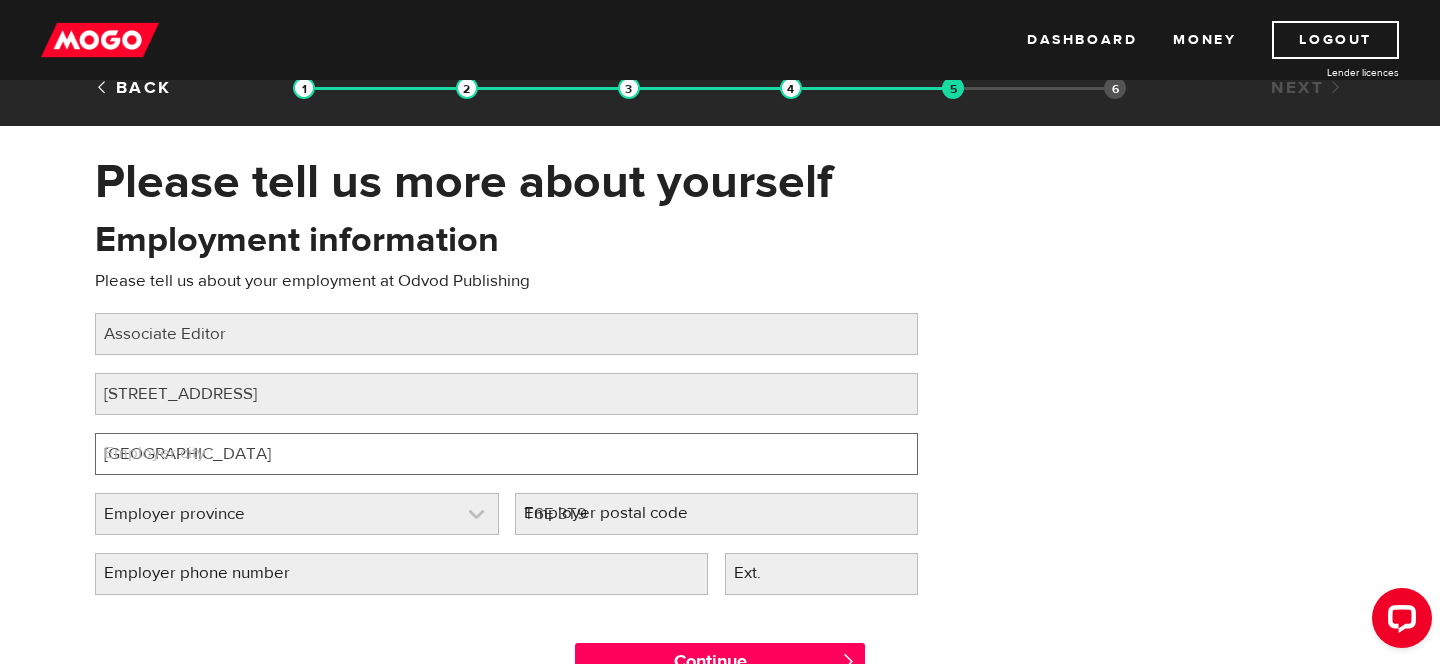 select on "AB" 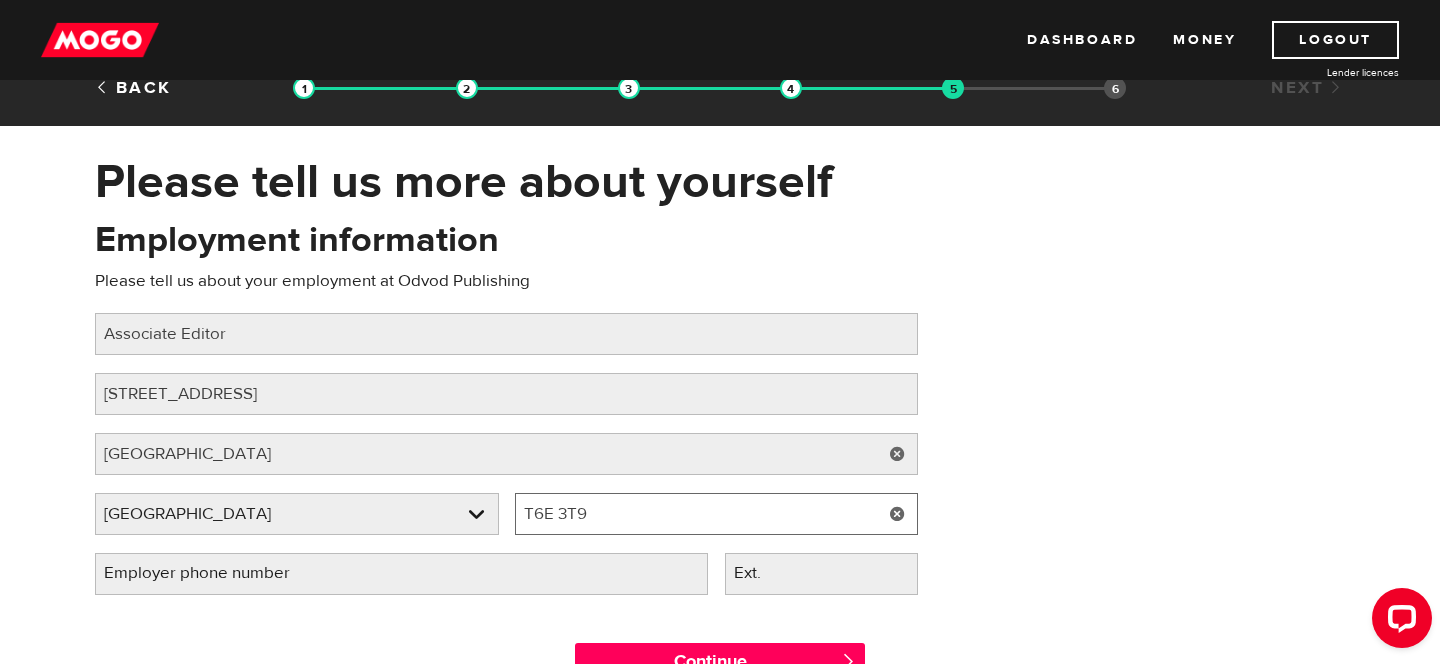 click on "T6E 3T9" at bounding box center (717, 514) 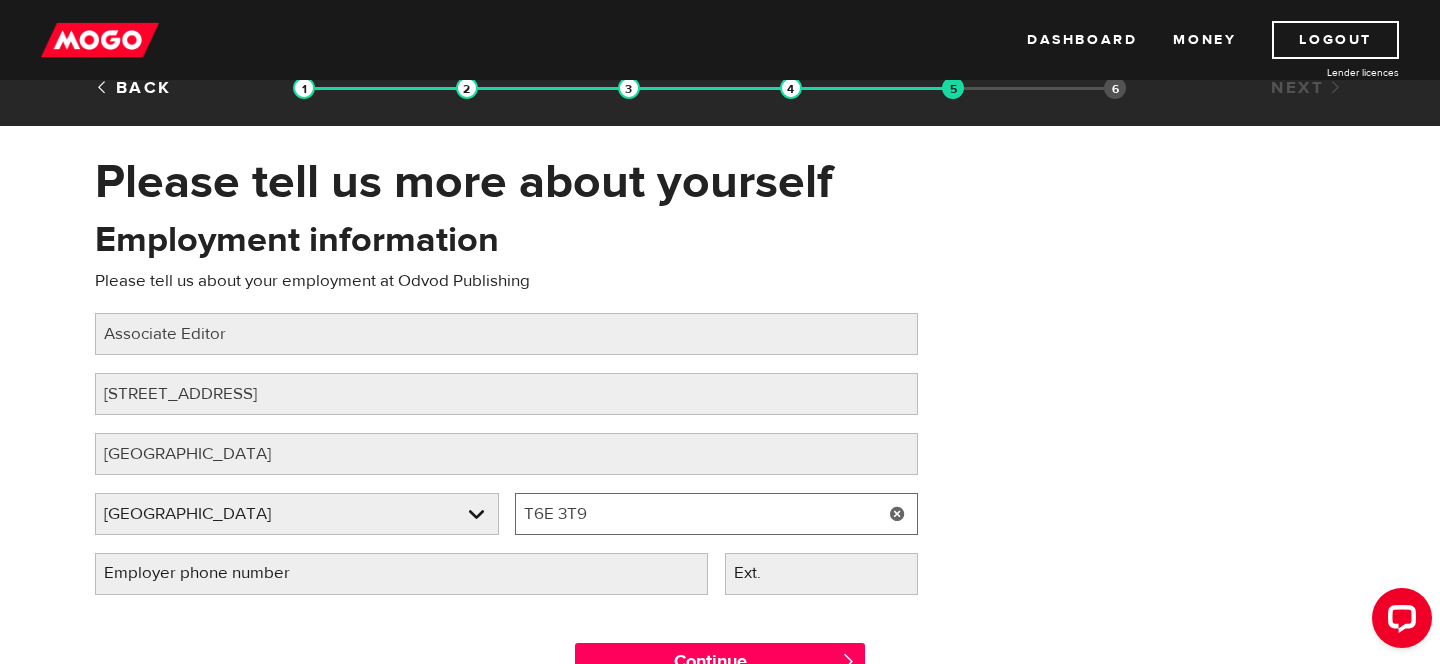 click on "T6E 3T9" at bounding box center [717, 514] 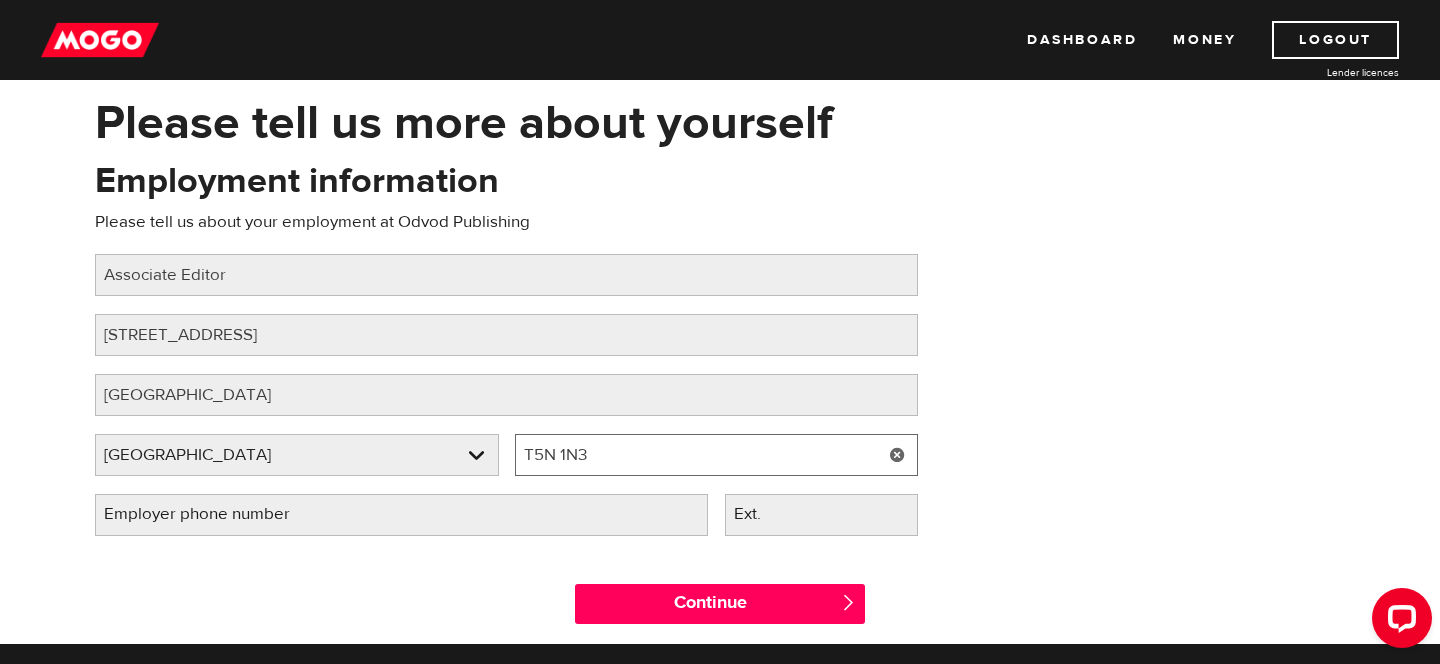 scroll, scrollTop: 93, scrollLeft: 0, axis: vertical 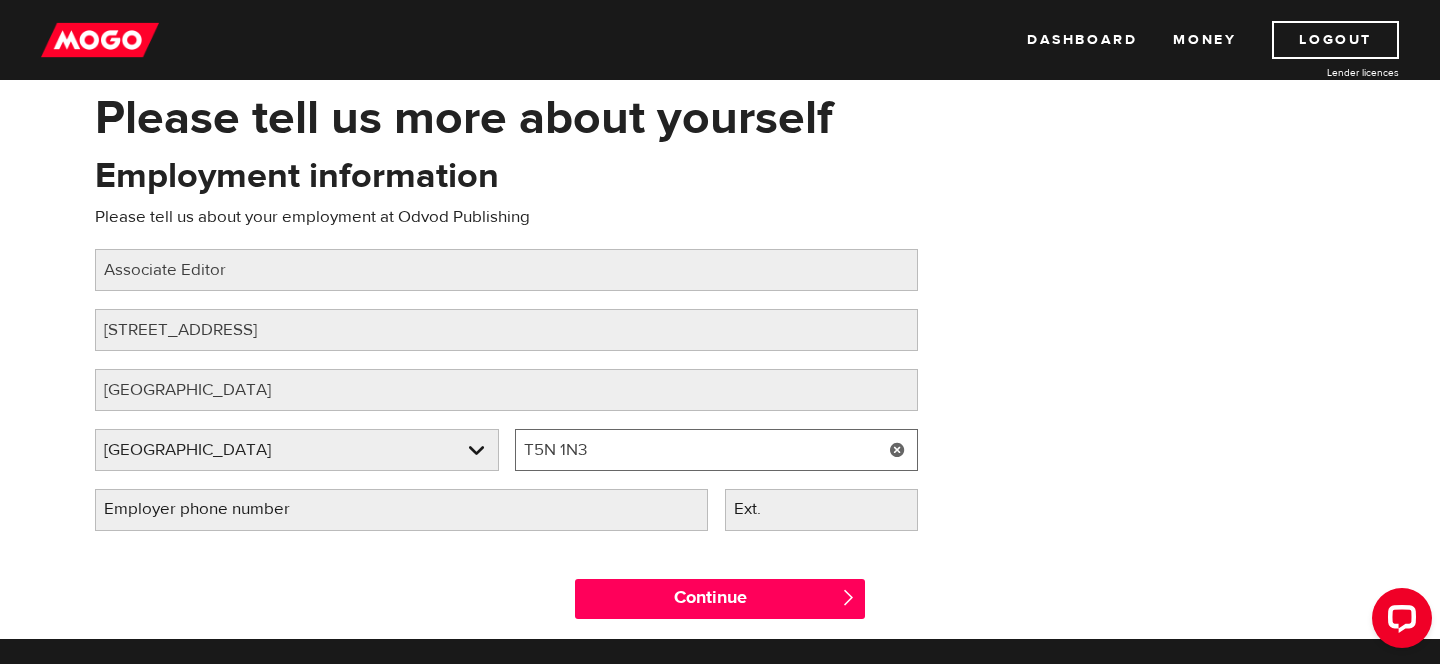 type on "T5N 1N3" 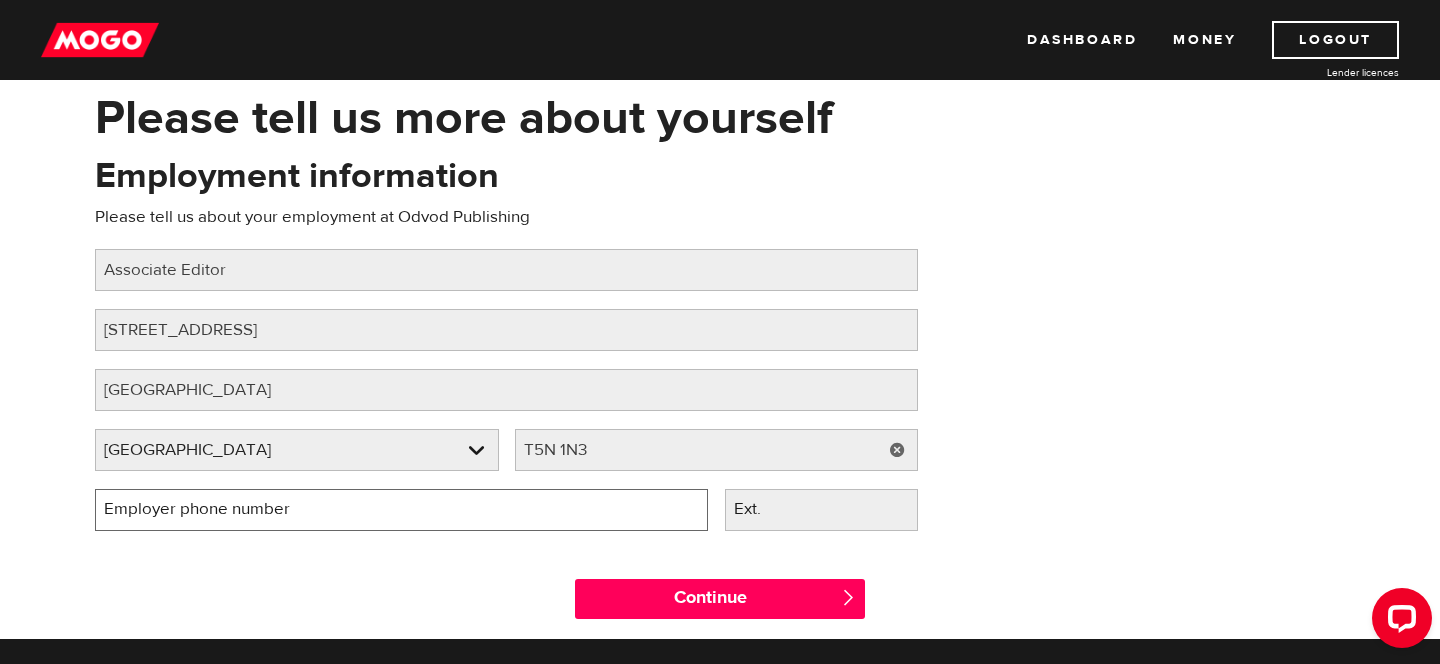 click on "Employer phone number" at bounding box center [401, 510] 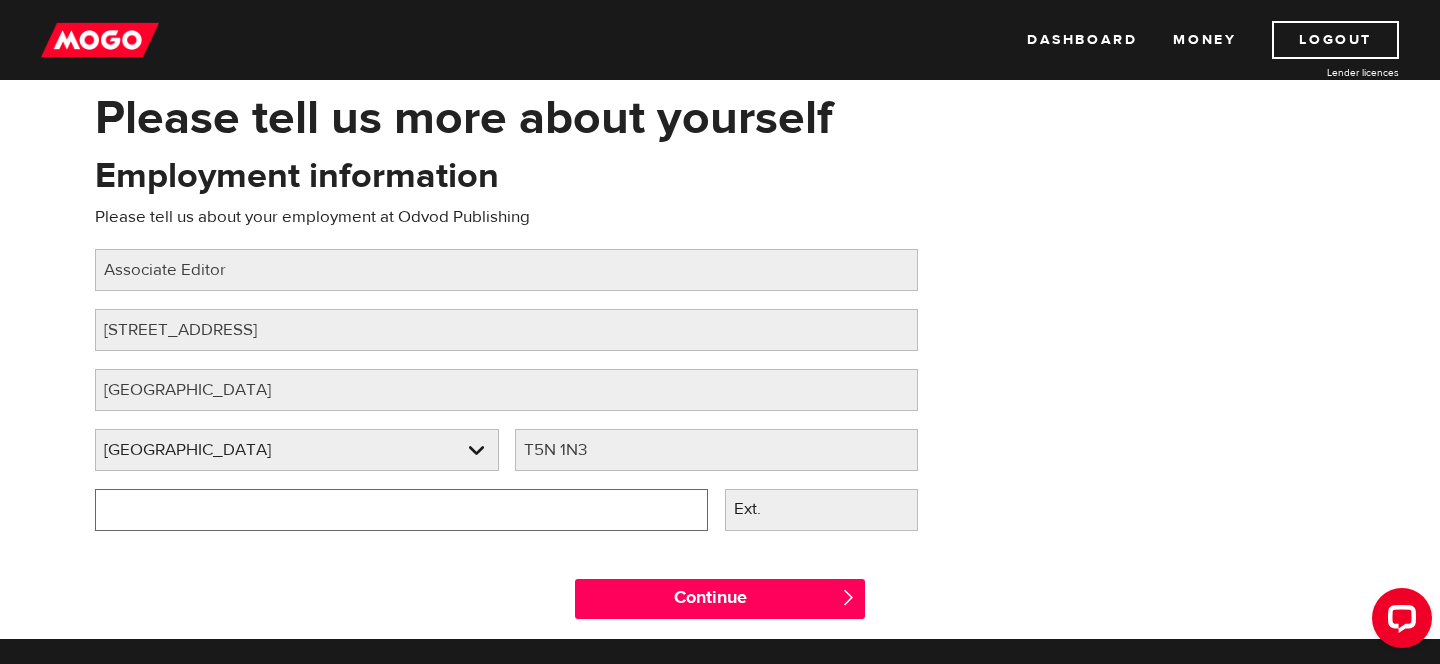 type on "[PHONE_NUMBER]" 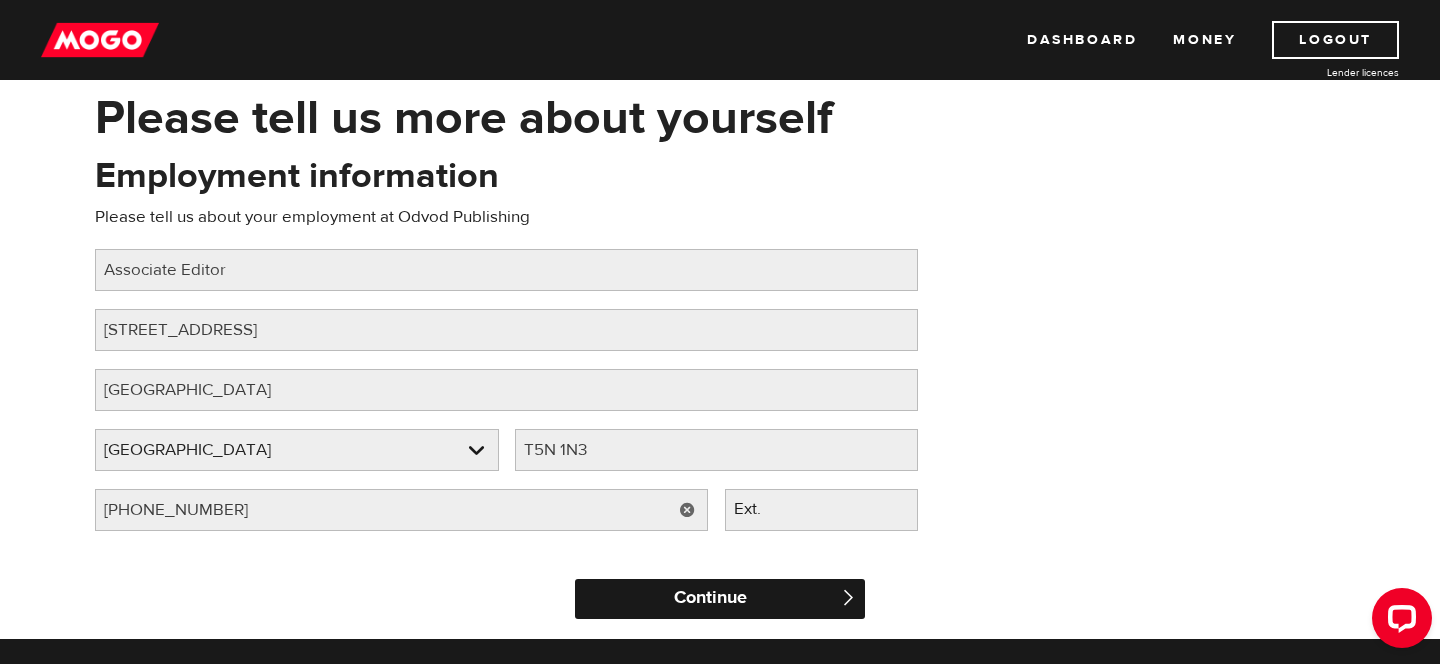 click on "Continue" at bounding box center [720, 599] 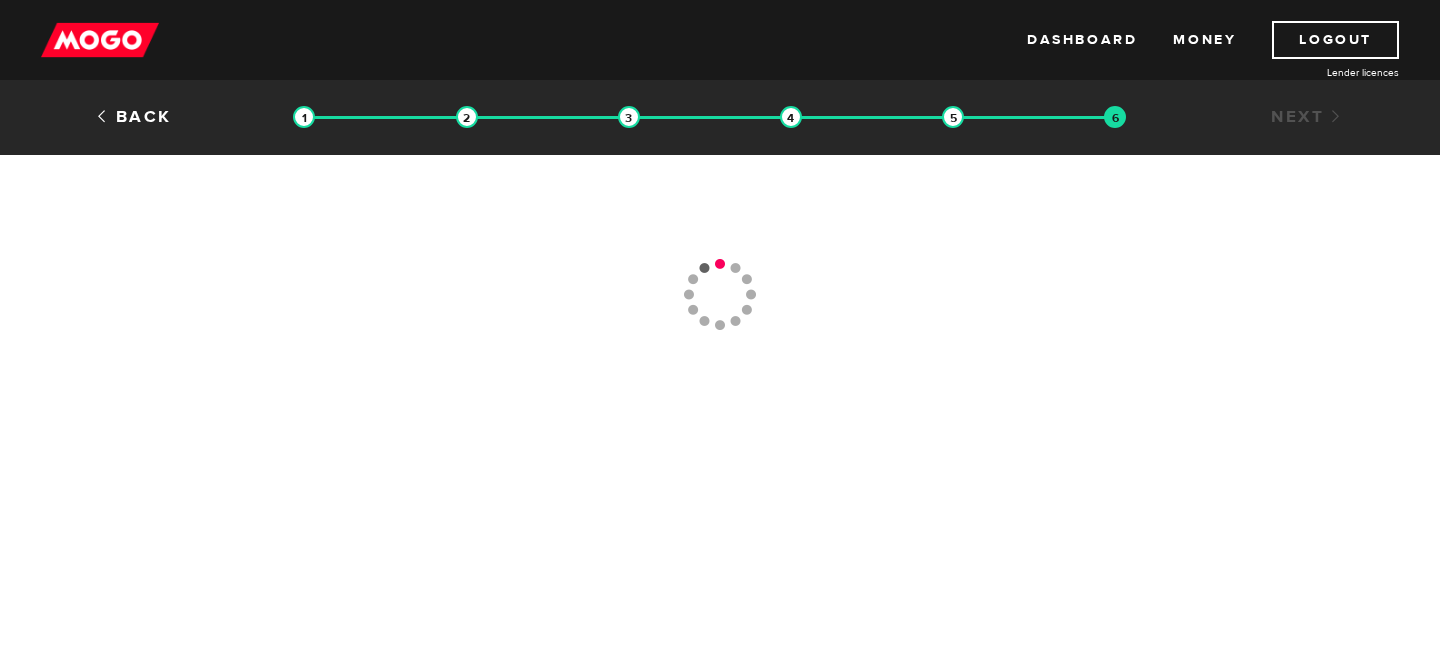 scroll, scrollTop: 0, scrollLeft: 0, axis: both 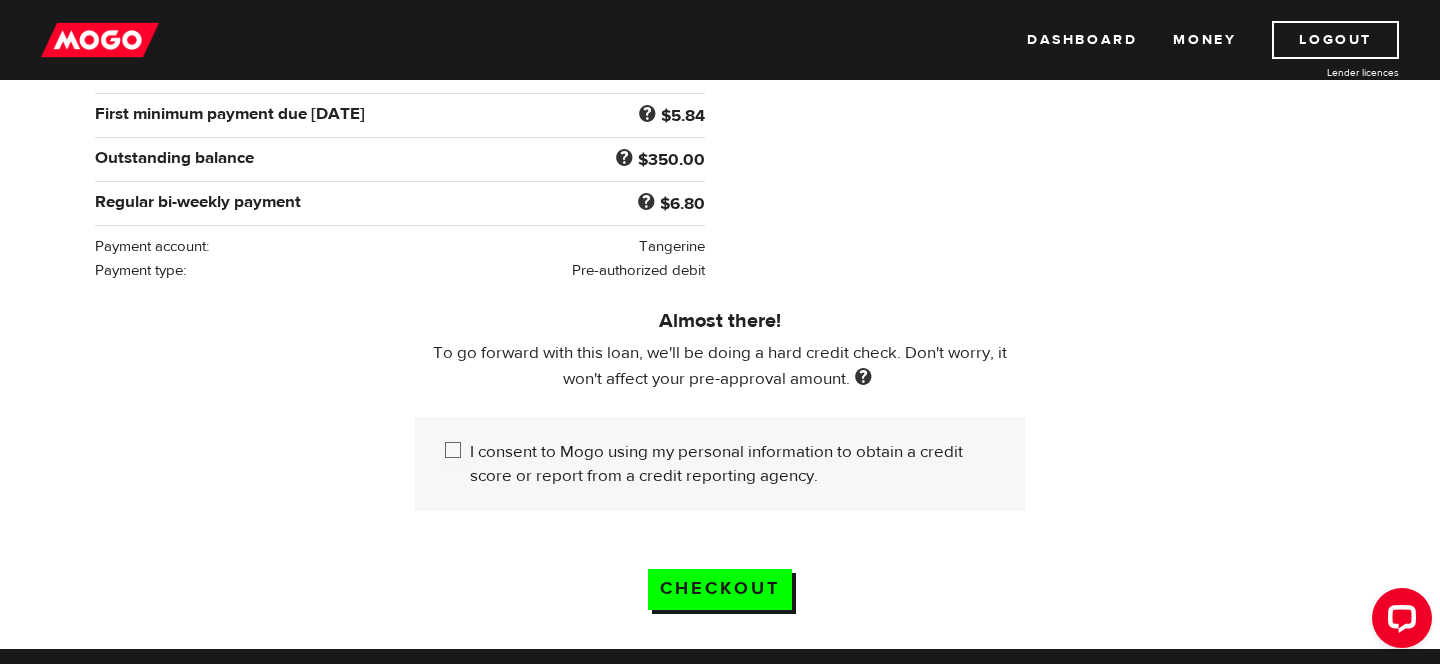 click on "I consent to Mogo using my personal information to obtain a credit score or report from a credit reporting agency." at bounding box center (457, 452) 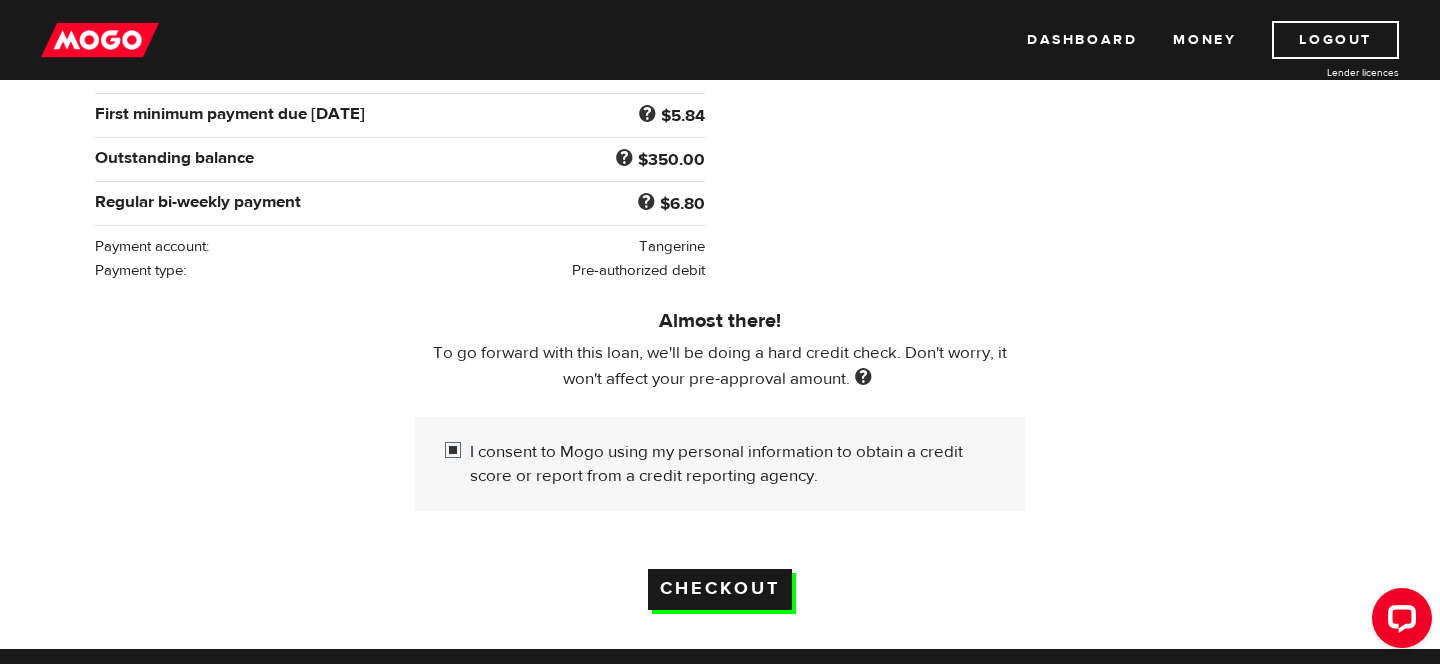 click on "Checkout" at bounding box center [720, 589] 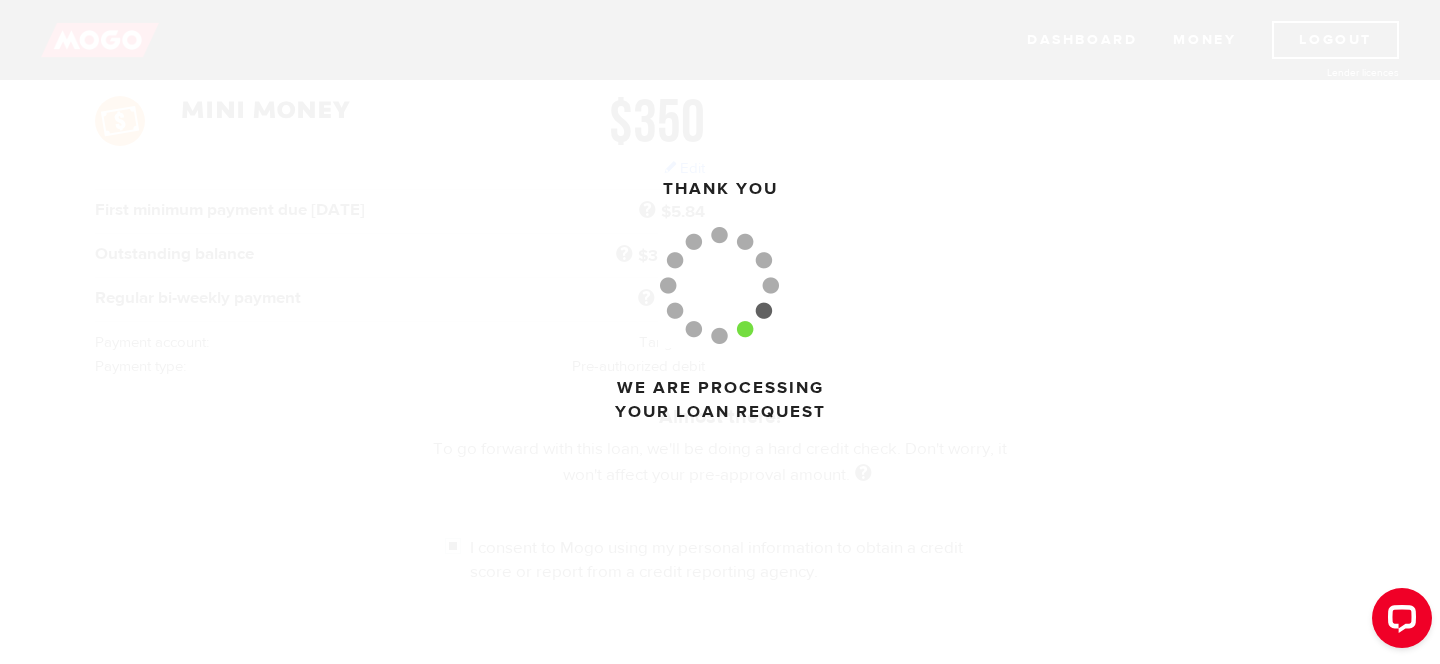 scroll, scrollTop: 298, scrollLeft: 0, axis: vertical 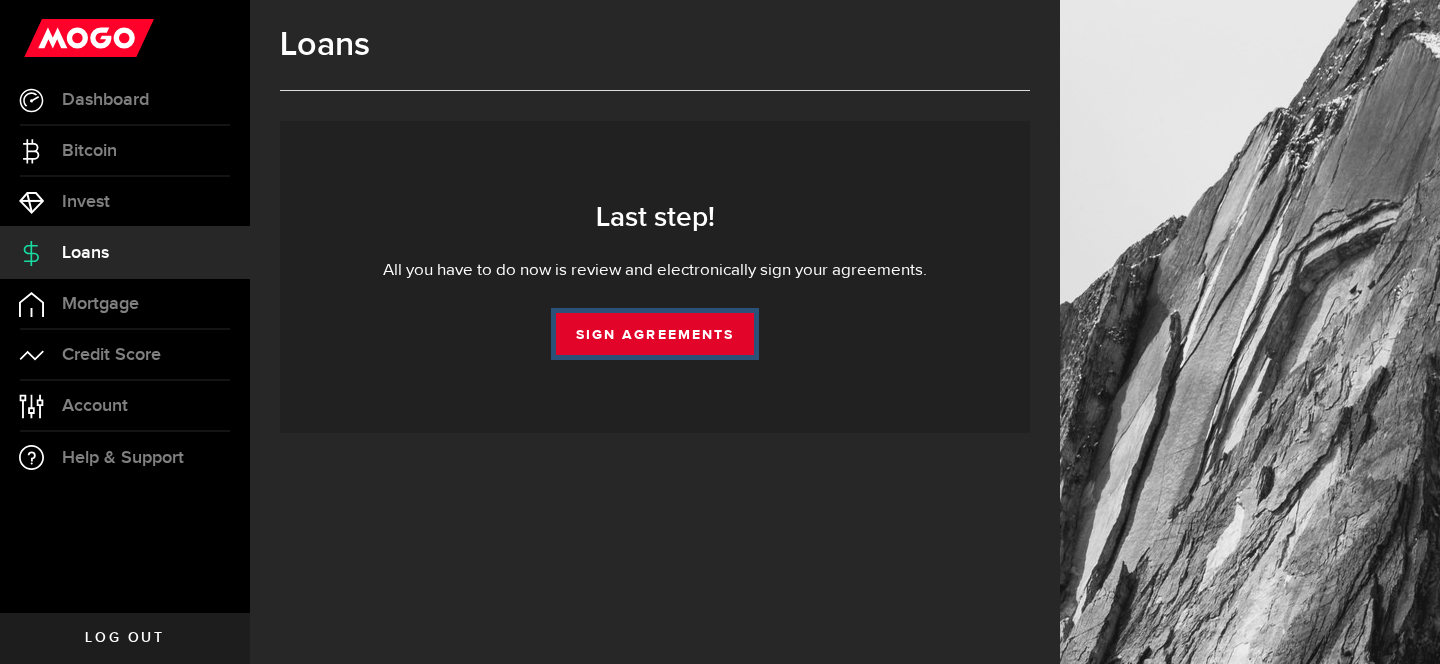 click on "Sign Agreements" at bounding box center [655, 334] 